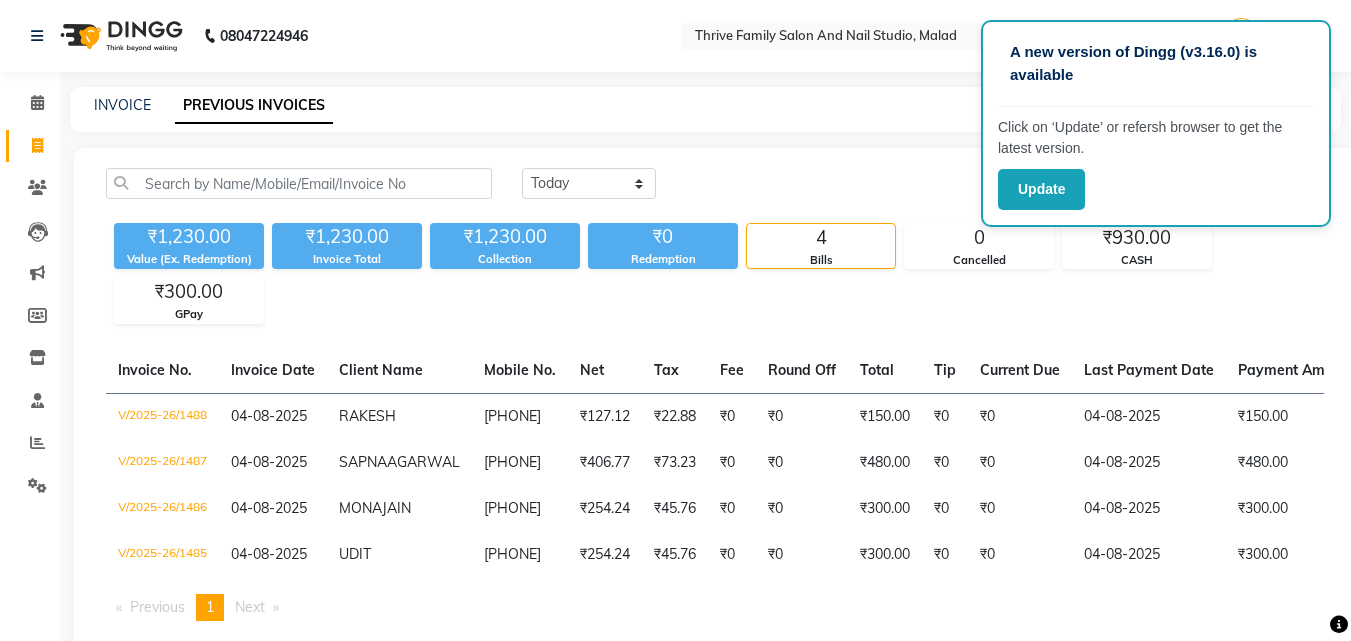 scroll, scrollTop: 0, scrollLeft: 0, axis: both 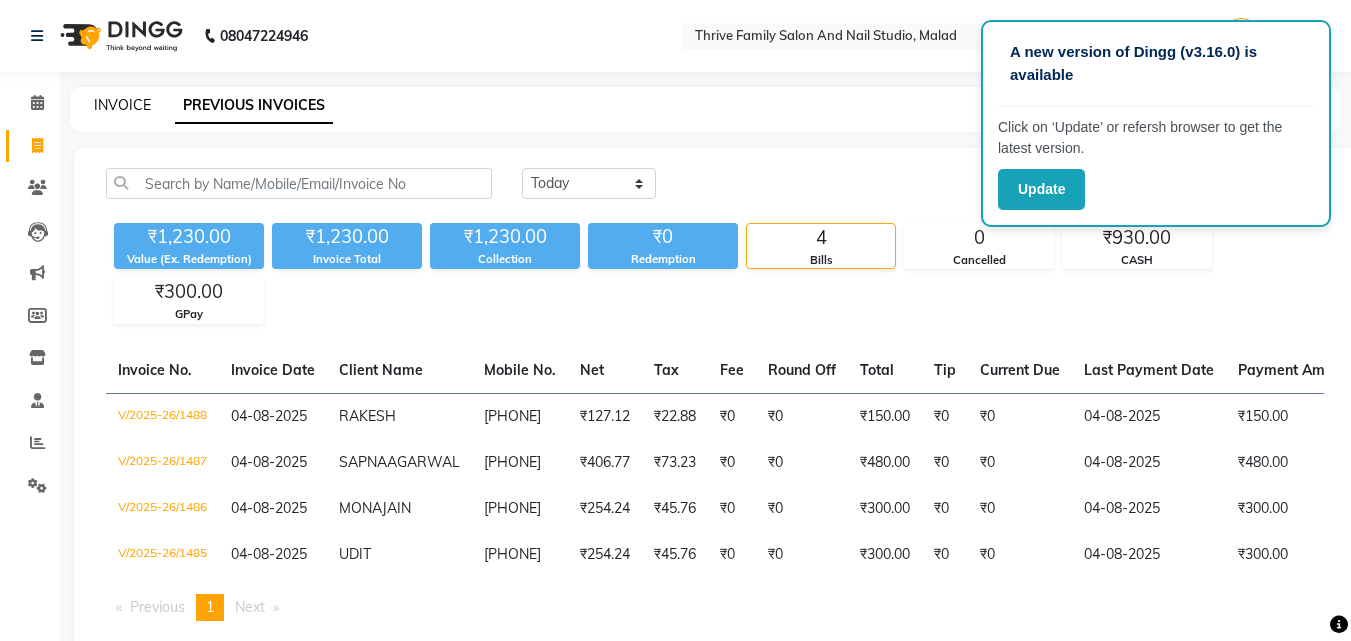 click on "INVOICE" 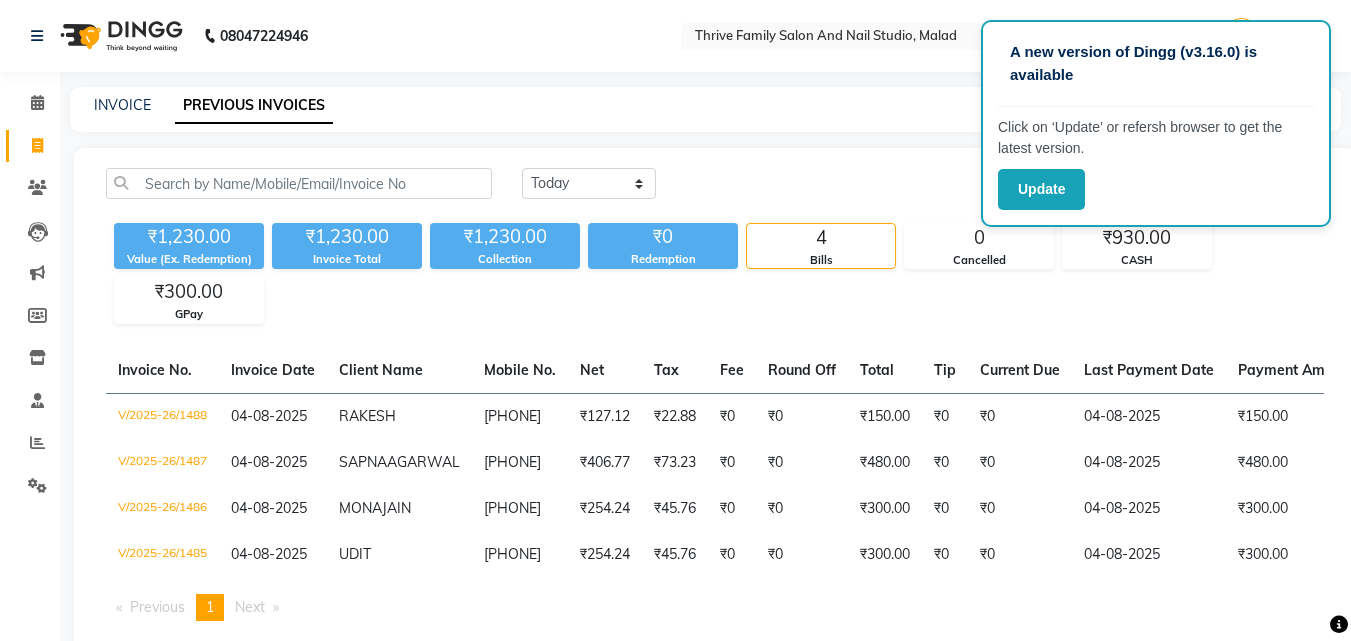 select on "5990" 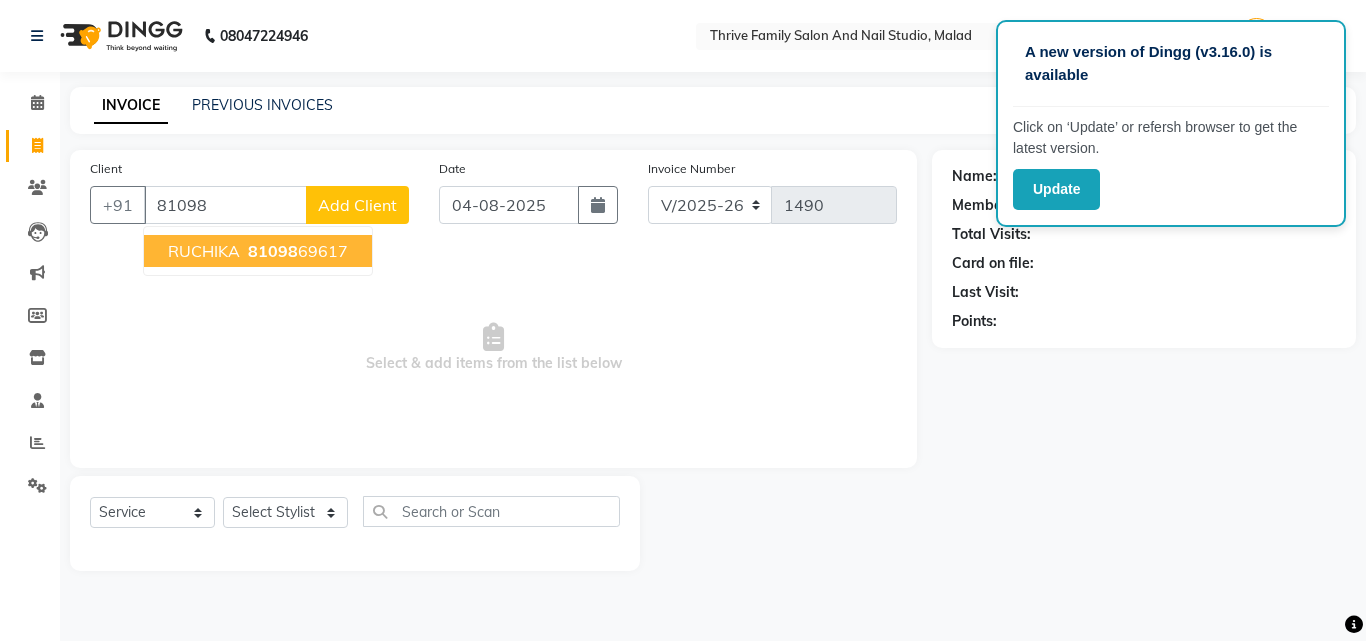 click on "81098" at bounding box center [273, 251] 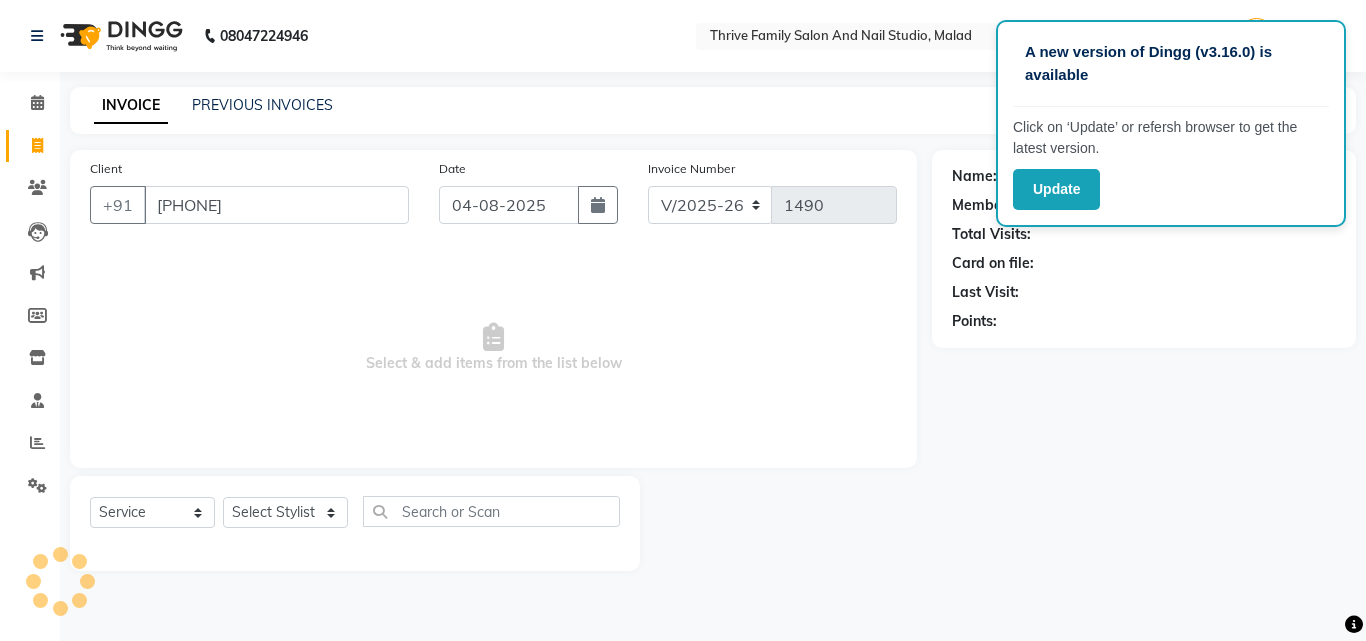 type on "[PHONE]" 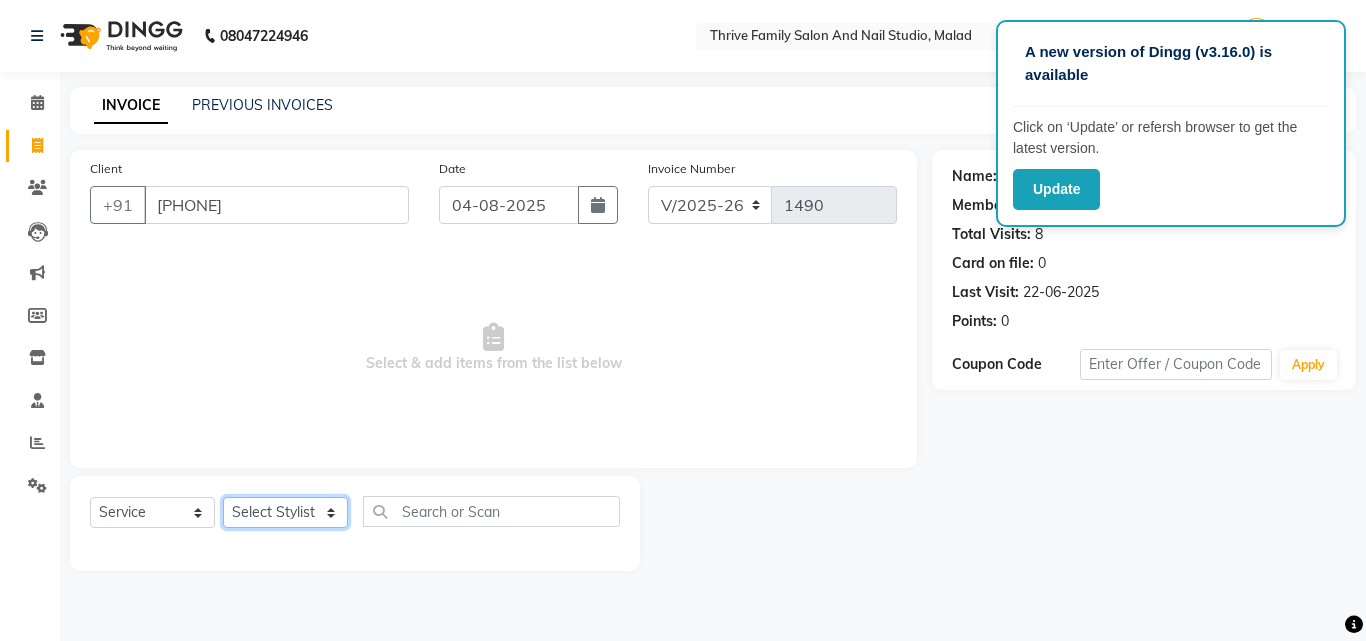 click on "Select Stylist [FIRST] [LAST] [FIRST] [LAST] [FIRST] [LAST] Manager [FIRST] [LAST] [FIRST] [LAST] [FIRST] [LAST] [FIRST] [LAST] [FIRST] [LAST] [FIRST] [LAST]" 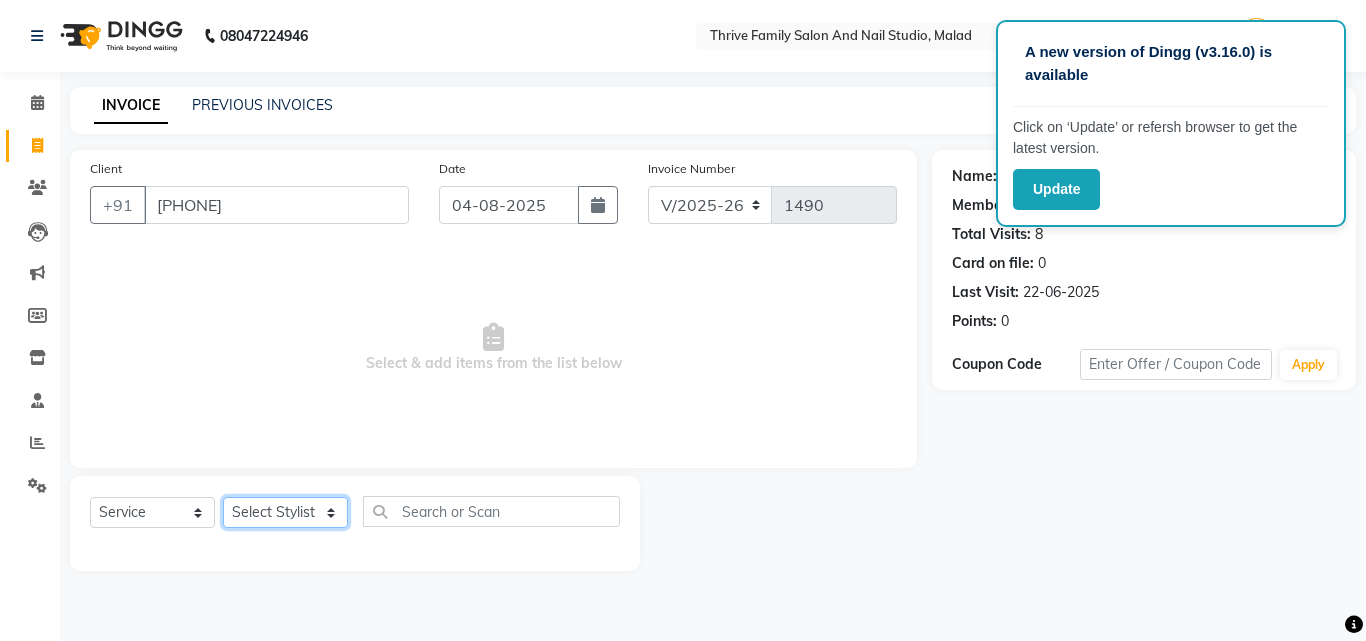 select on "43229" 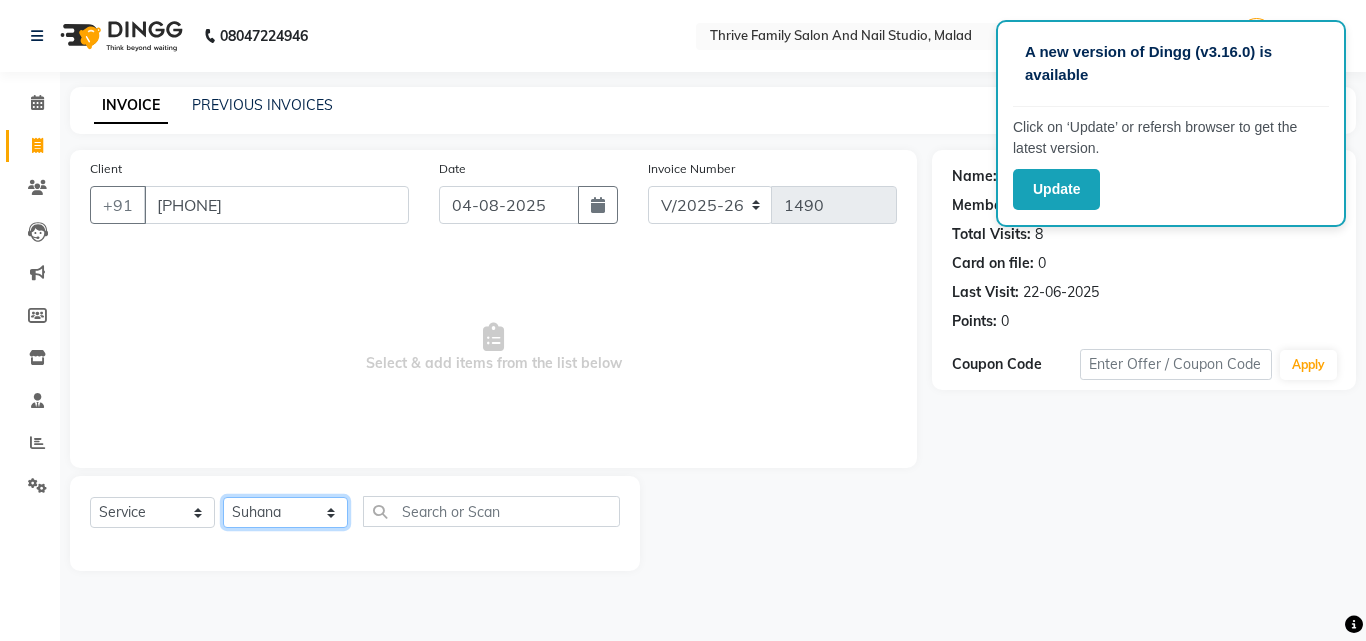 click on "Select Stylist [FIRST] [LAST] [FIRST] [LAST] [FIRST] [LAST] Manager [FIRST] [LAST] [FIRST] [LAST] [FIRST] [LAST] [FIRST] [LAST] [FIRST] [LAST] [FIRST] [LAST]" 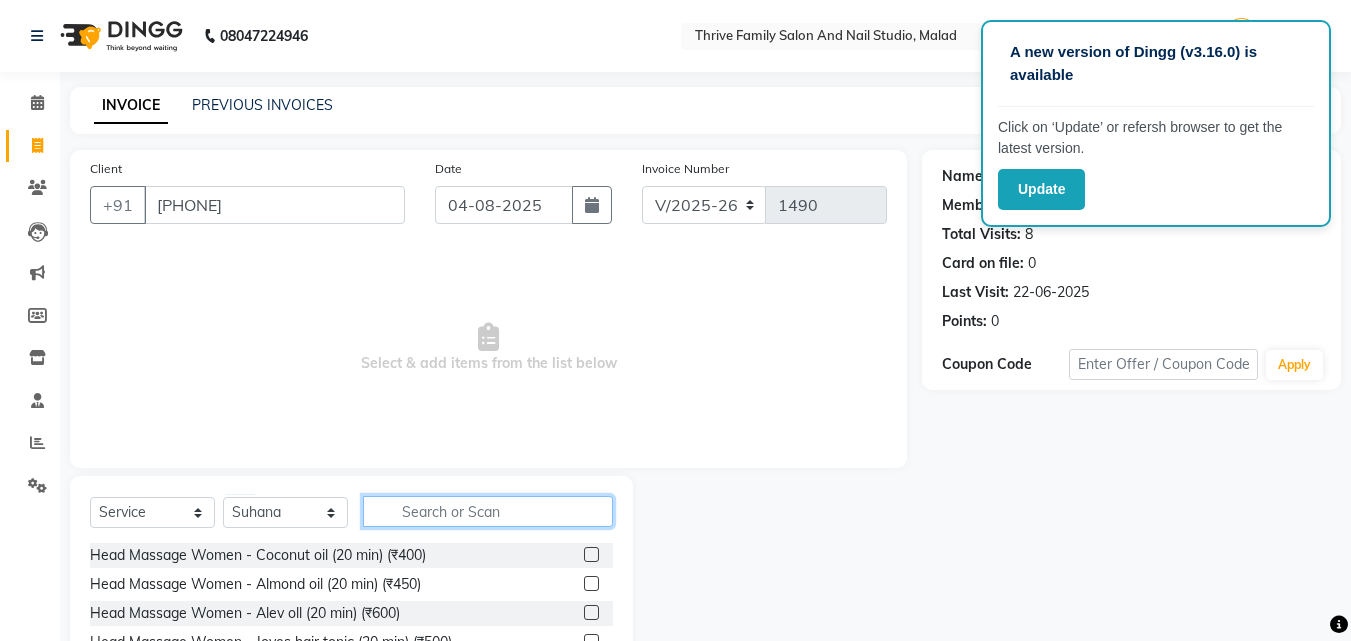 click 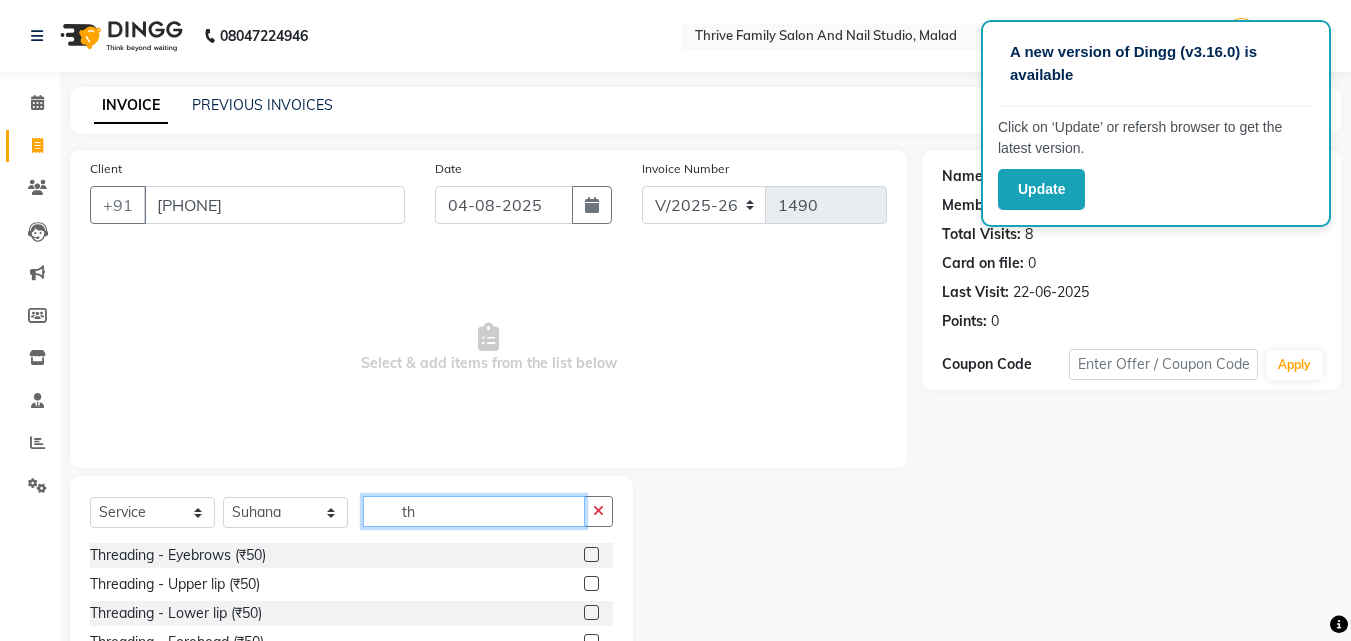type on "th" 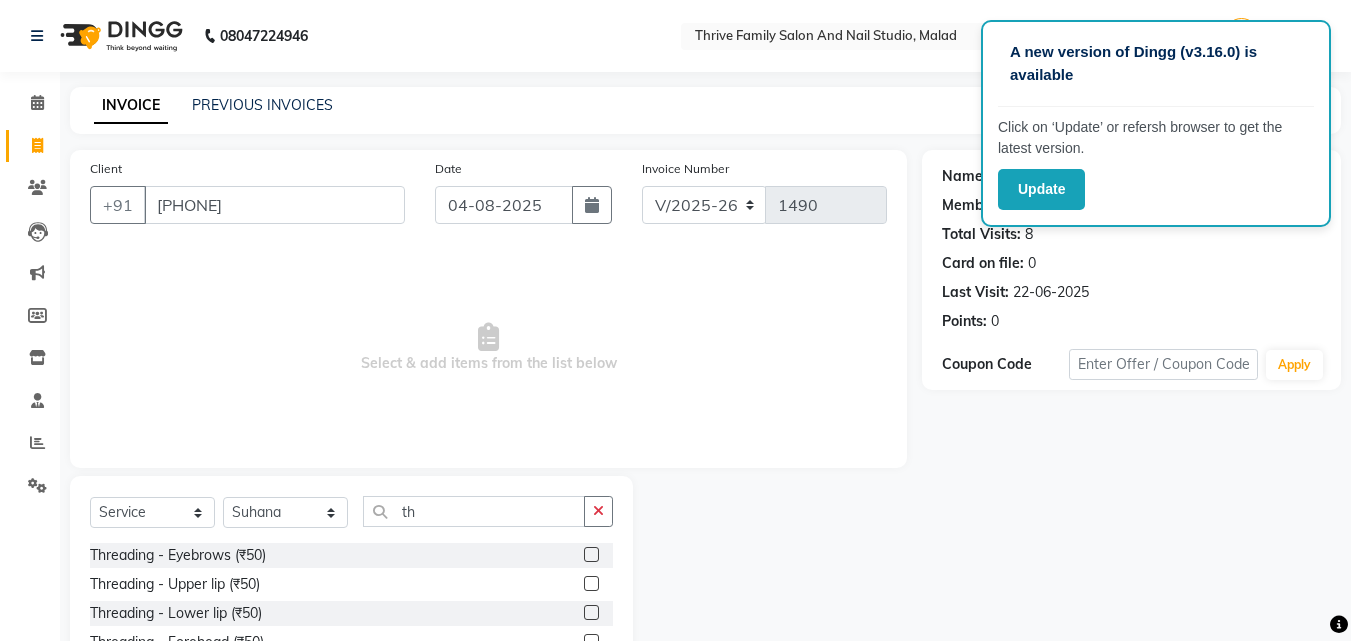 click on "Threading - Eyebrows (₹50)" 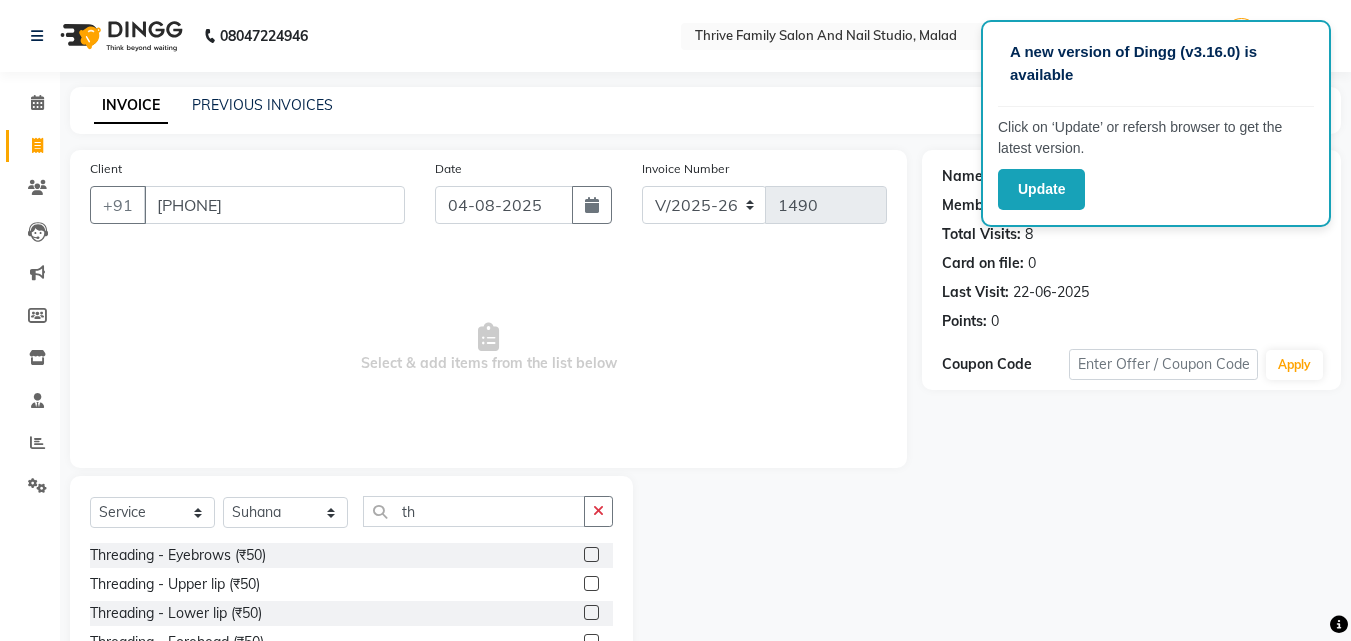 click 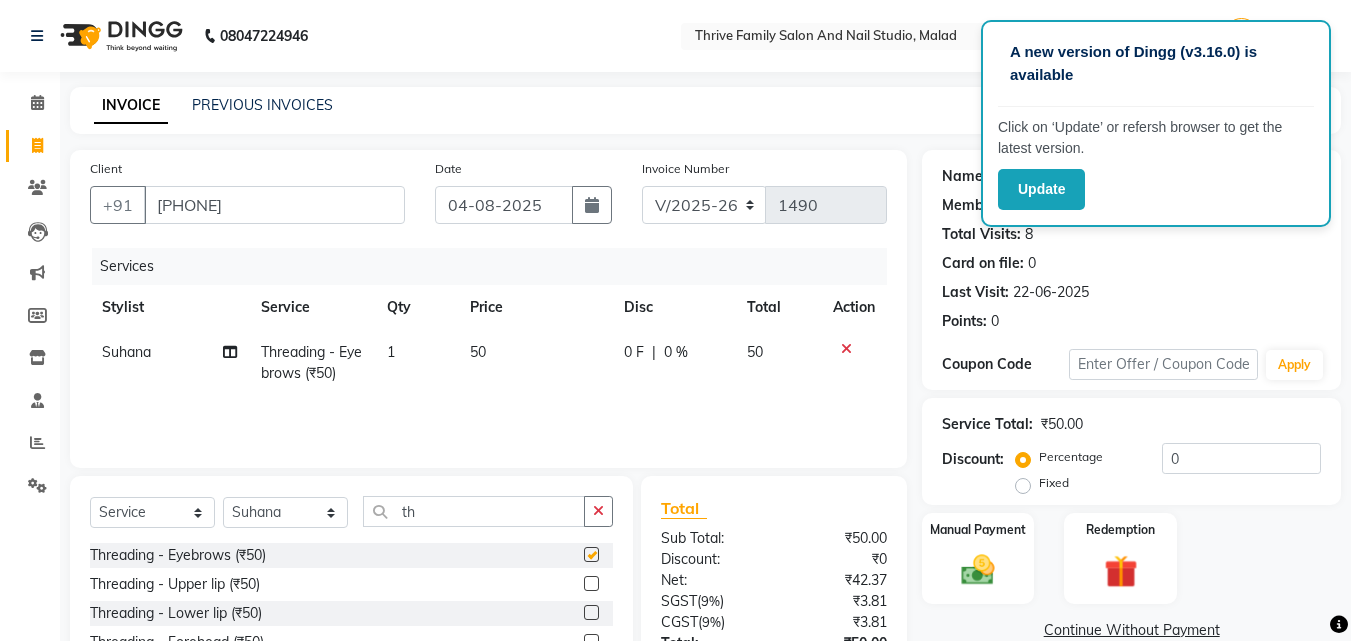 checkbox on "false" 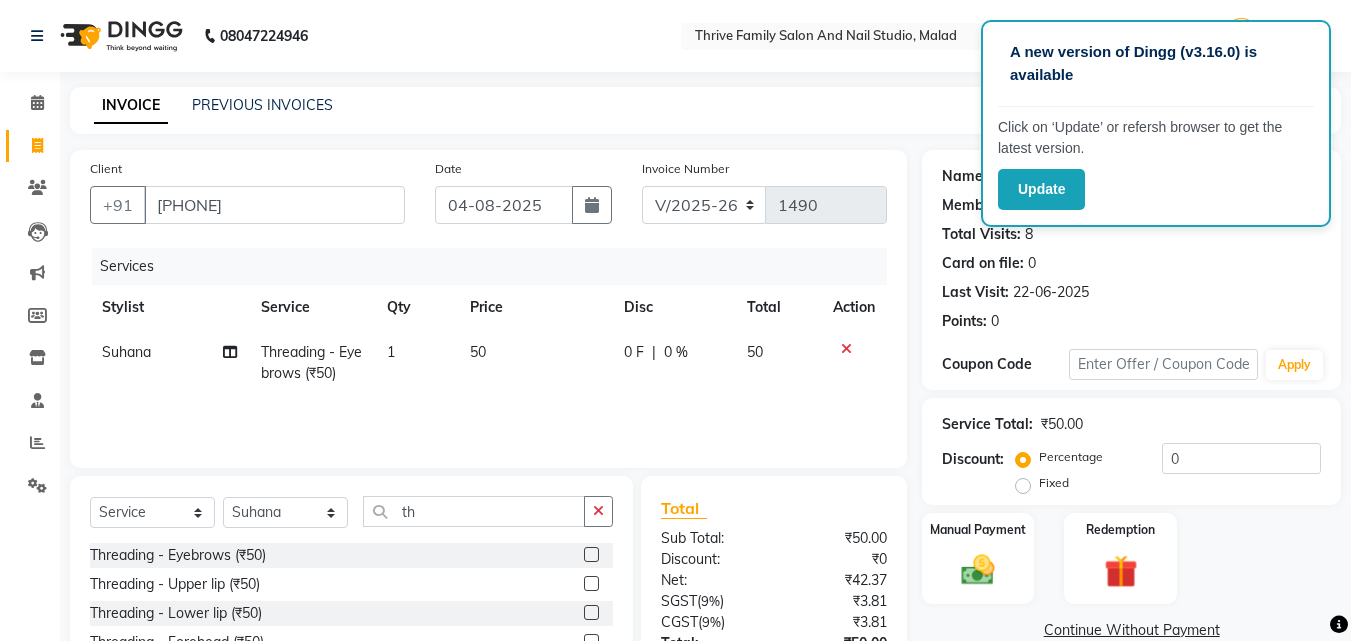 click 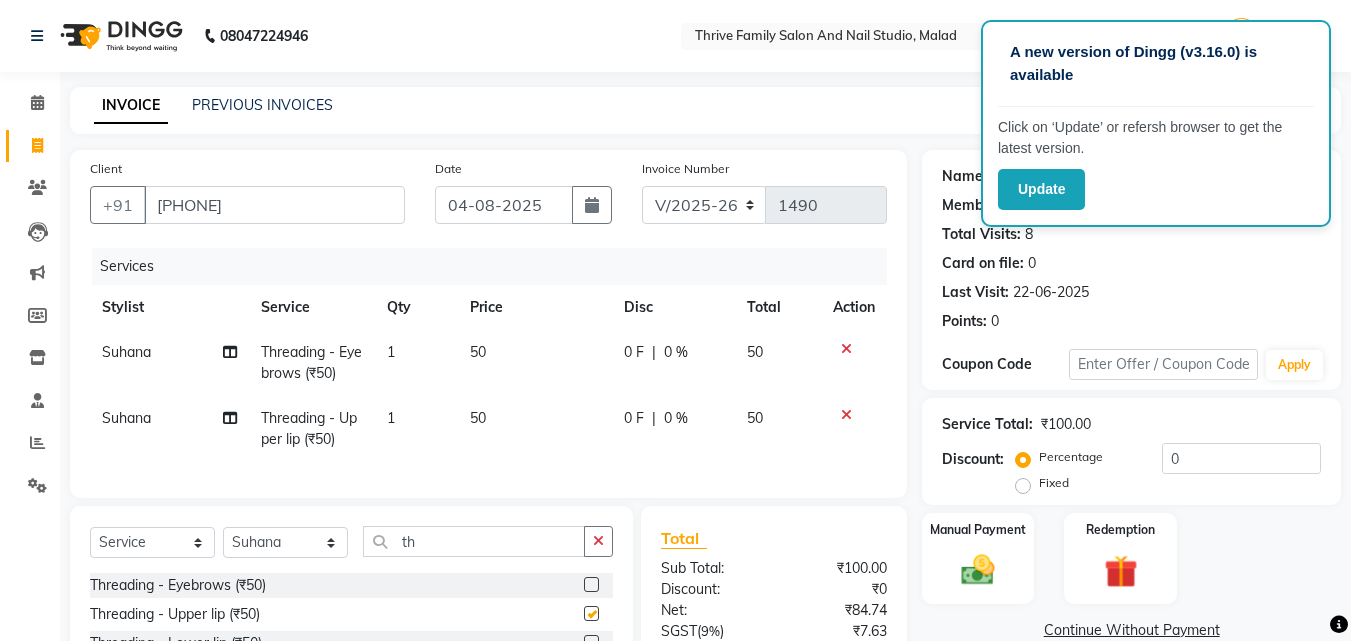 checkbox on "false" 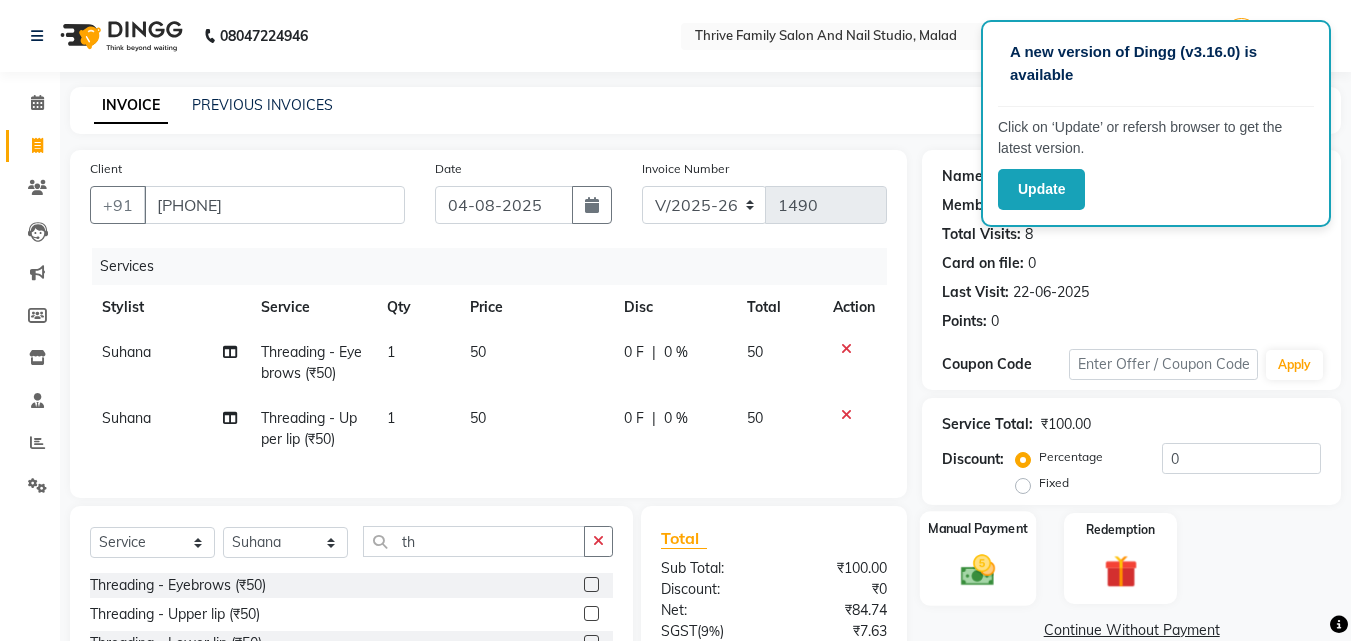 click on "Manual Payment" 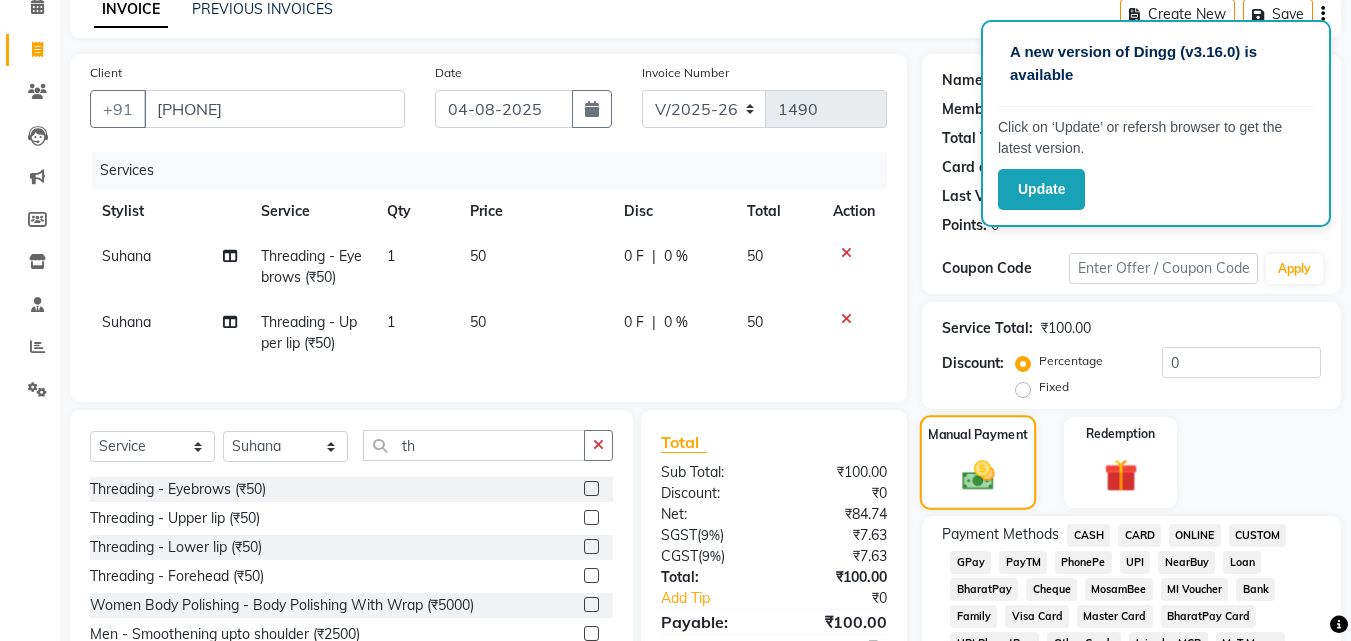 scroll, scrollTop: 104, scrollLeft: 0, axis: vertical 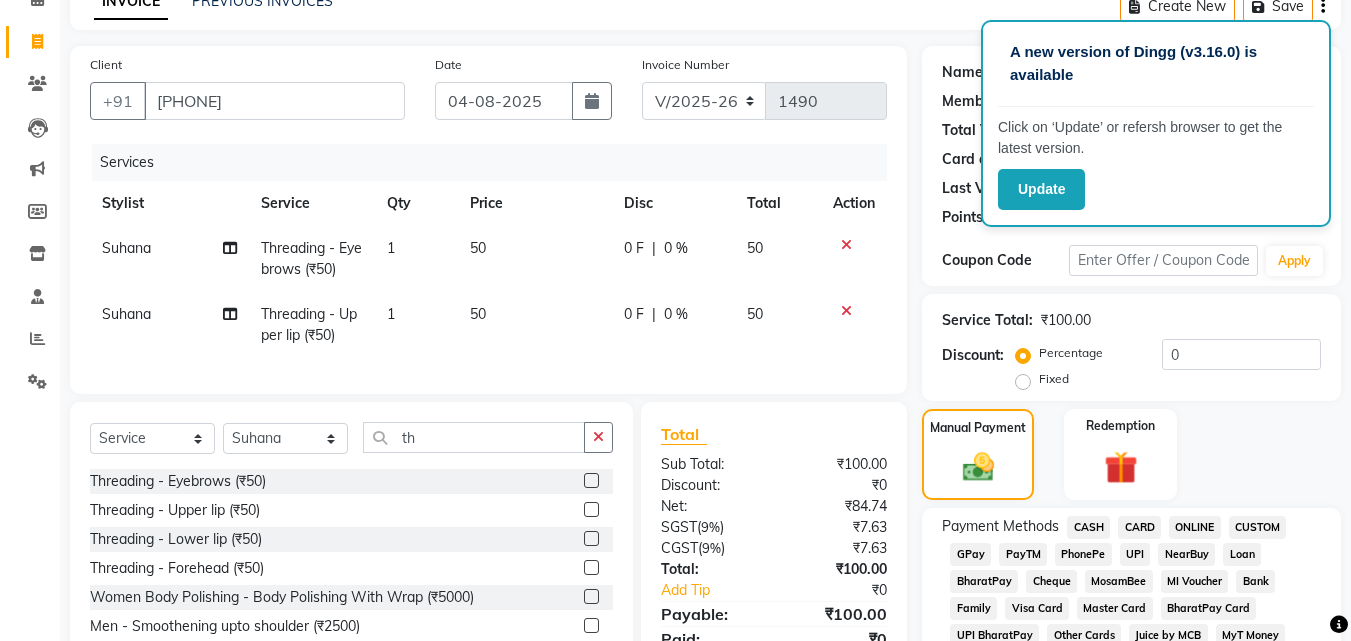 click on "GPay" 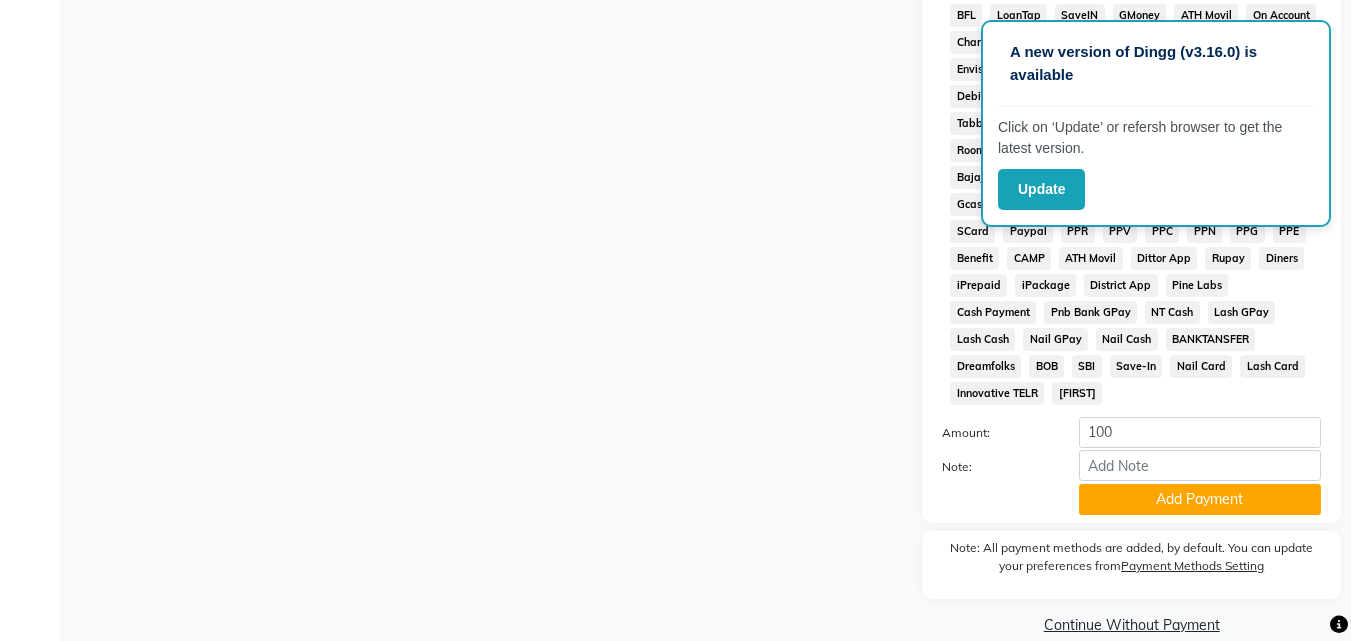 scroll, scrollTop: 860, scrollLeft: 0, axis: vertical 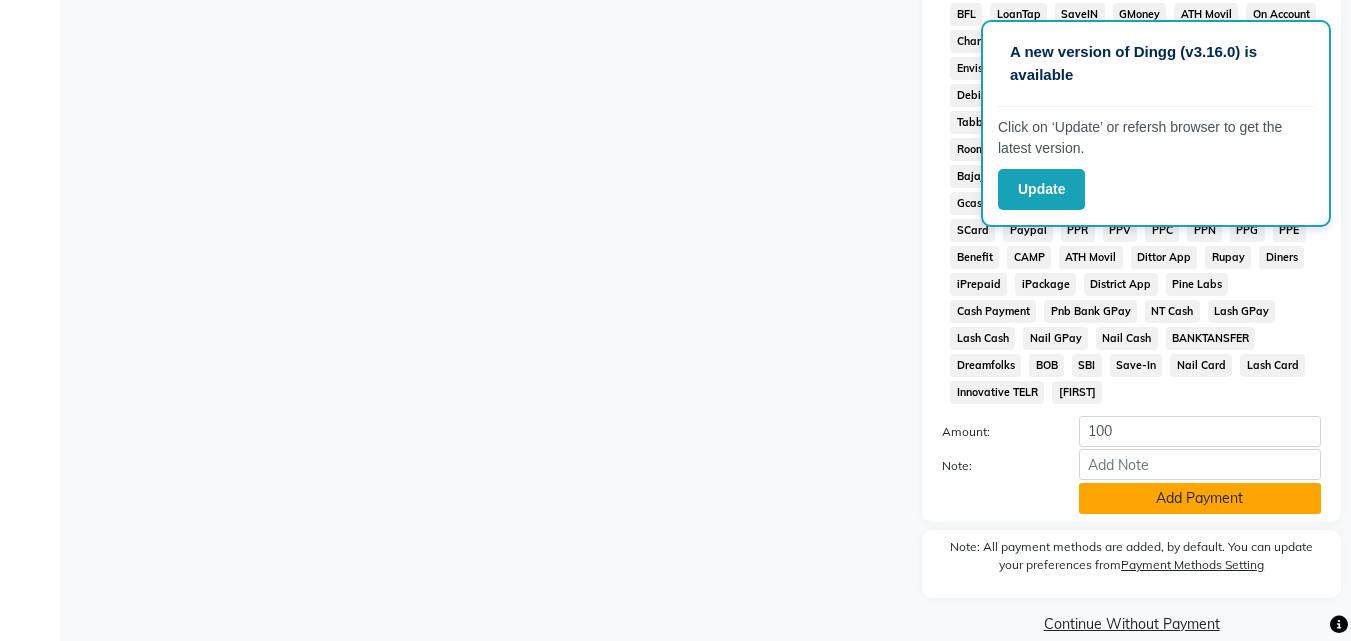 click on "Add Payment" 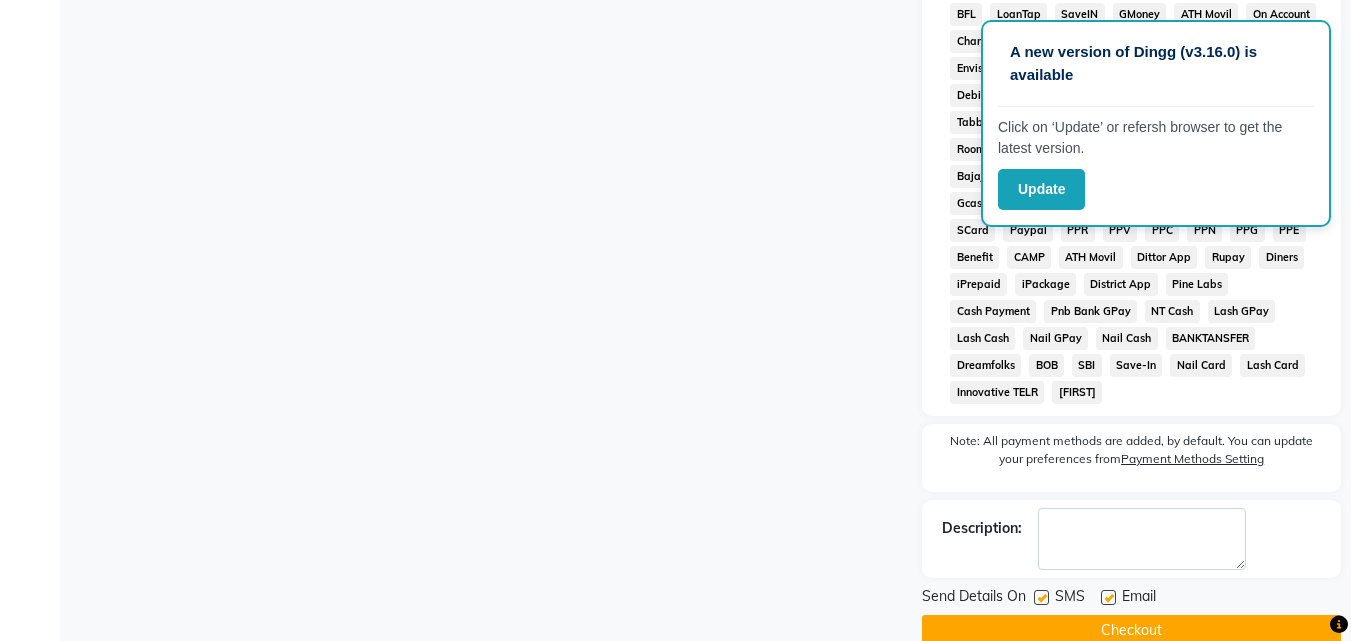 click on "Checkout" 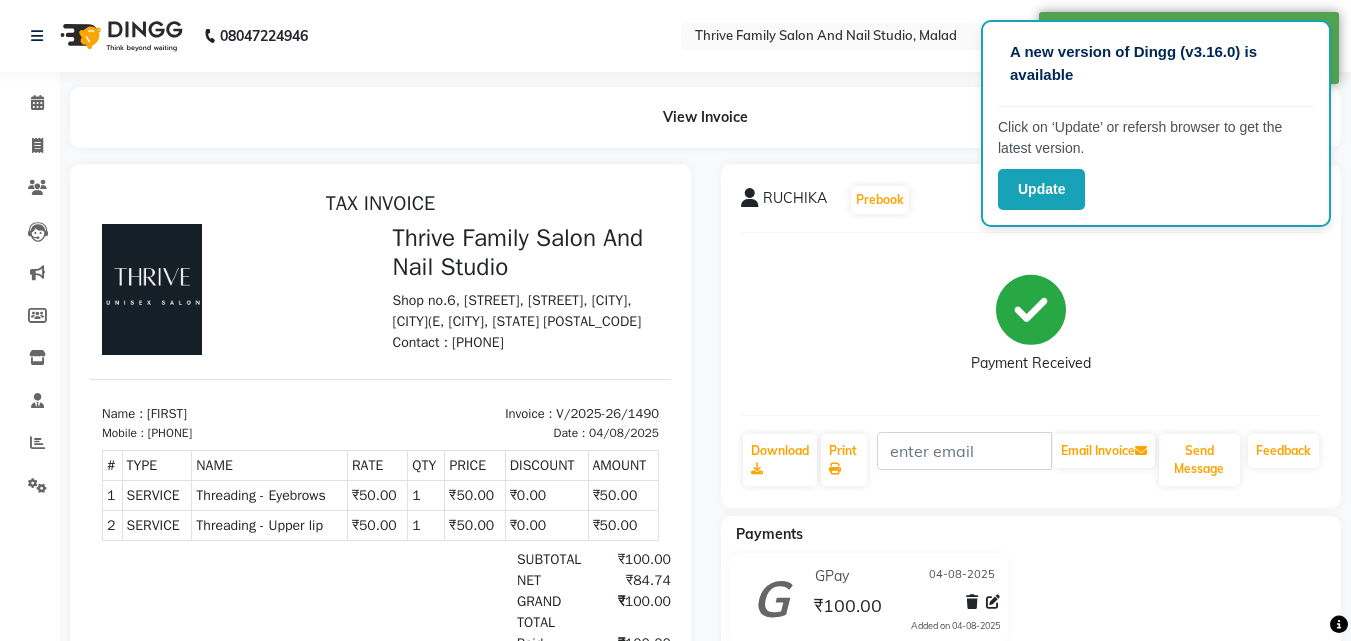 scroll, scrollTop: 0, scrollLeft: 0, axis: both 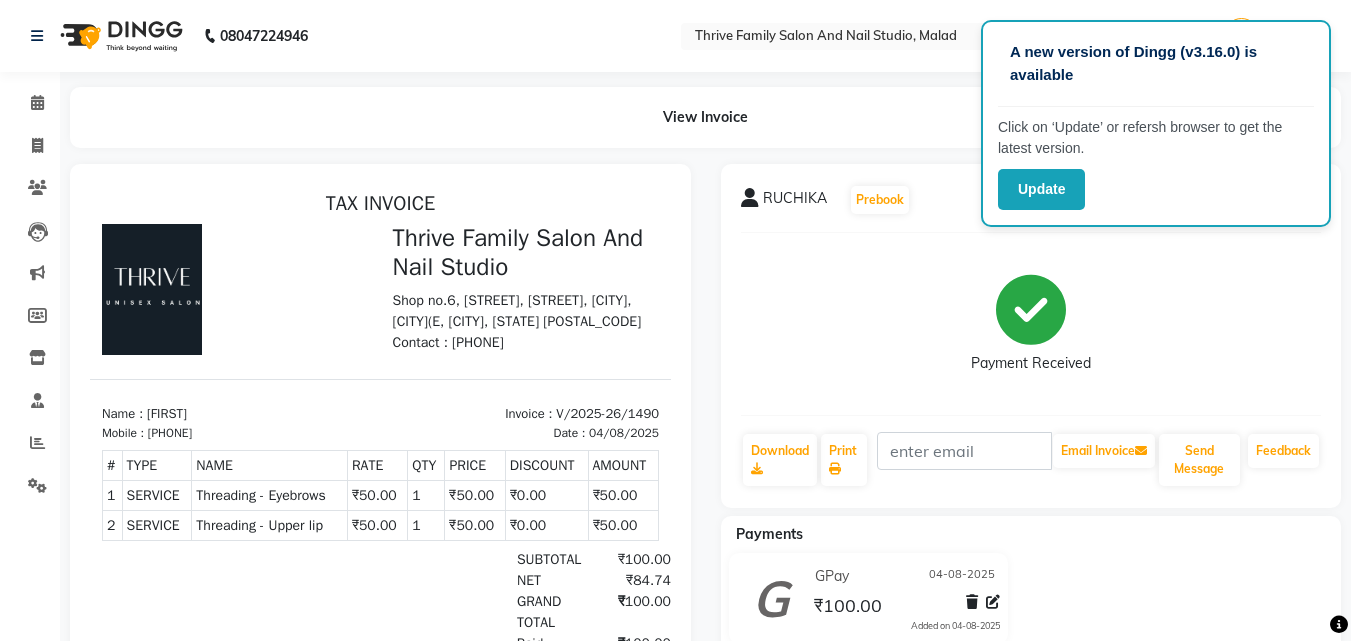 click on "View Invoice      [FIRST]   Prebook   Payment Received  Download  Print   Email Invoice   Send Message Feedback  Payments GPay 04-08-2025 ₹100.00  Added on 04-08-2025" 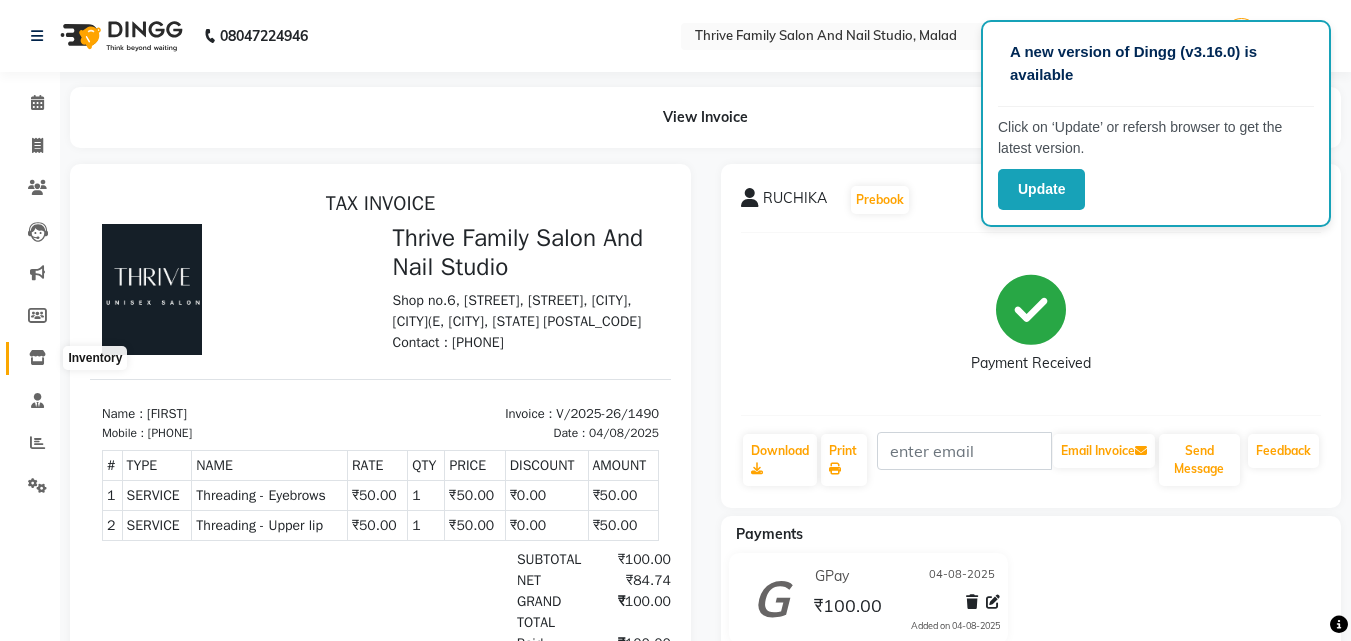 click 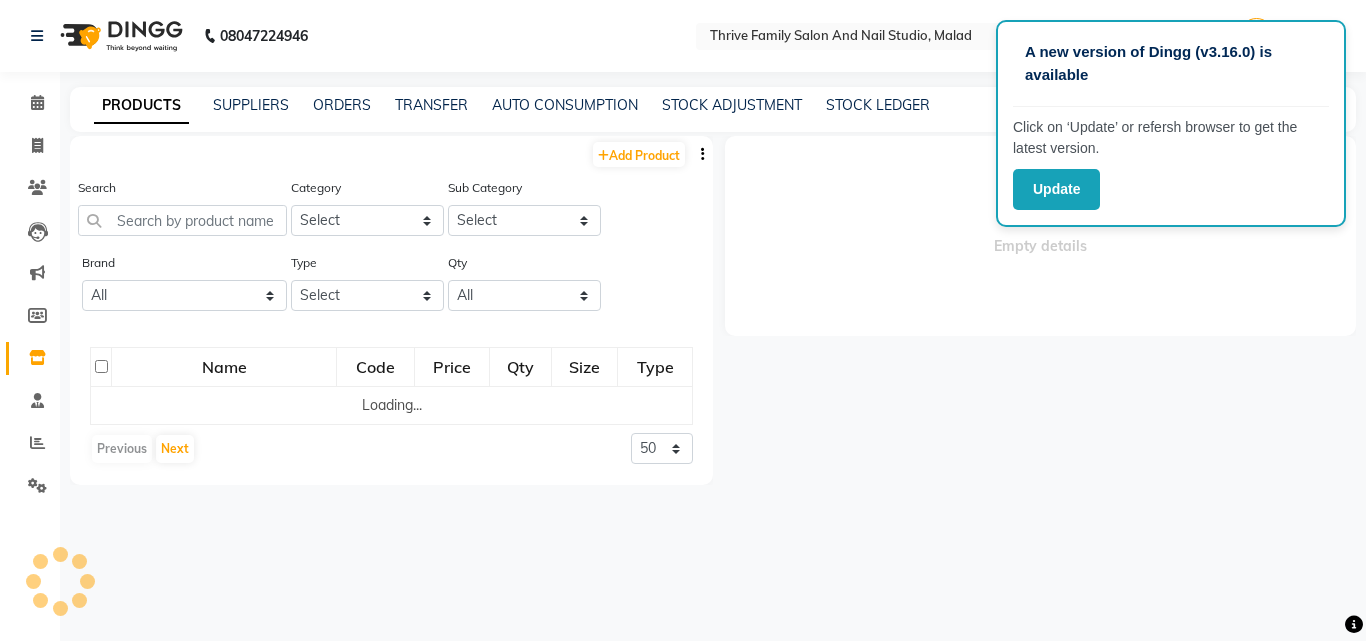 select 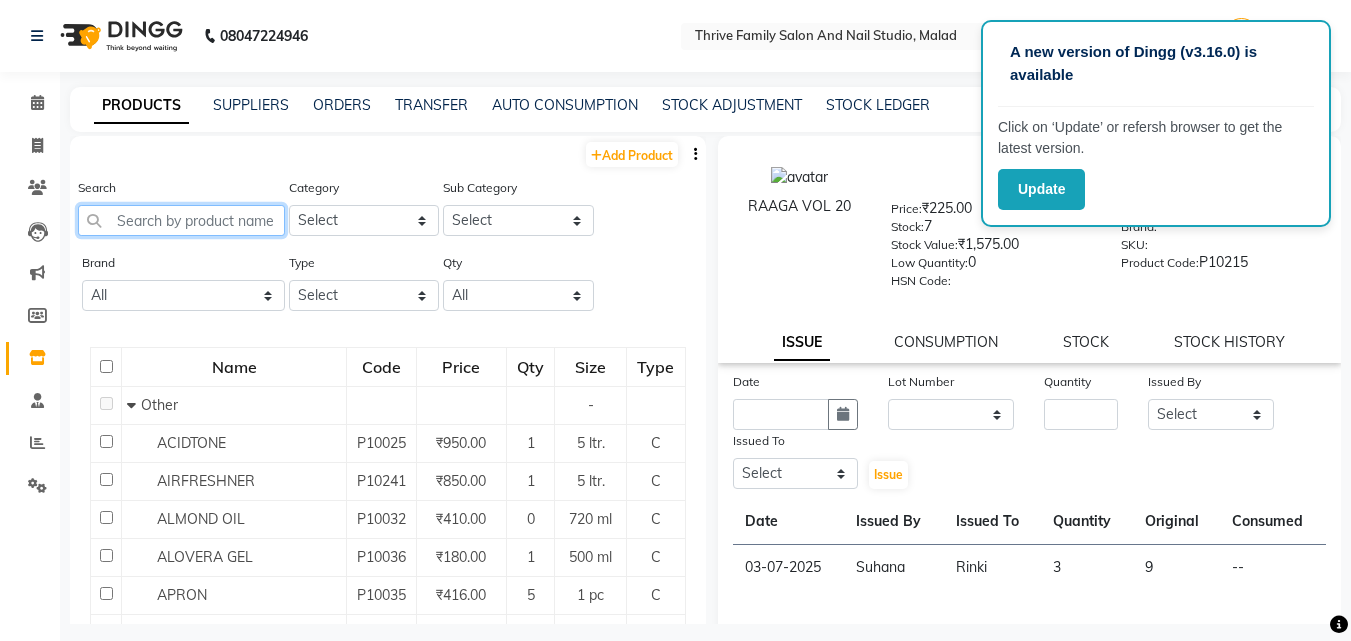 click 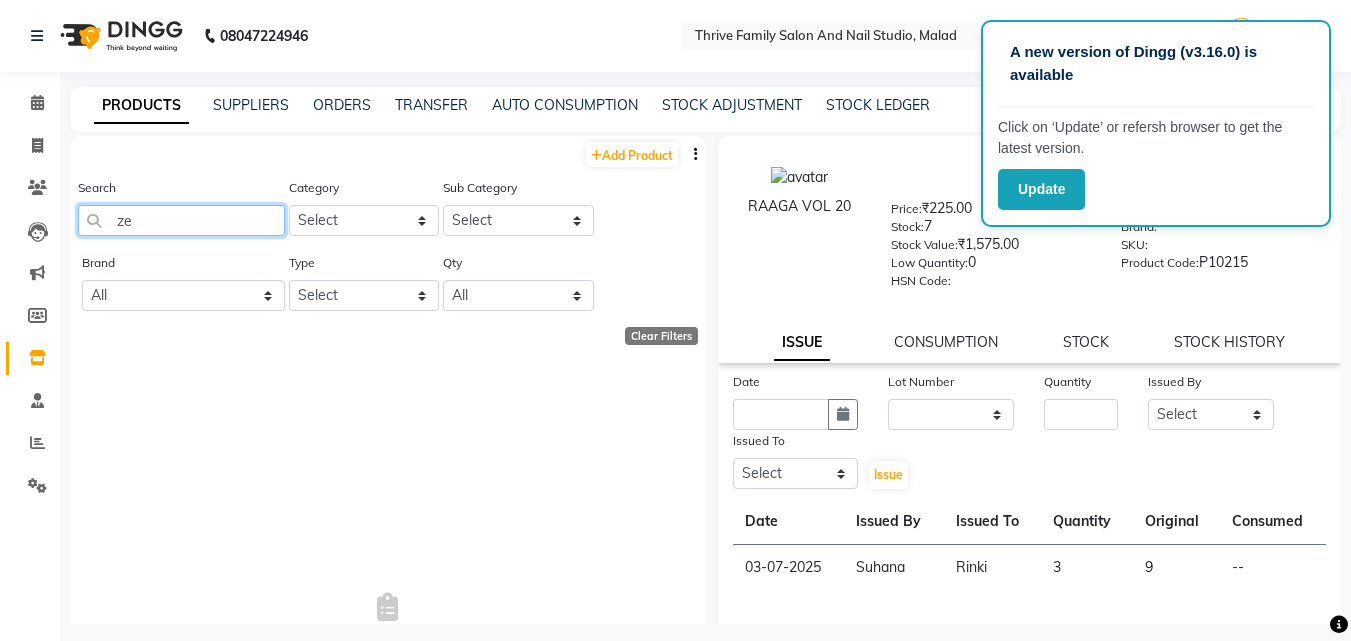 type on "z" 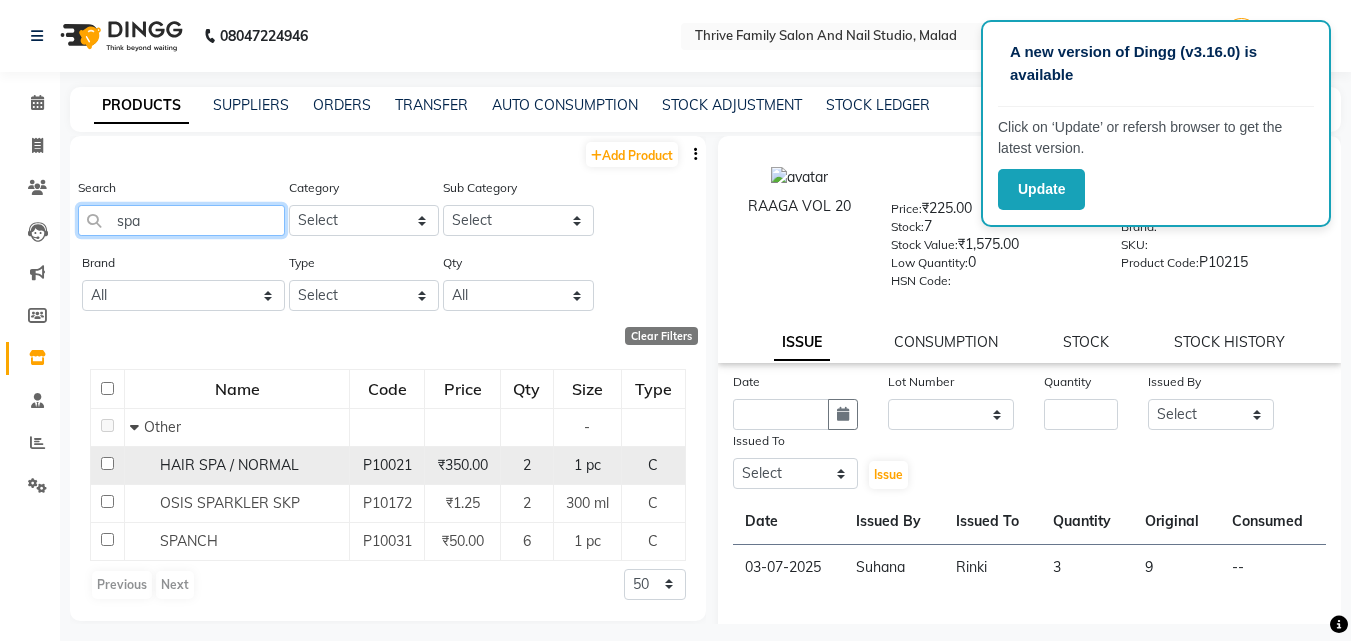 type on "spa" 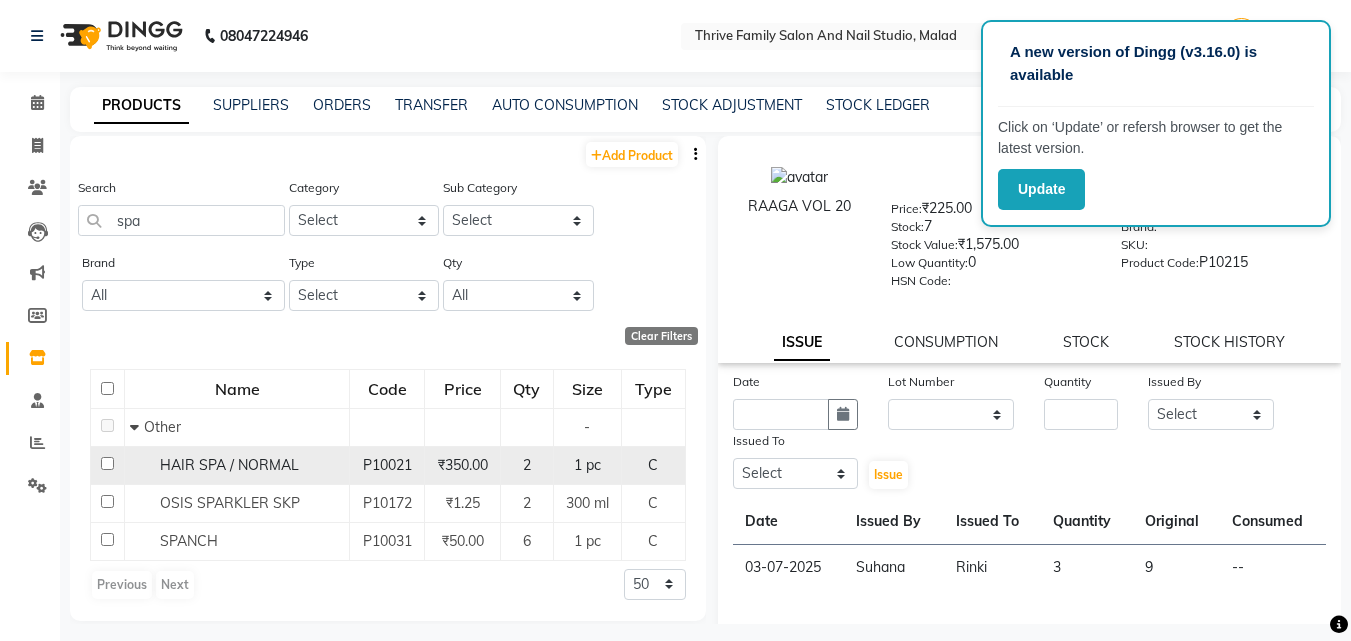 click on "1 pc" 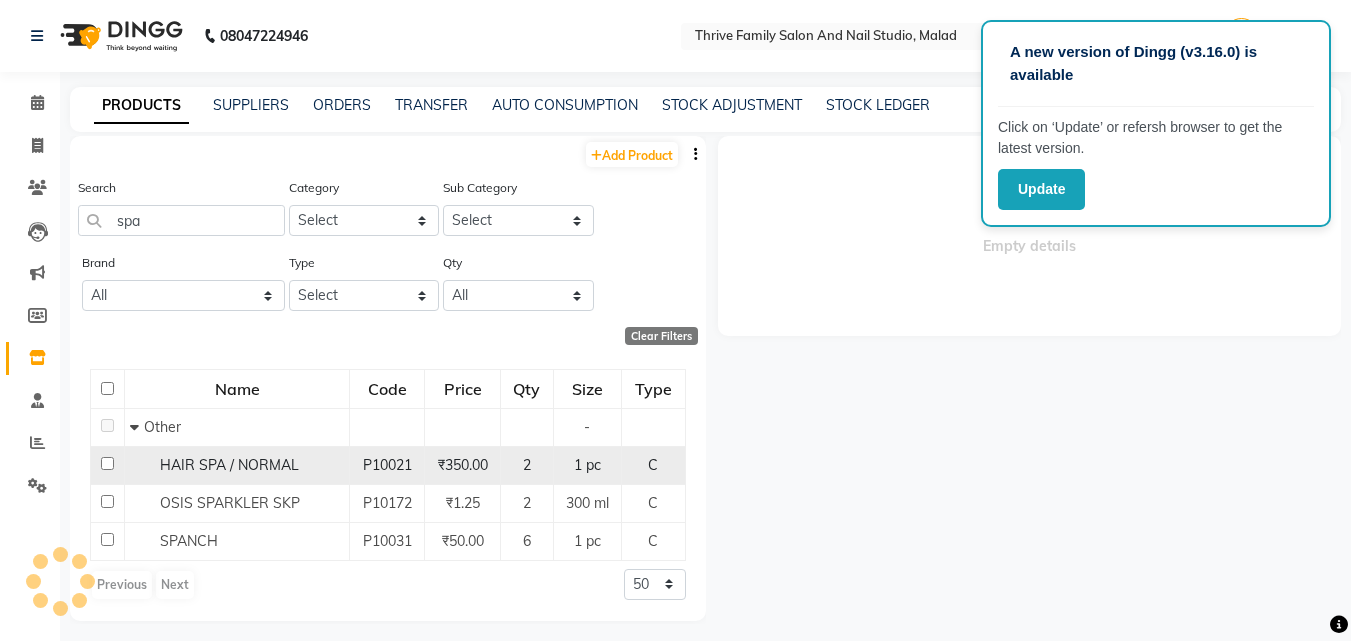 select 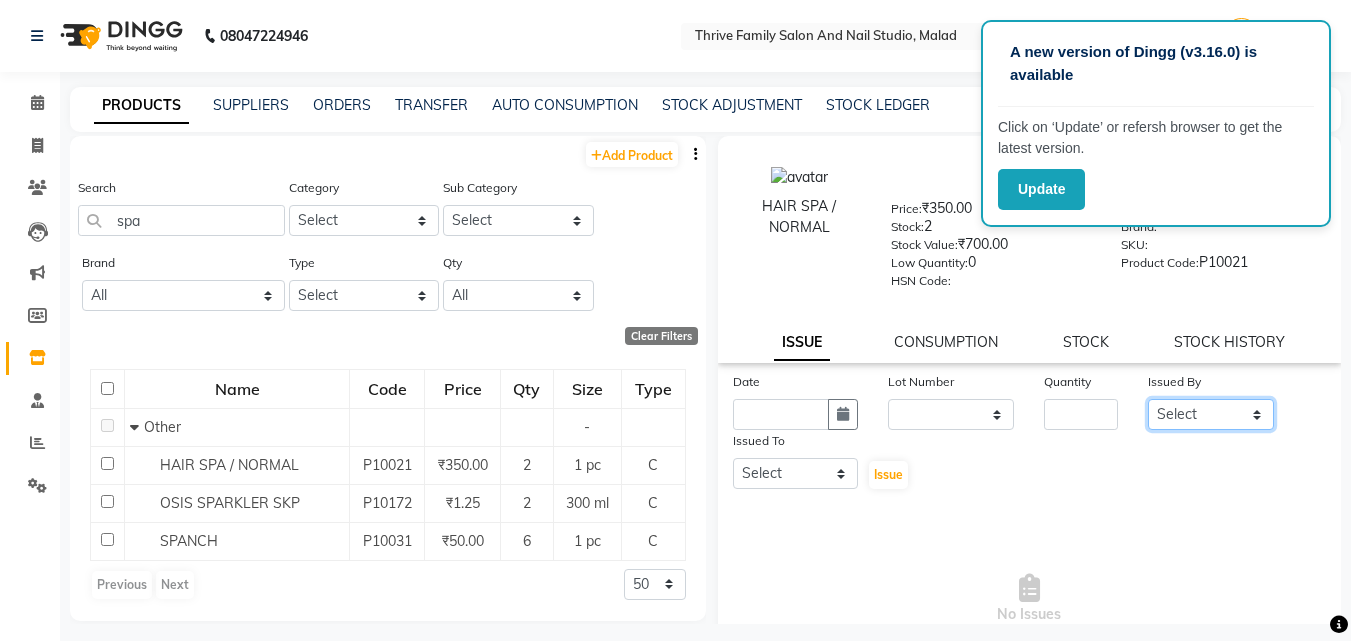 click on "Select [FIRST] [LAST] [FIRST] [LAST] [FIRST] [LAST] Manager [FIRST] [LAST] [FIRST] [LAST] [FIRST] [LAST] [FIRST] [LAST] [FIRST] [LAST] [FIRST] [LAST]" 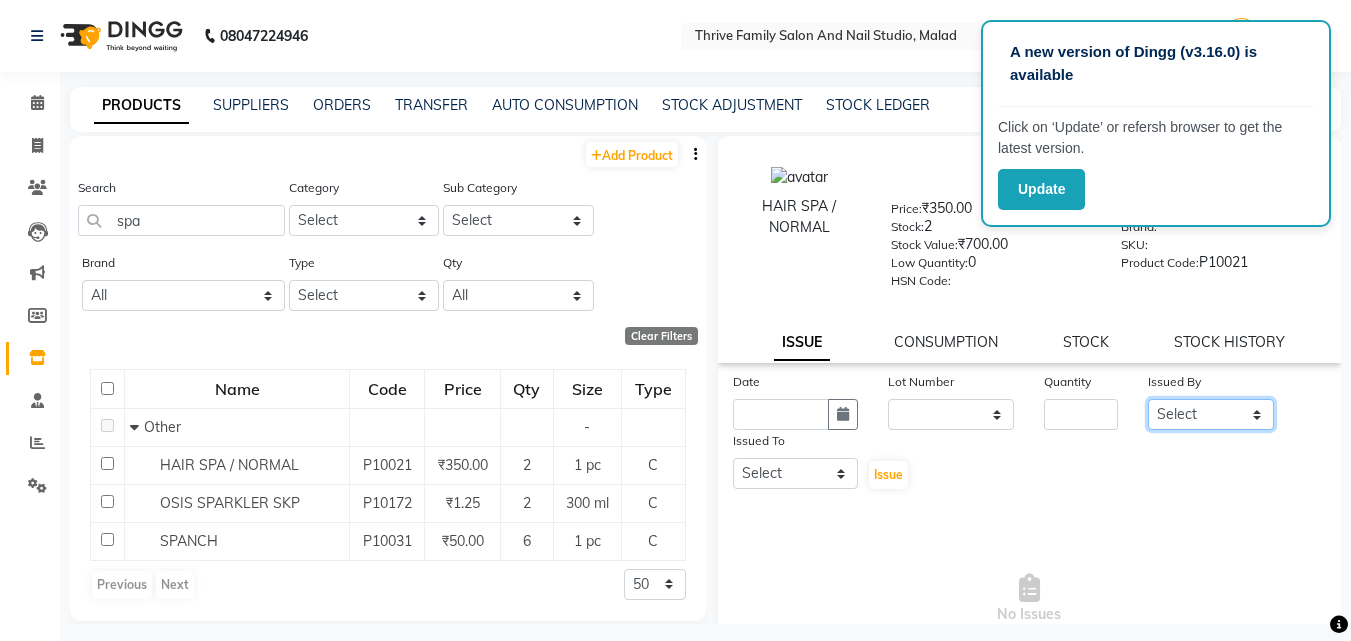 select on "88061" 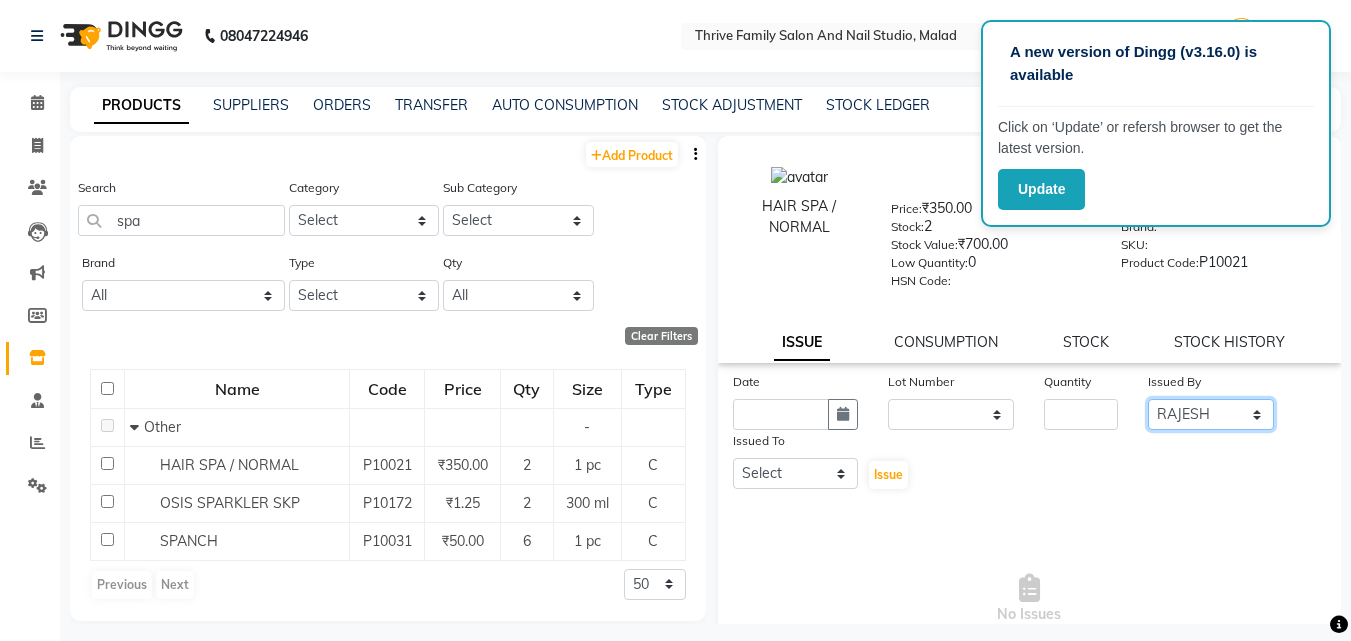 click on "Select [FIRST] [LAST] [FIRST] [LAST] [FIRST] [LAST] Manager [FIRST] [LAST] [FIRST] [LAST] [FIRST] [LAST] [FIRST] [LAST] [FIRST] [LAST] [FIRST] [LAST]" 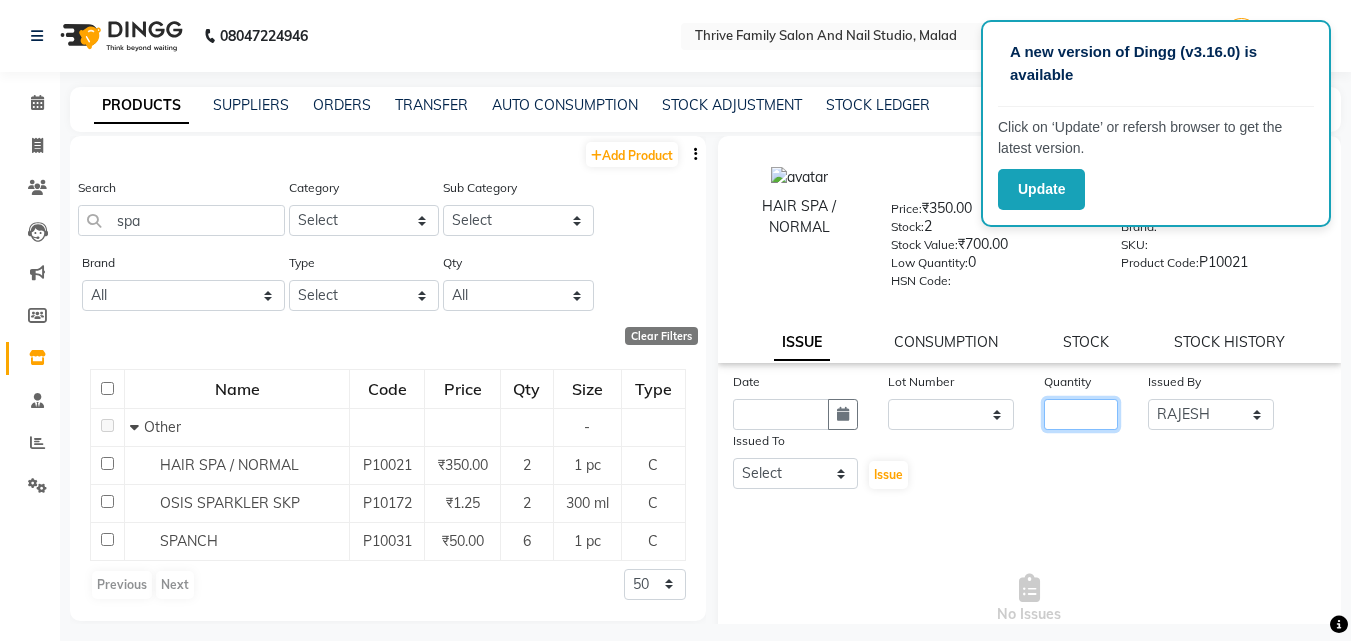 click 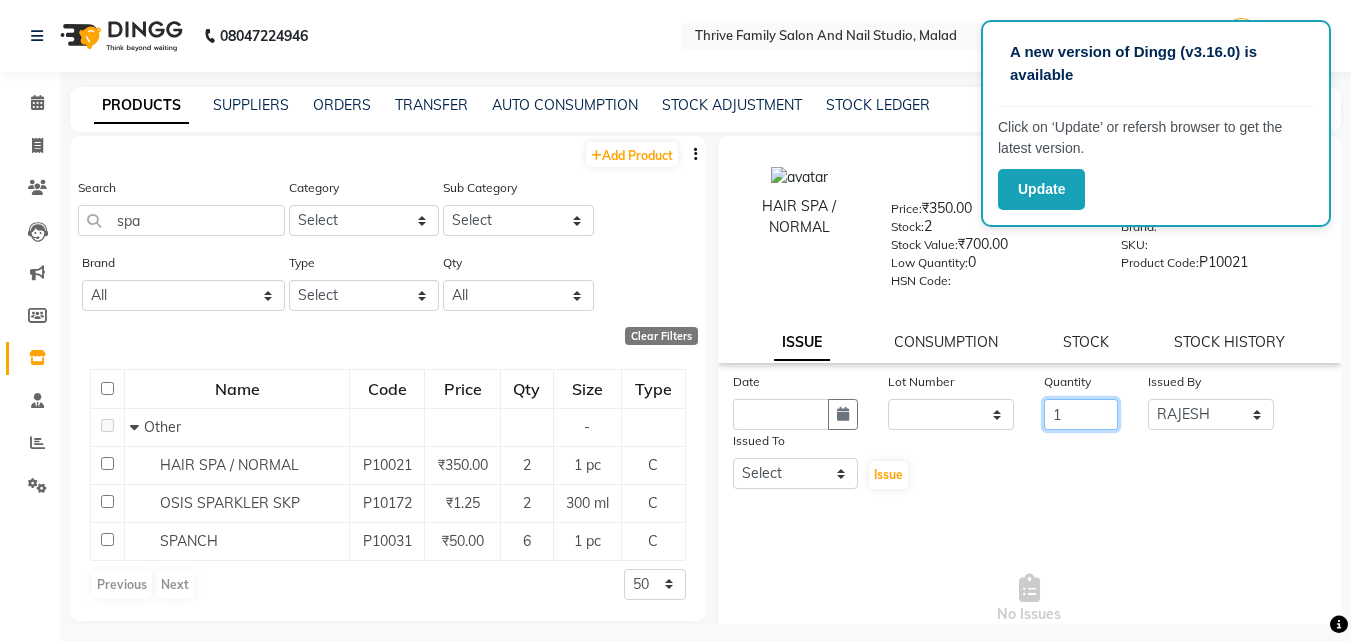 type on "1" 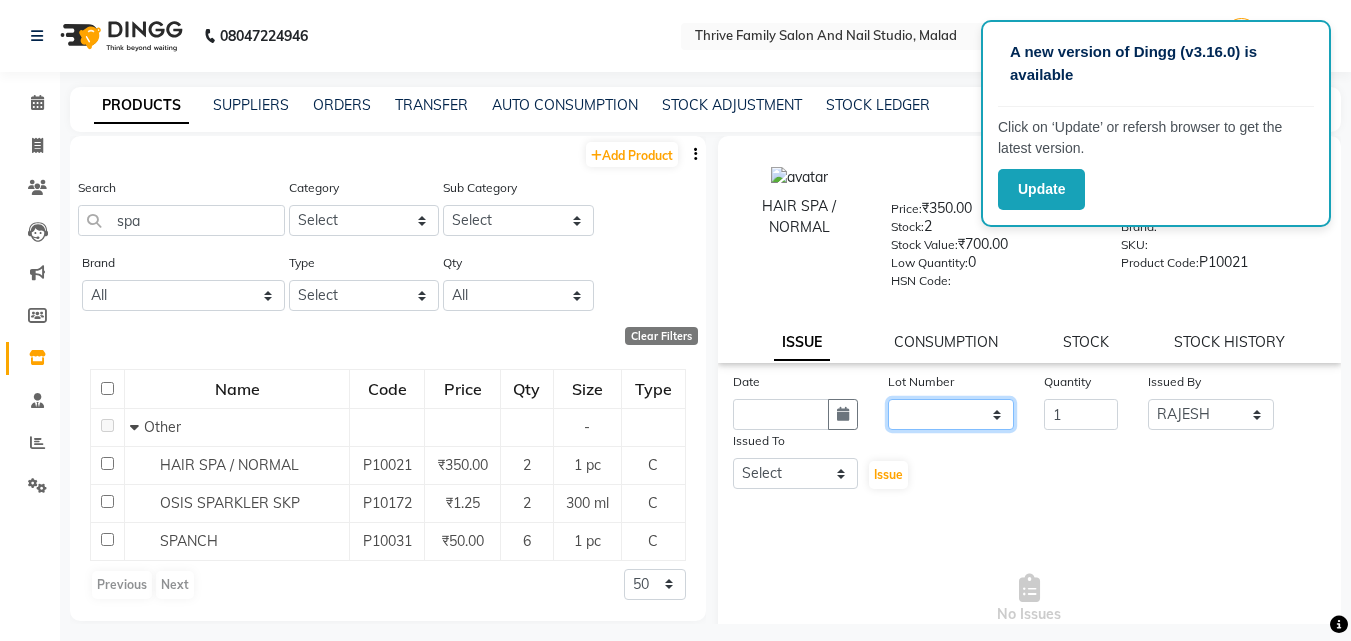 click on "None" 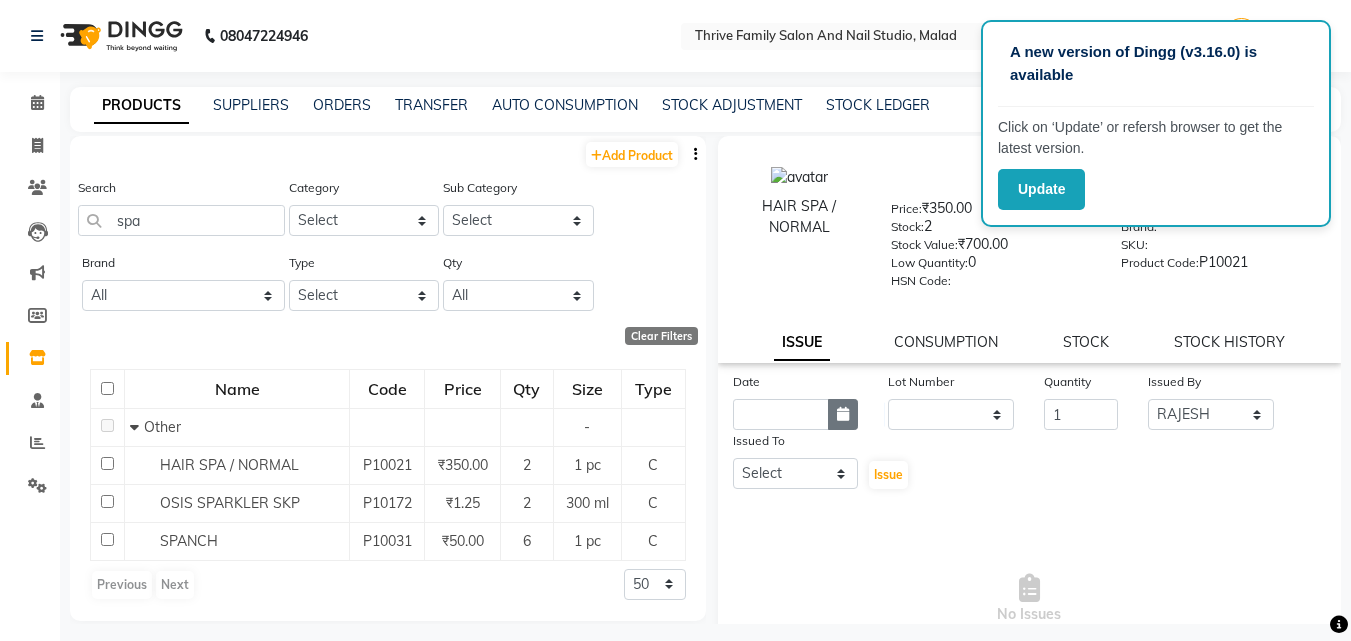 click 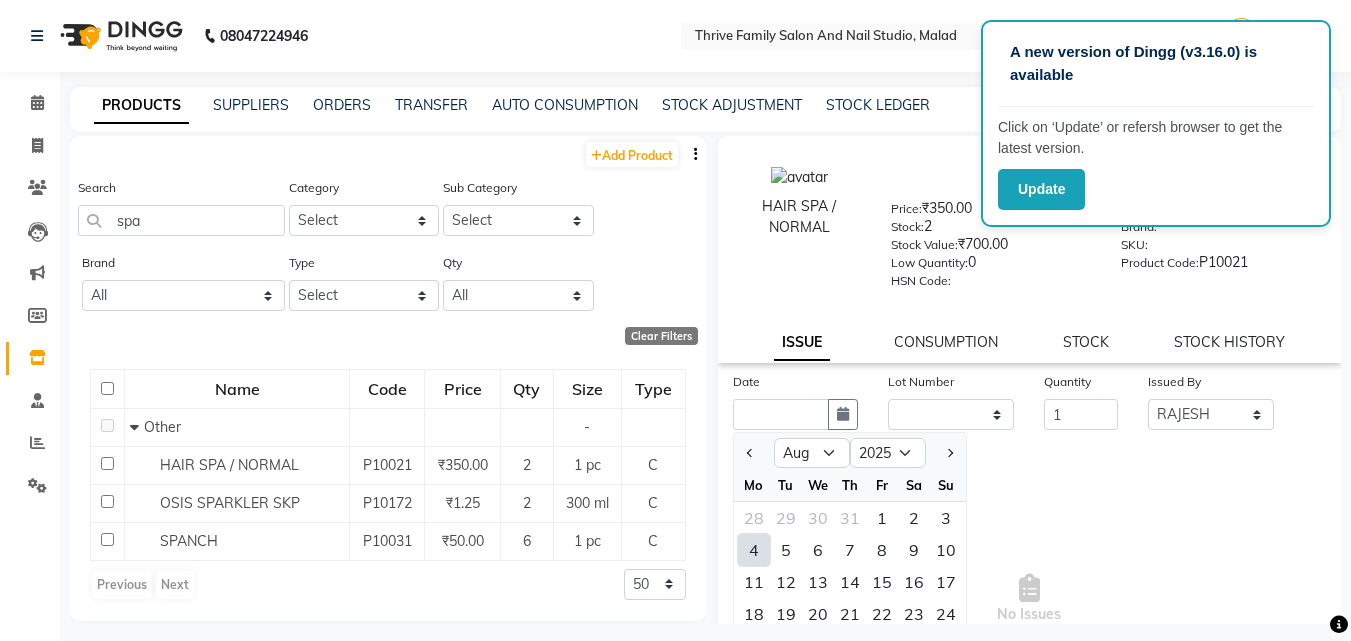 click on "4" 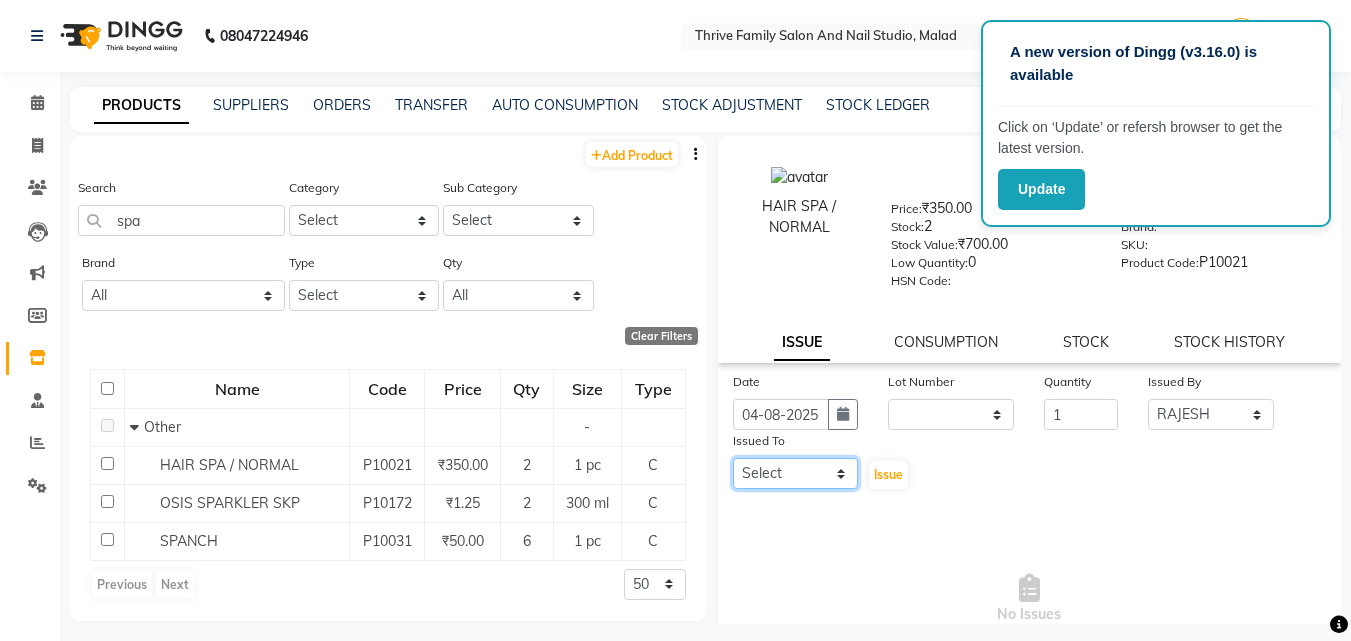 click on "Select [FIRST] [LAST] [FIRST] [LAST] [FIRST] [LAST] Manager [FIRST] [LAST] [FIRST] [LAST] [FIRST] [LAST] [FIRST] [LAST] [FIRST] [LAST] [FIRST] [LAST]" 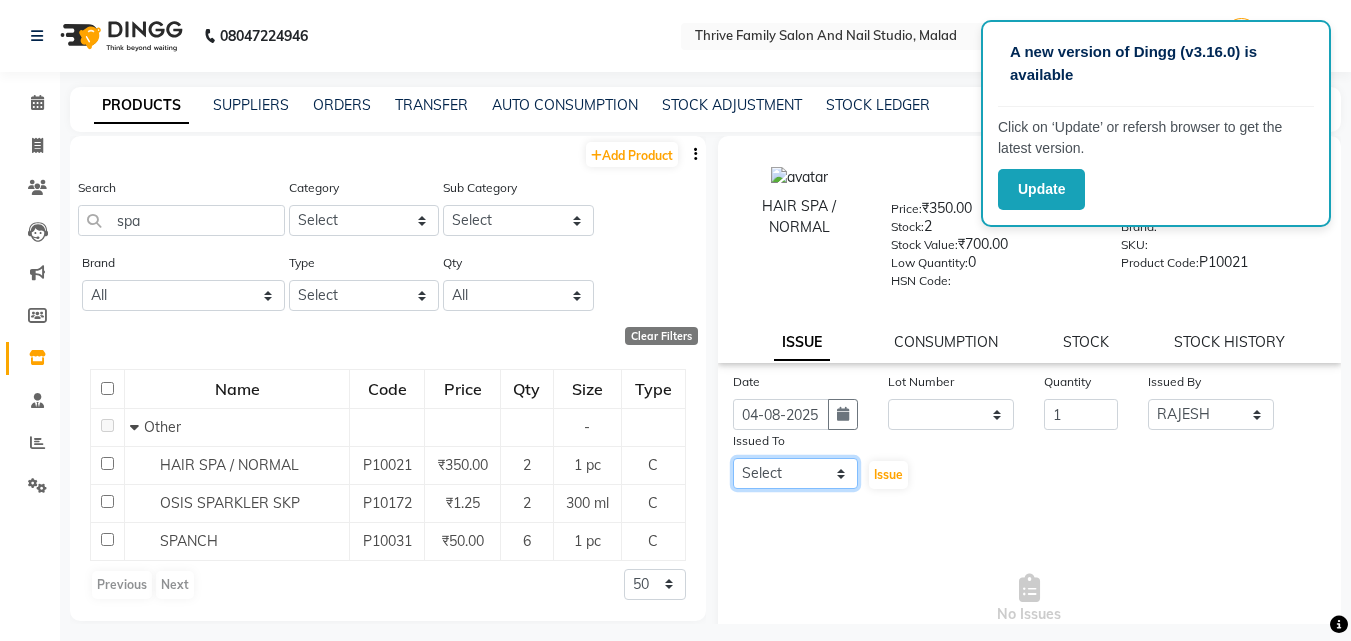 select on "43229" 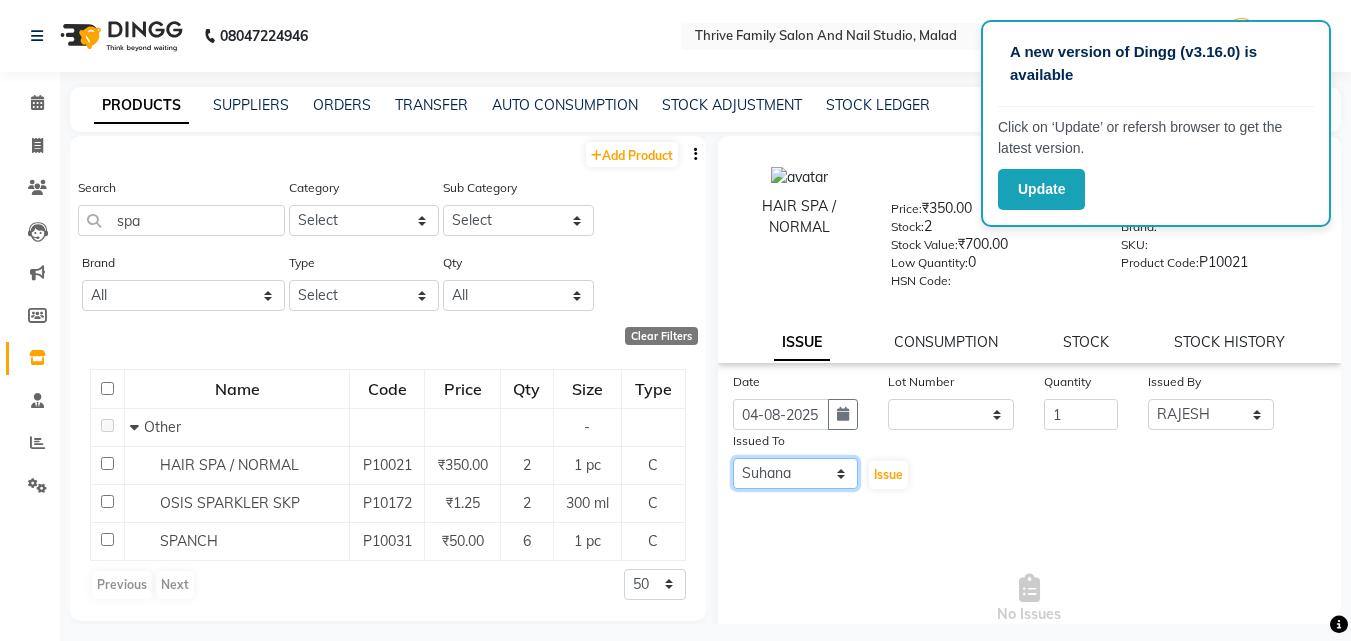 click on "Select [FIRST] [LAST] [FIRST] [LAST] [FIRST] [LAST] Manager [FIRST] [LAST] [FIRST] [LAST] [FIRST] [LAST] [FIRST] [LAST] [FIRST] [LAST] [FIRST] [LAST]" 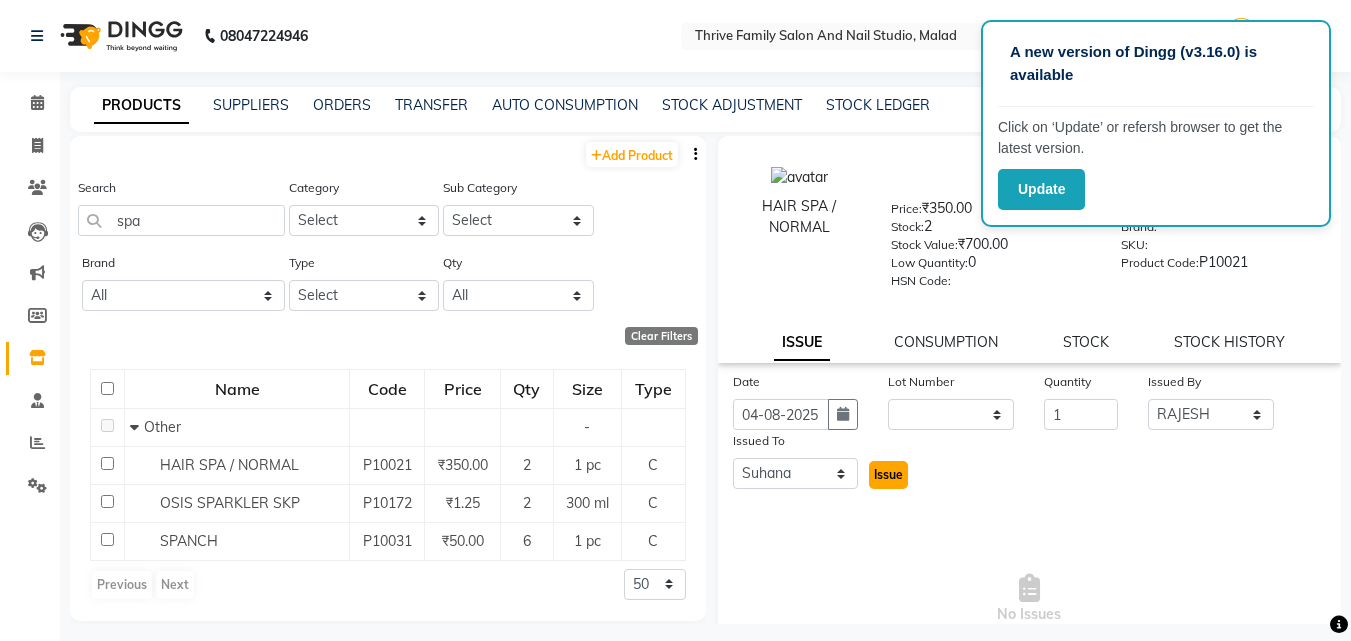 click on "Issue" 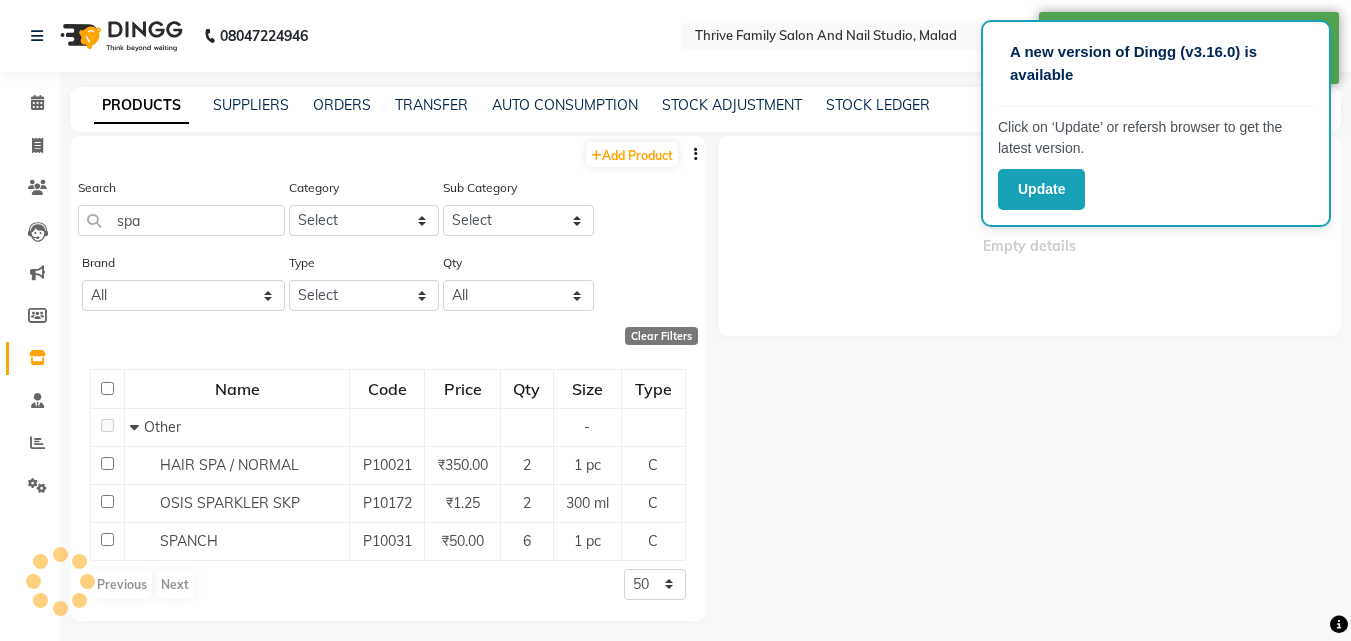 select 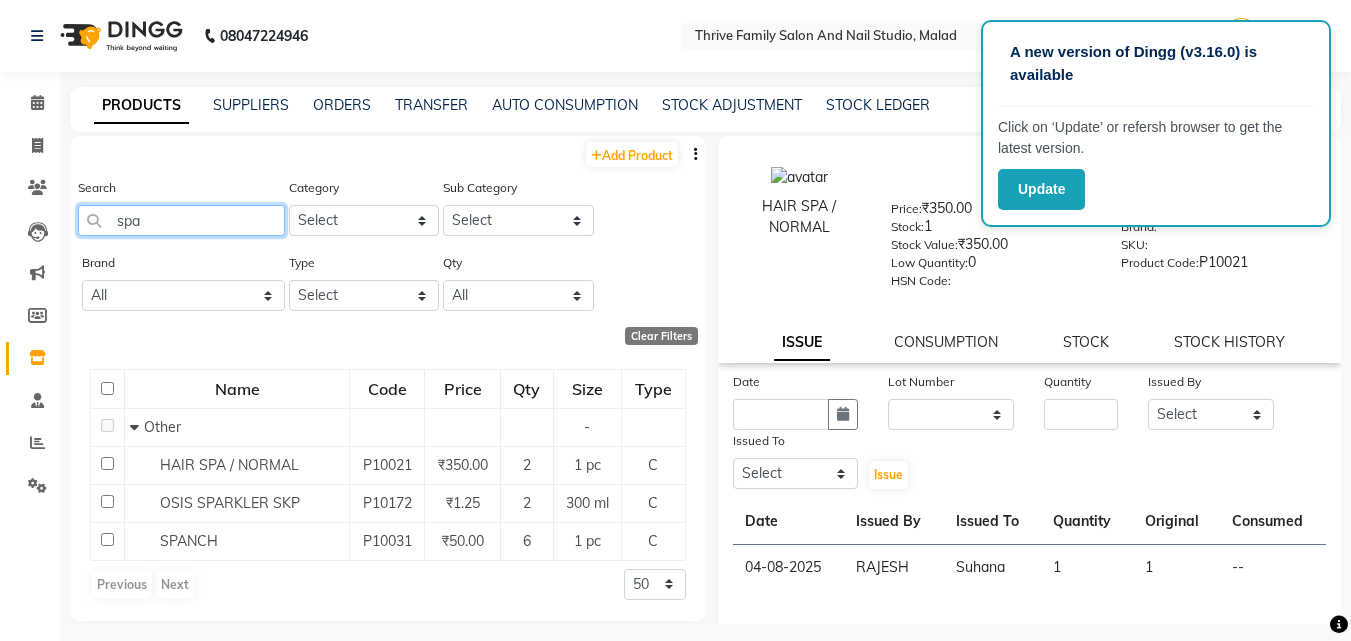 click on "spa" 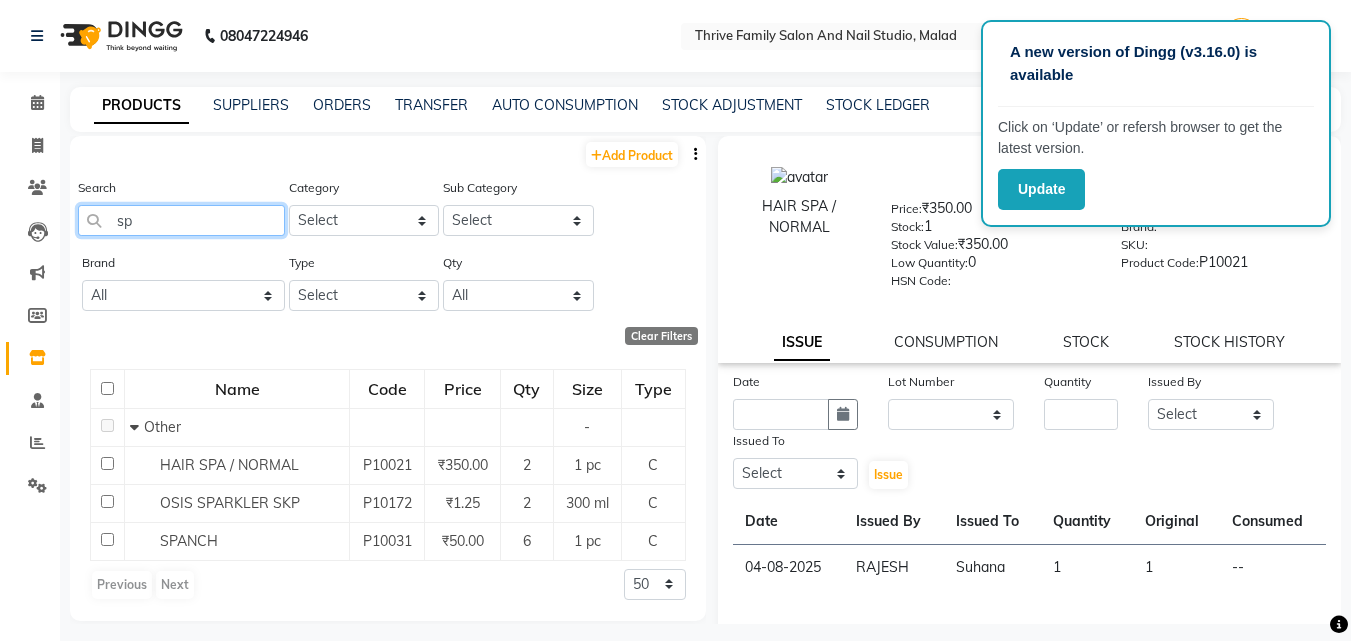 type on "s" 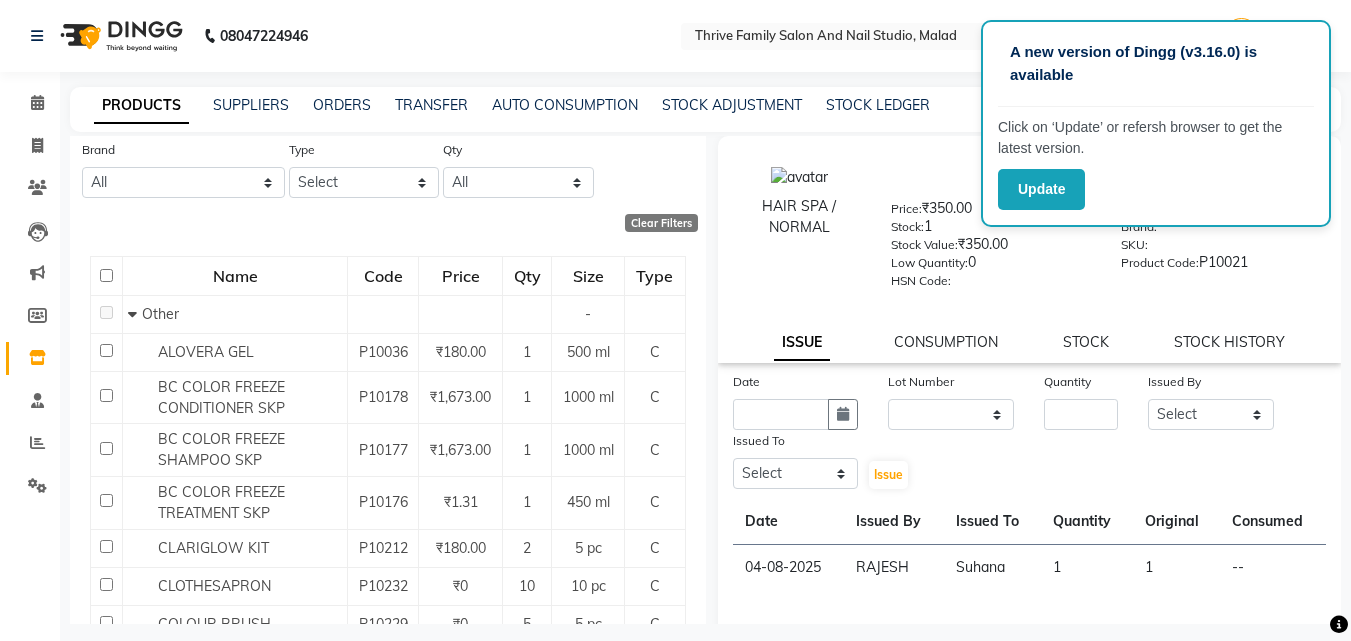 scroll, scrollTop: 115, scrollLeft: 0, axis: vertical 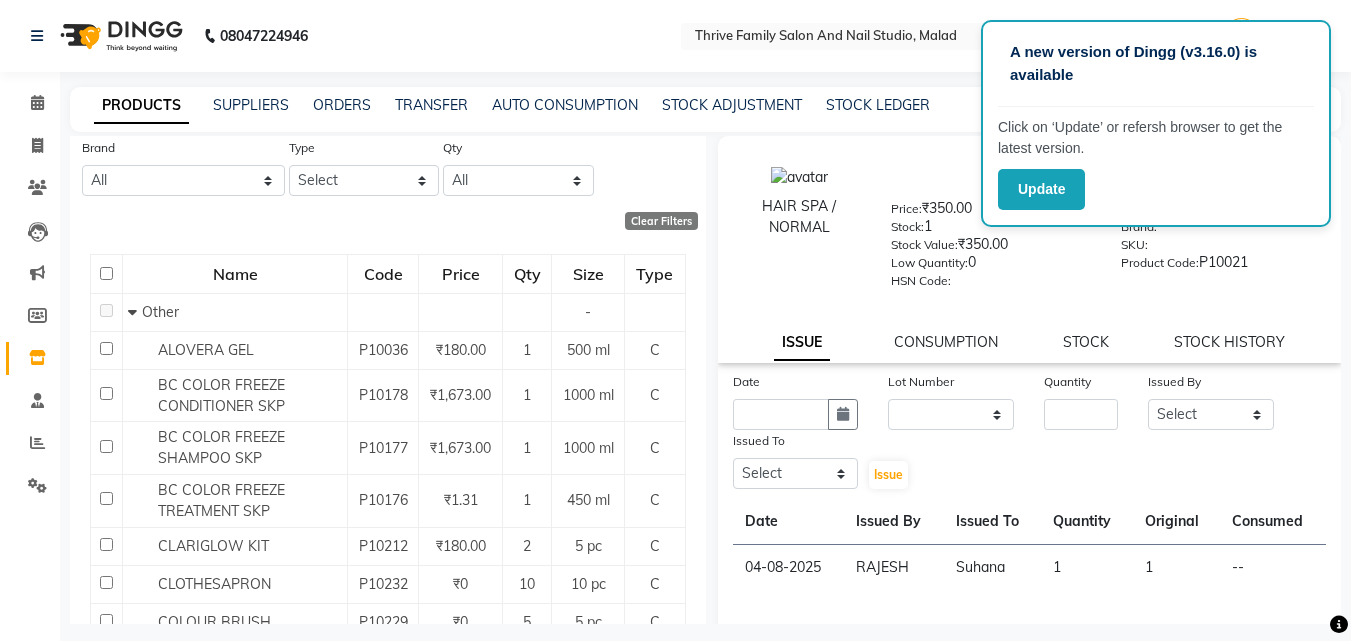 drag, startPoint x: 346, startPoint y: 341, endPoint x: 192, endPoint y: 223, distance: 194.01031 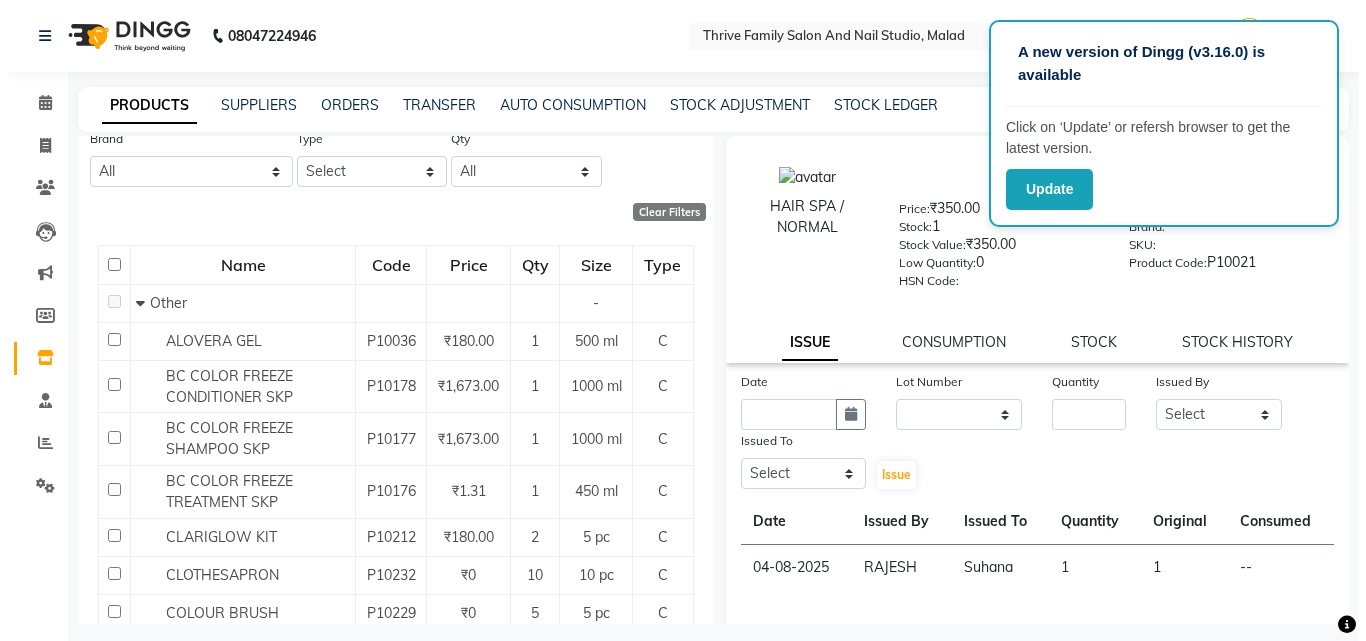 scroll, scrollTop: 0, scrollLeft: 0, axis: both 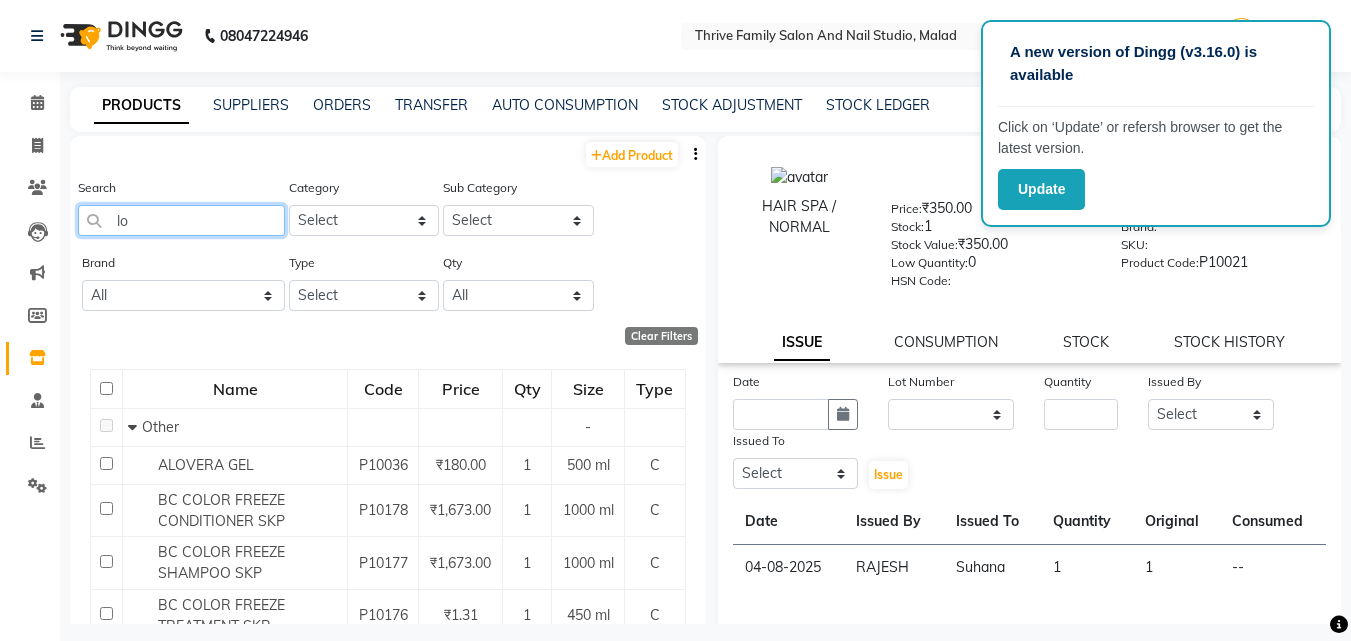 click on "lo" 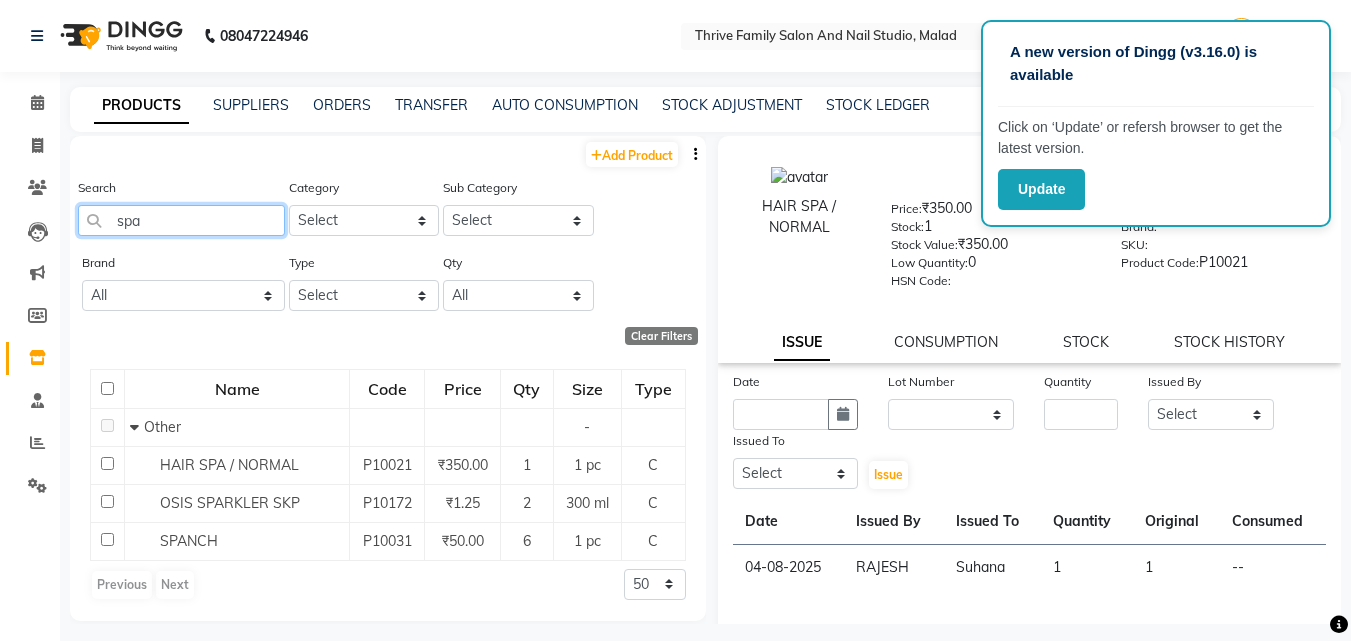 type on "spa" 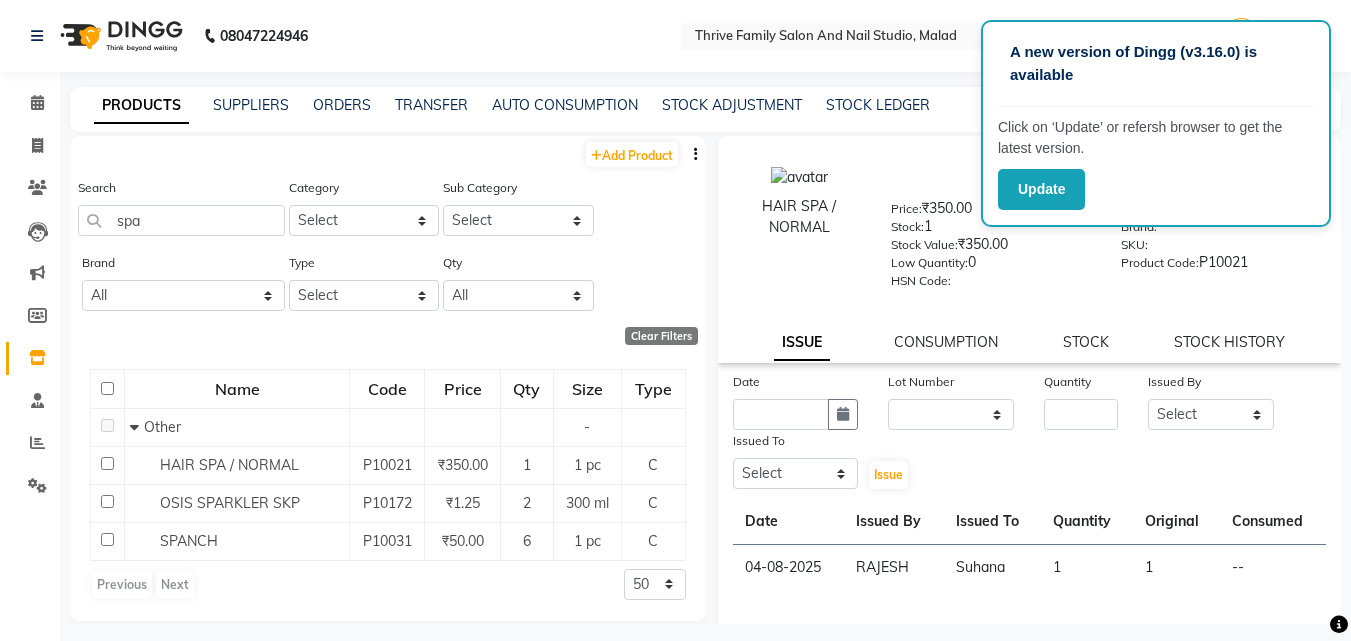 click on "Clear Filters" 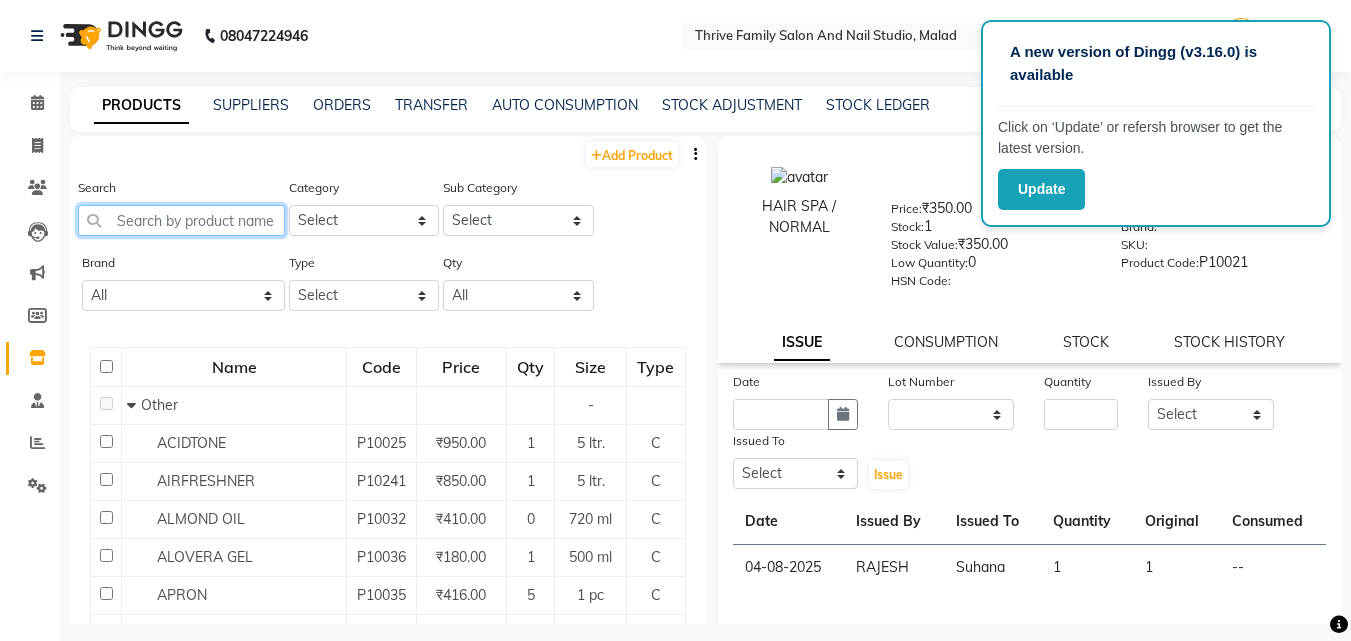 click 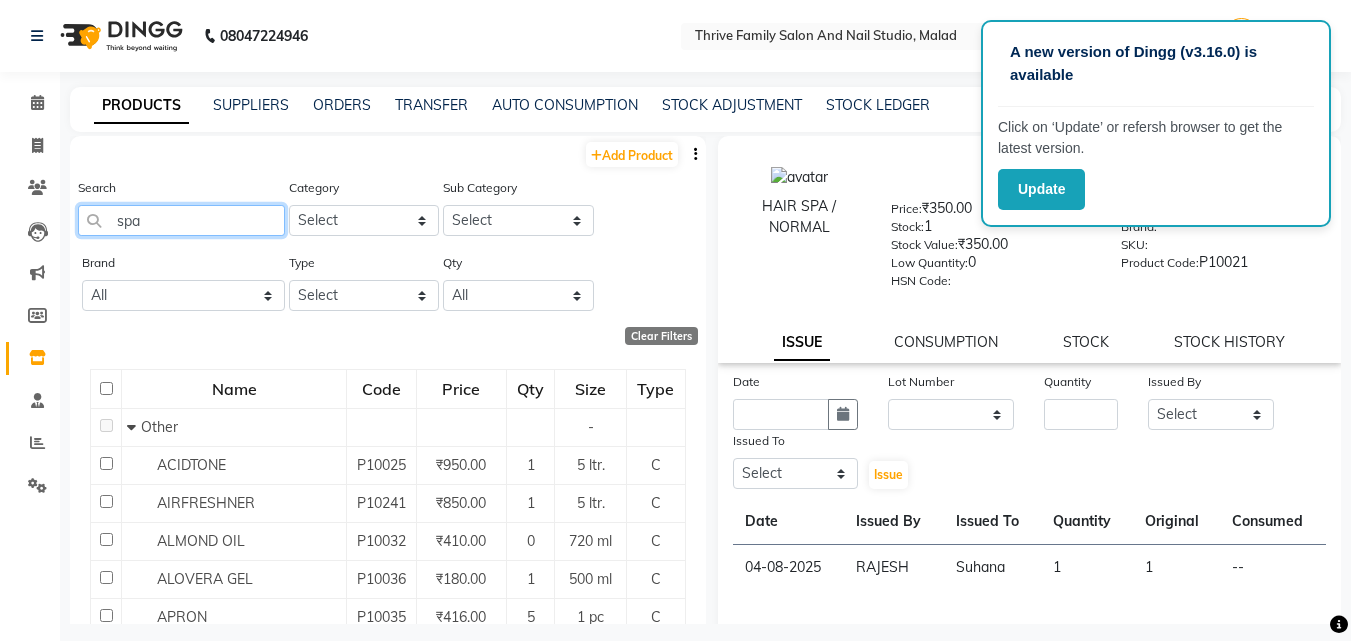click on "spa" 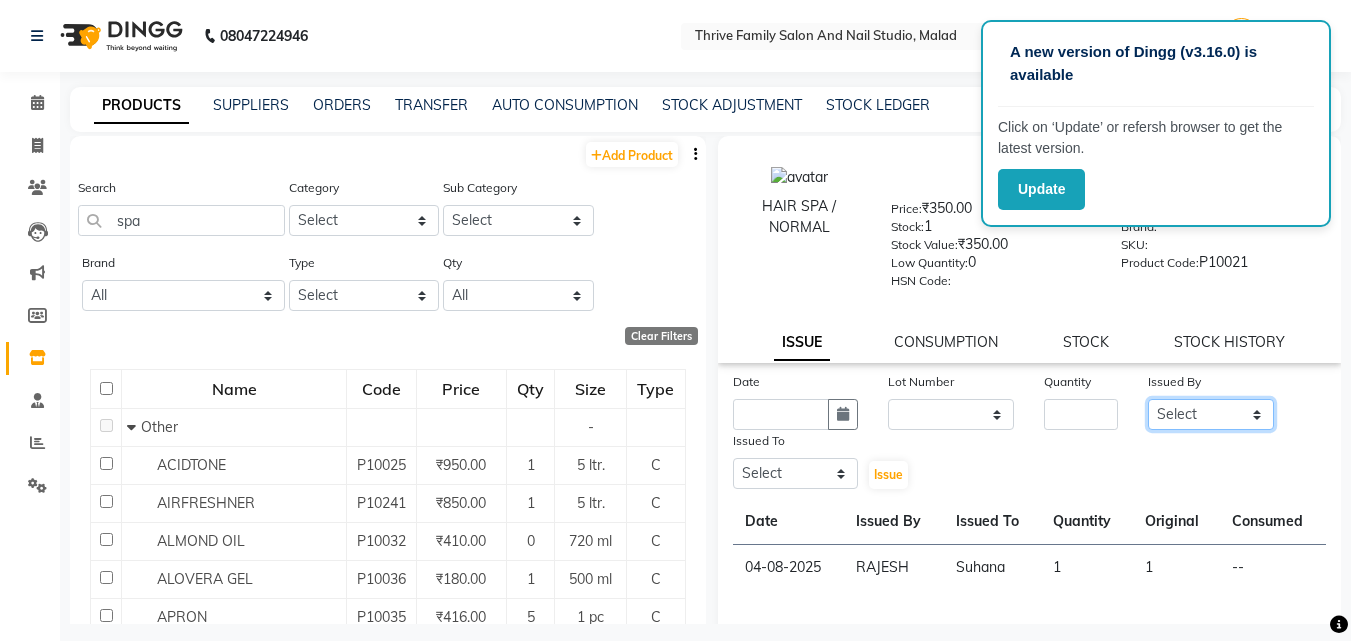 click on "Select [FIRST] [LAST] [FIRST] [LAST] [FIRST] [LAST] Manager [FIRST] [LAST] [FIRST] [LAST] [FIRST] [LAST] [FIRST] [LAST] [FIRST] [LAST] [FIRST] [LAST]" 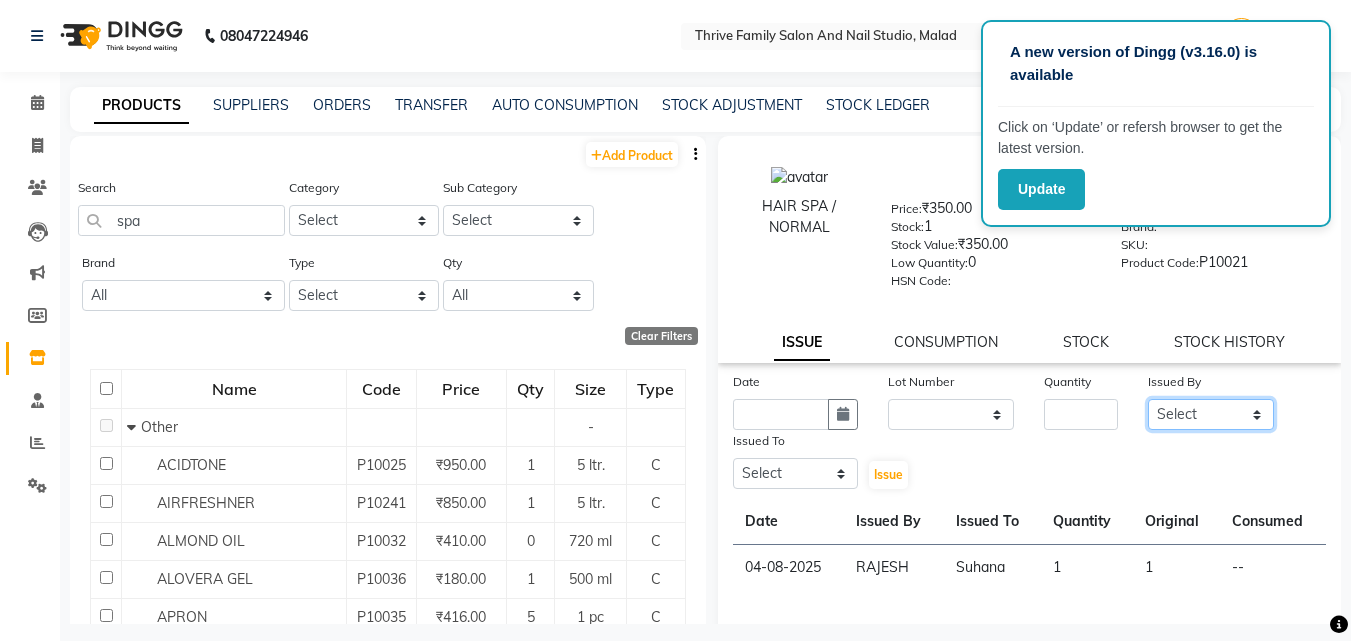 select on "88061" 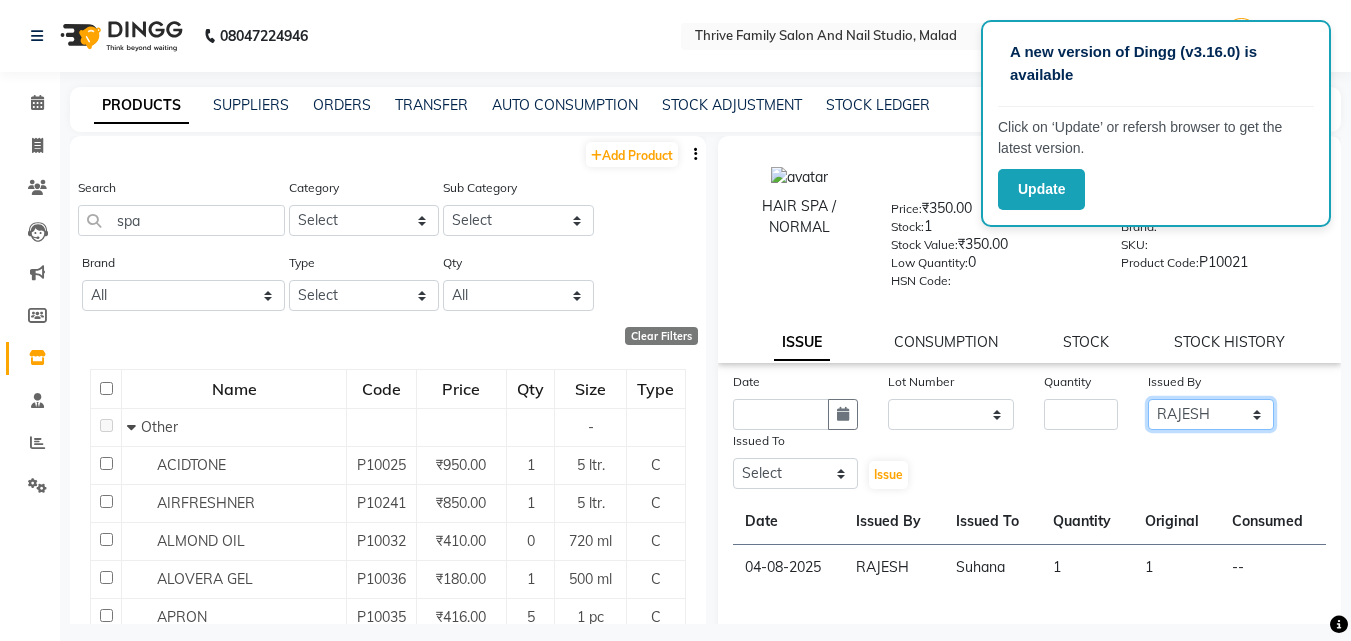 click on "Select [FIRST] [LAST] [FIRST] [LAST] [FIRST] [LAST] Manager [FIRST] [LAST] [FIRST] [LAST] [FIRST] [LAST] [FIRST] [LAST] [FIRST] [LAST] [FIRST] [LAST]" 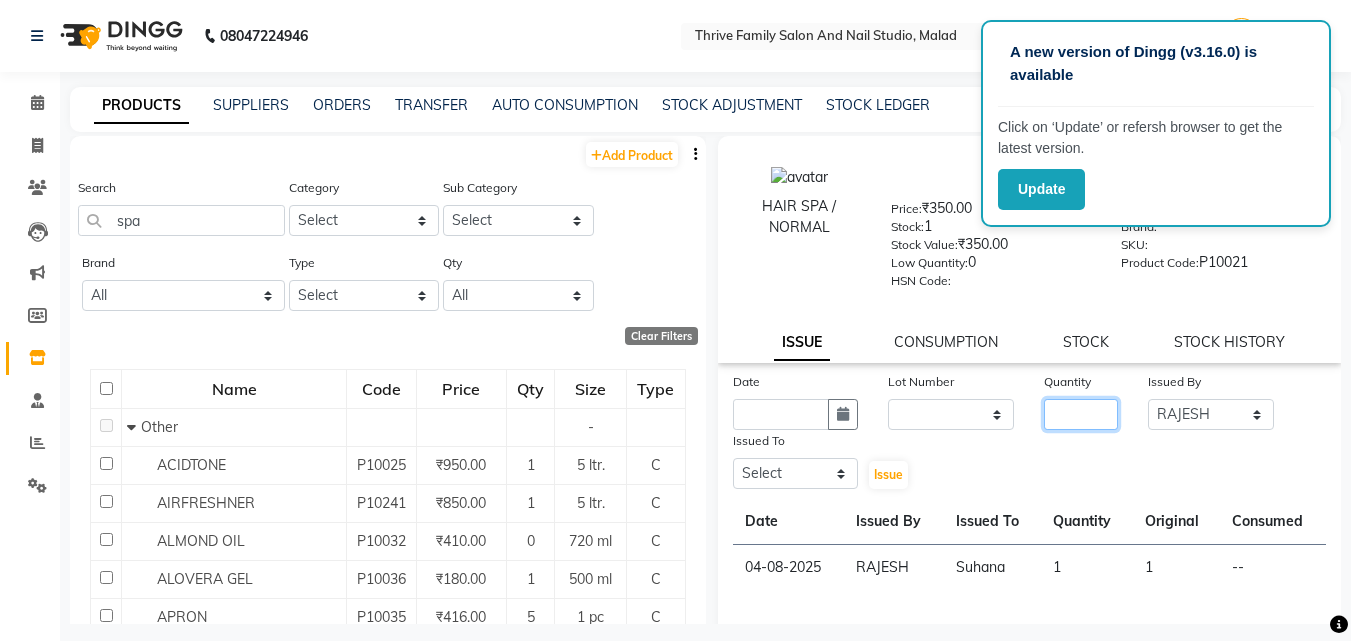 click 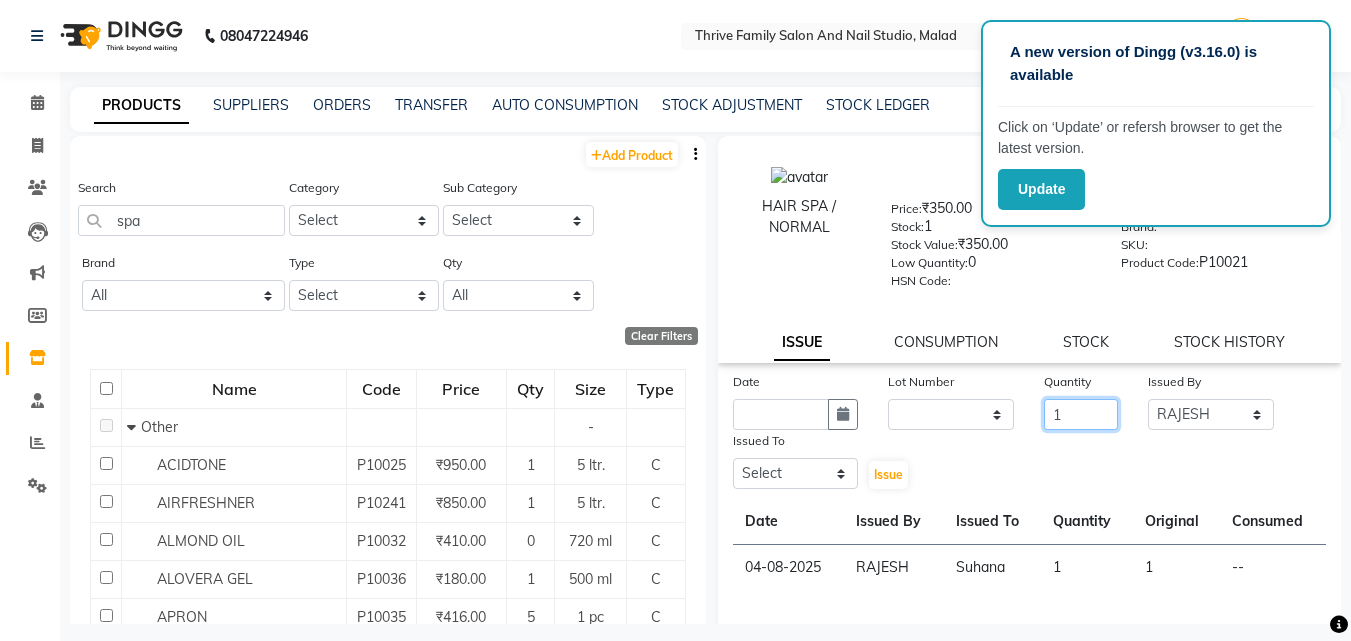 type on "1" 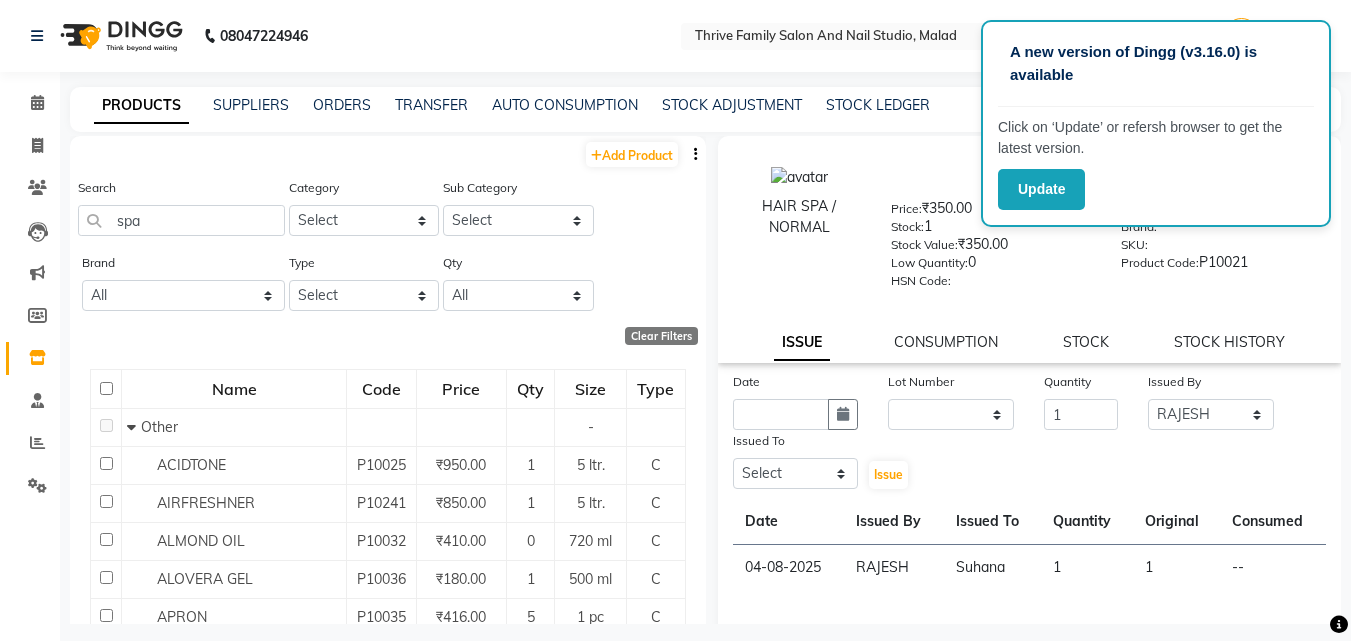 click on "Date Lot Number None Quantity 1 Issued By Select [FIRST] [LAST] [FIRST] [LAST] [FIRST] [LAST] Manager [FIRST] [LAST] [FIRST] [LAST] [FIRST] [LAST] [FIRST] [LAST] [FIRST] [LAST] [FIRST] [LAST] Issued To Select [FIRST] [LAST] [FIRST] [LAST] [FIRST] [LAST] Manager [FIRST] [LAST] [FIRST] [LAST] [FIRST] [LAST] [FIRST] [LAST] [FIRST] [LAST] [FIRST] [LAST] Issue" 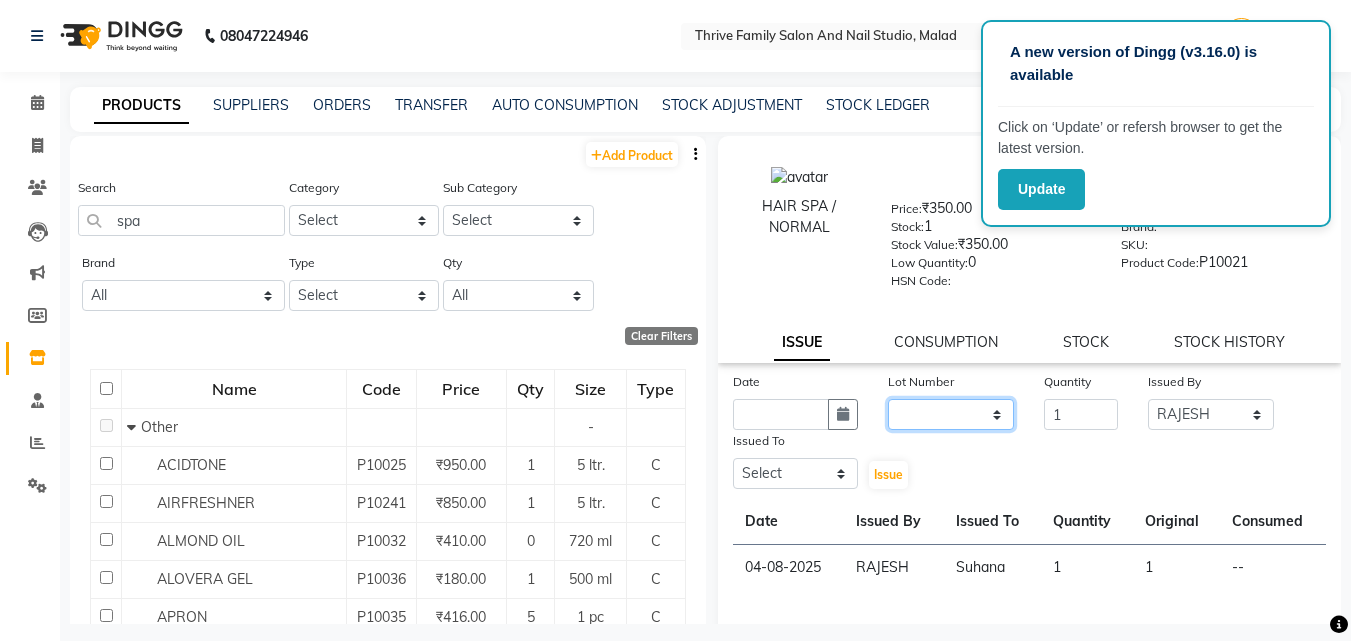 click on "None" 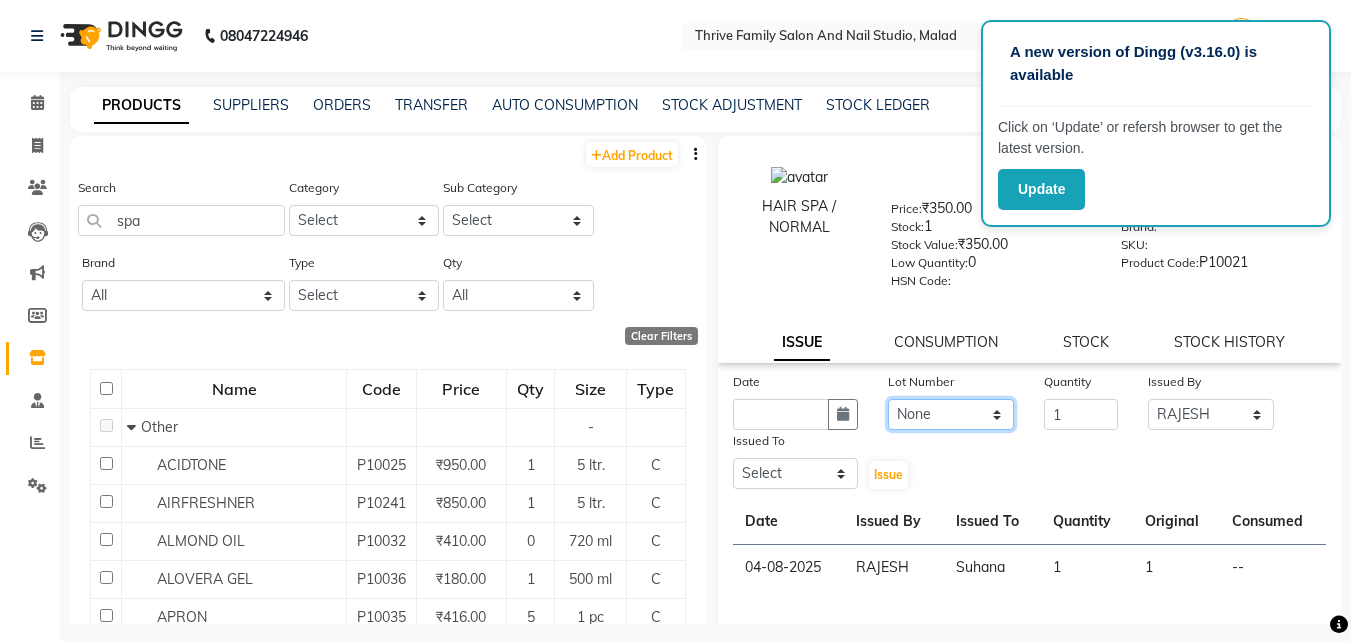 click on "None" 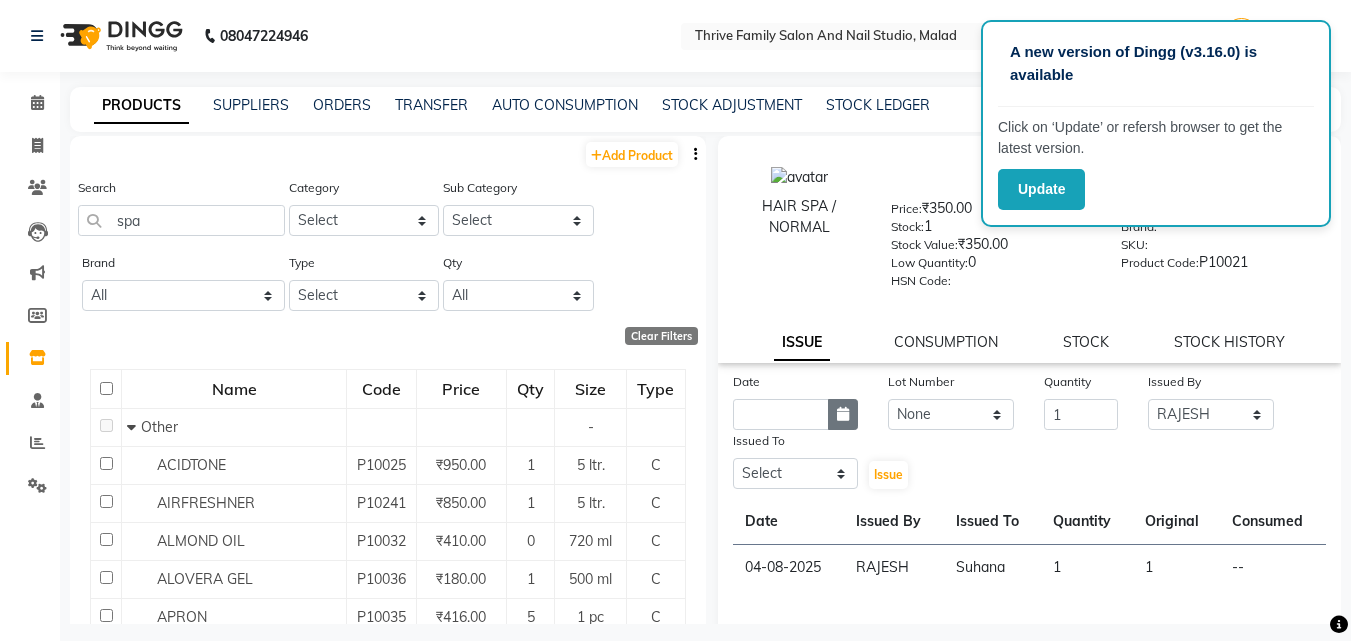 click 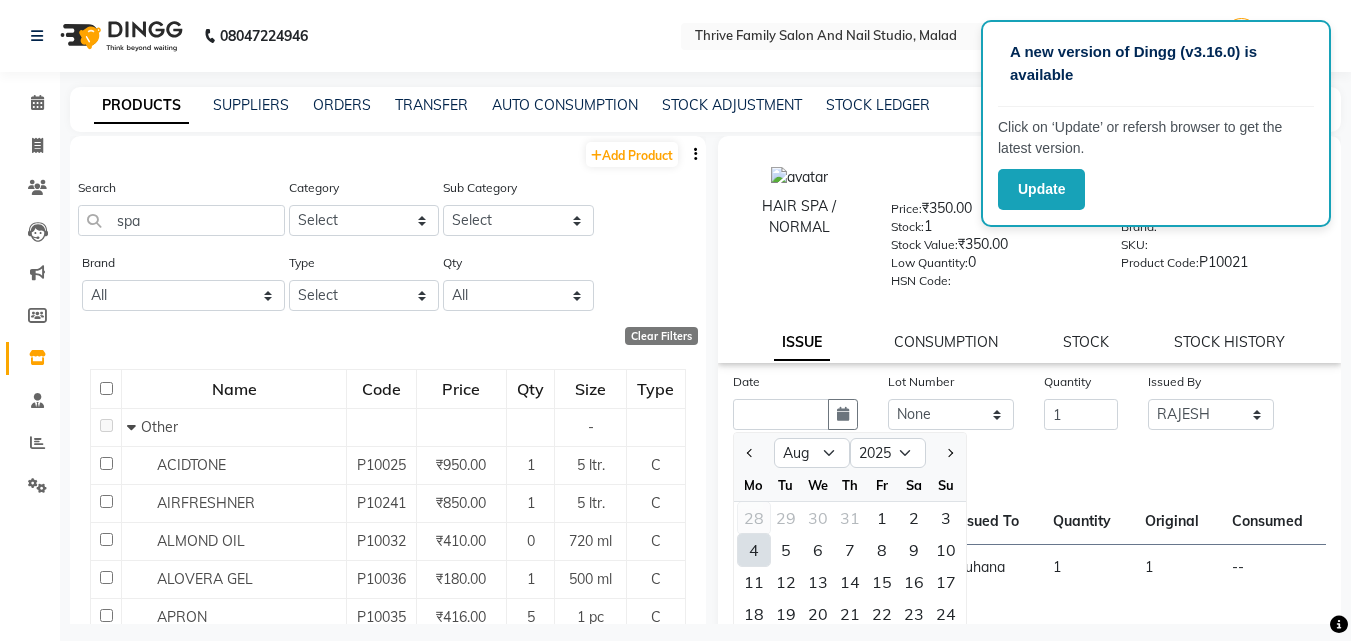 click on "28" 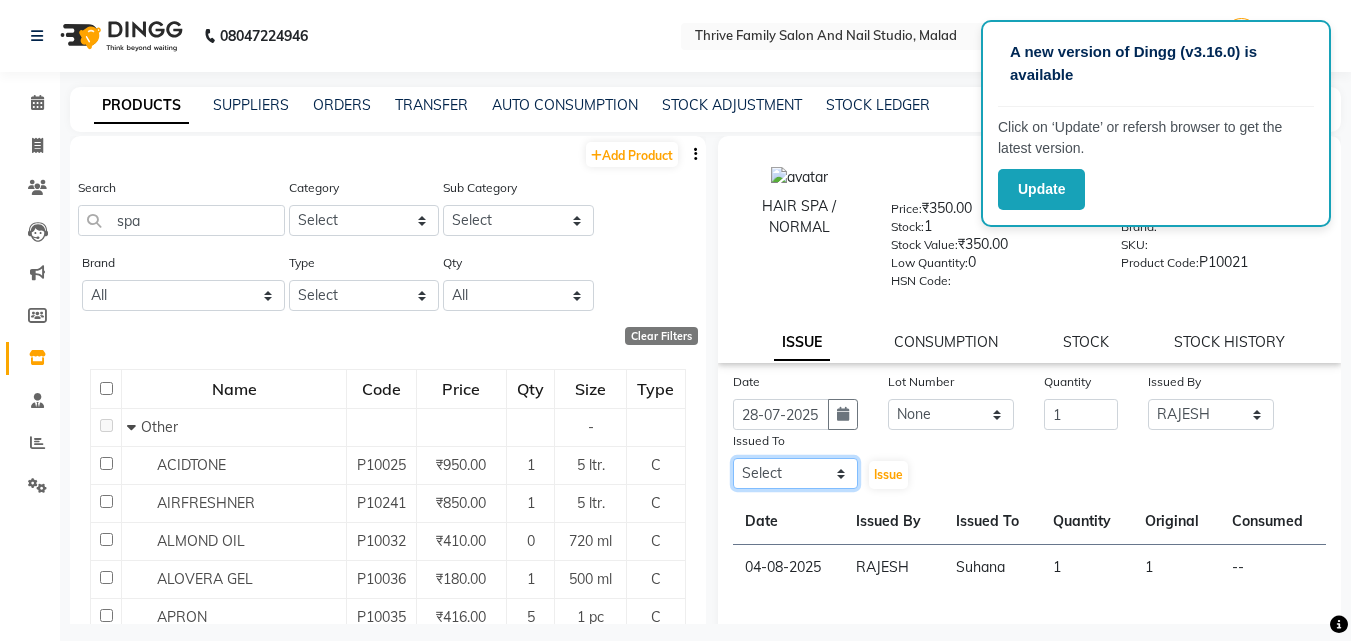 click on "Select [FIRST] [LAST] [FIRST] [LAST] [FIRST] [LAST] Manager [FIRST] [LAST] [FIRST] [LAST] [FIRST] [LAST] [FIRST] [LAST] [FIRST] [LAST] [FIRST] [LAST]" 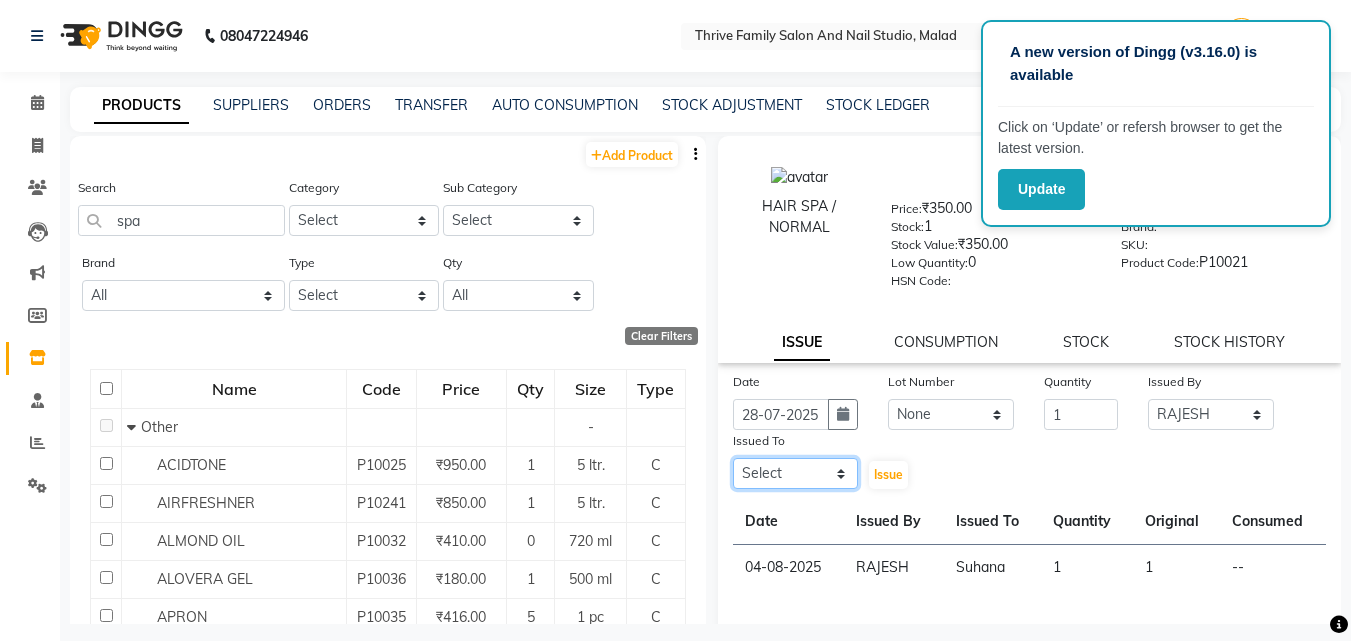 select on "43229" 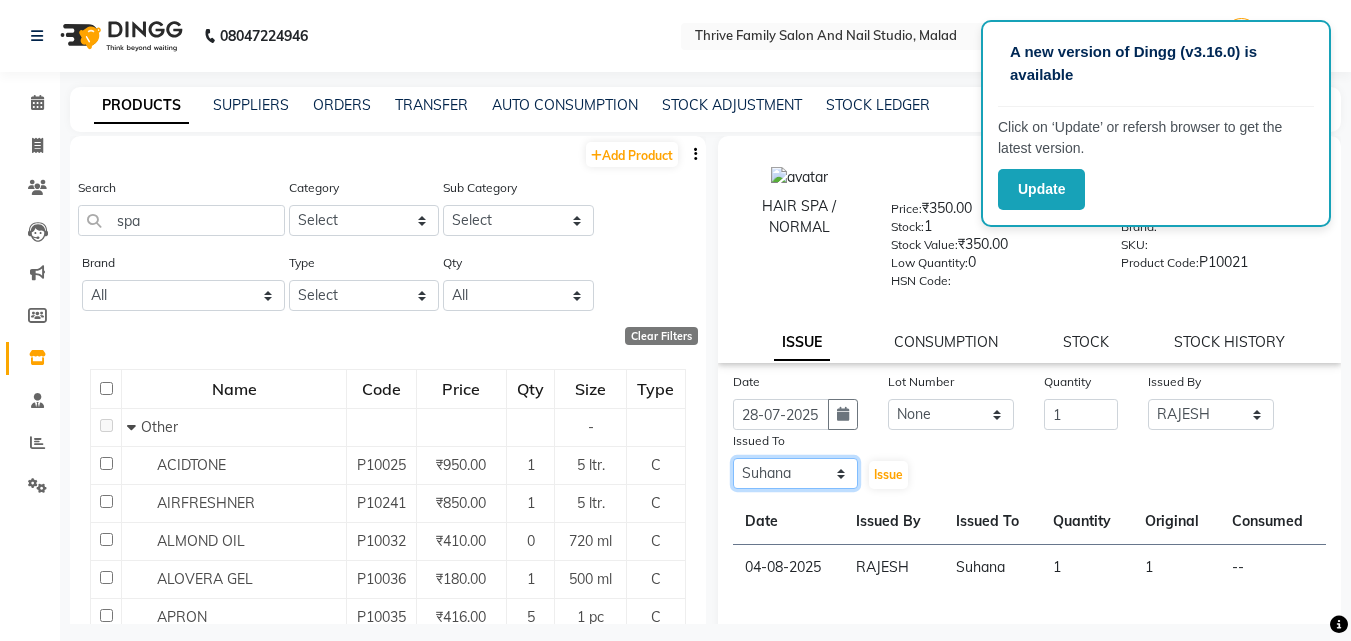 click on "Select [FIRST] [LAST] [FIRST] [LAST] [FIRST] [LAST] Manager [FIRST] [LAST] [FIRST] [LAST] [FIRST] [LAST] [FIRST] [LAST] [FIRST] [LAST] [FIRST] [LAST]" 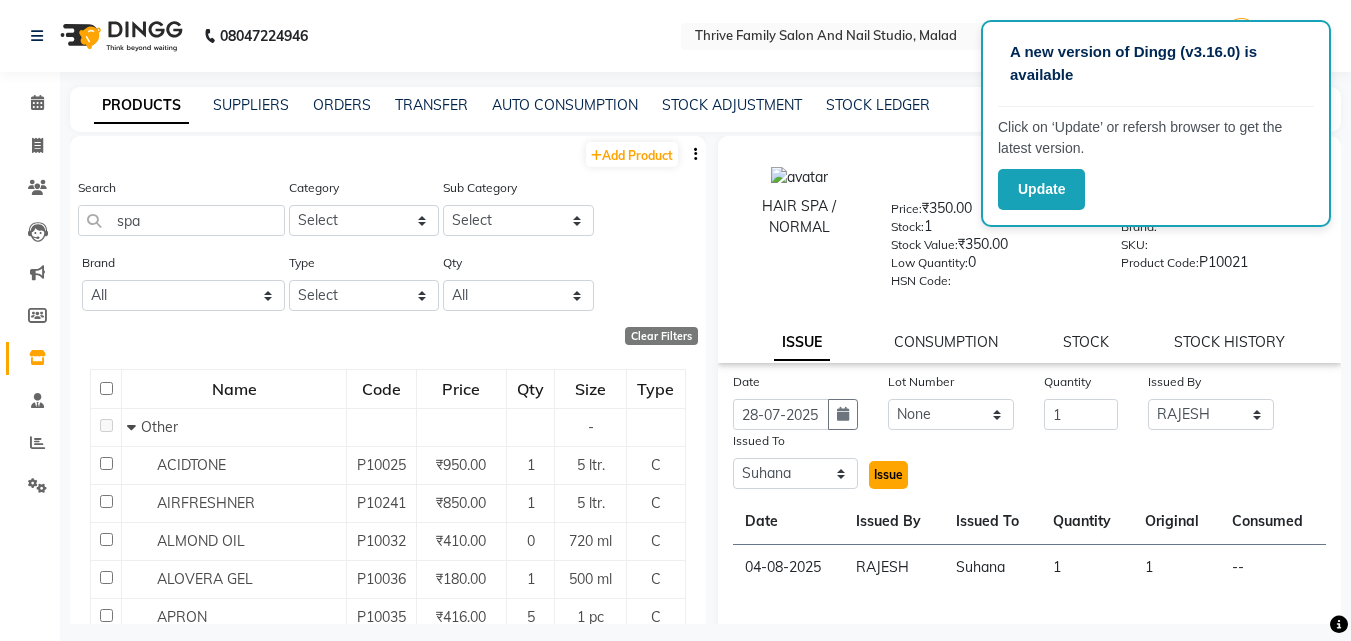 click on "Issue" 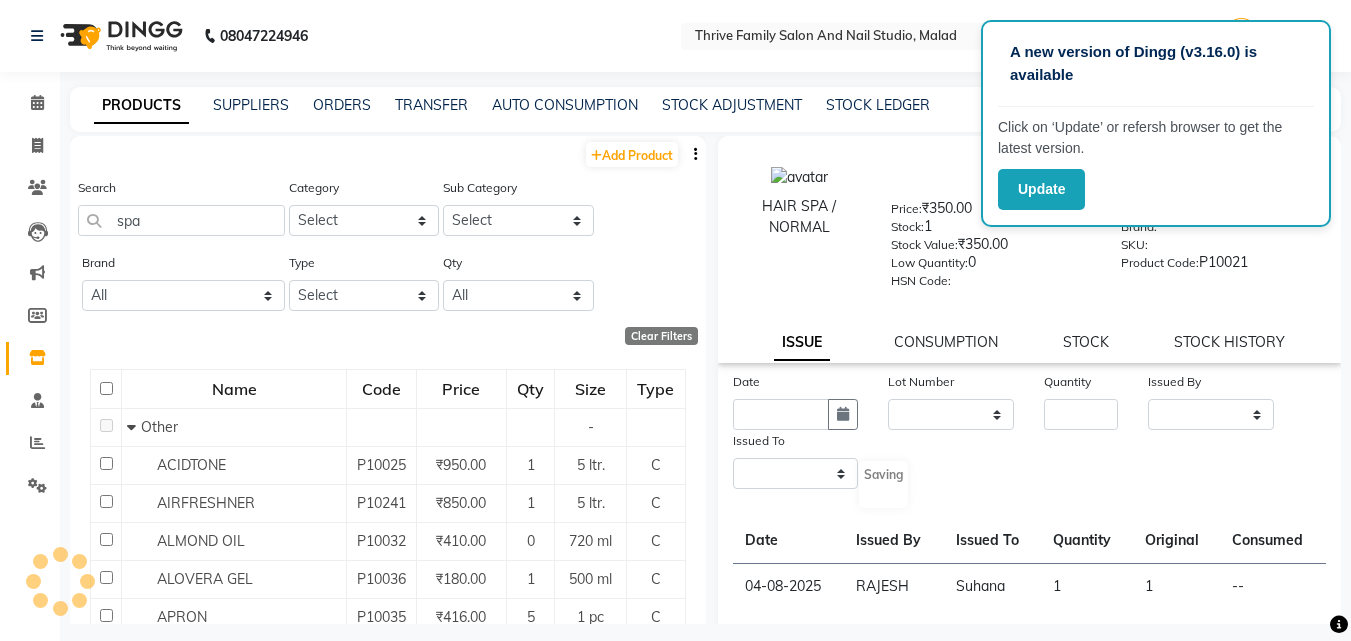 select 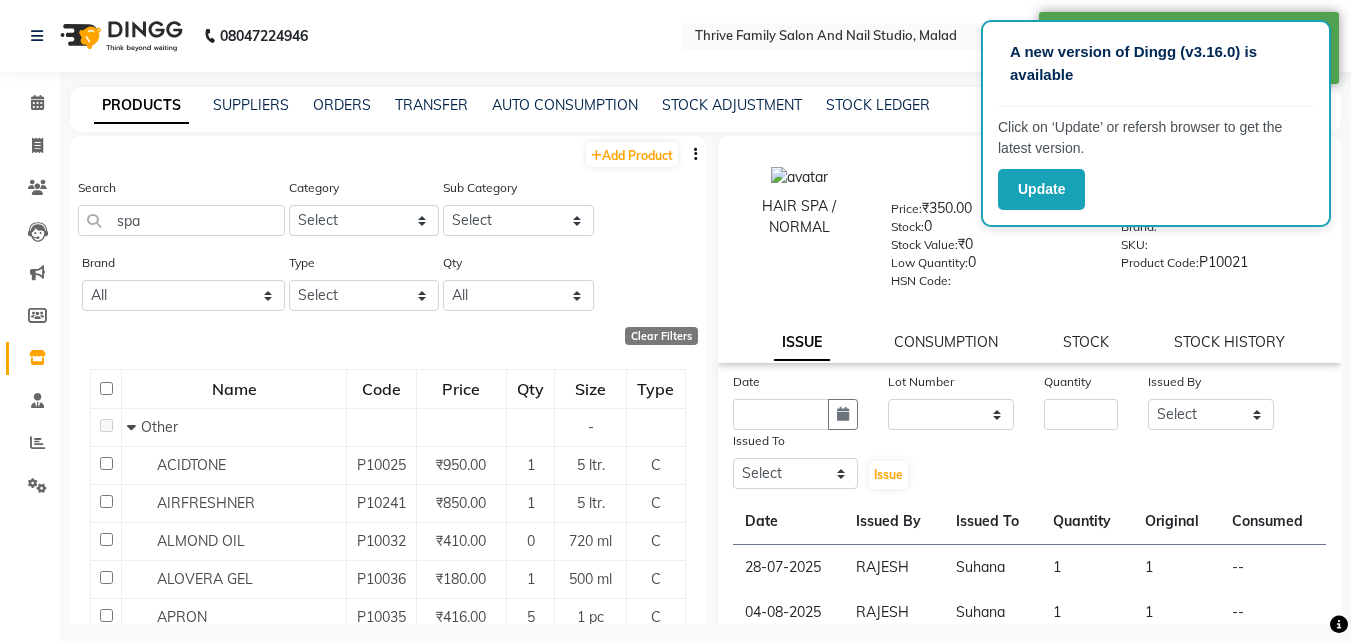 click on "Brand All Captain Gel Jovees Qod W One Type Select Both Retail Consumable Qty All Low Out Of Stock" 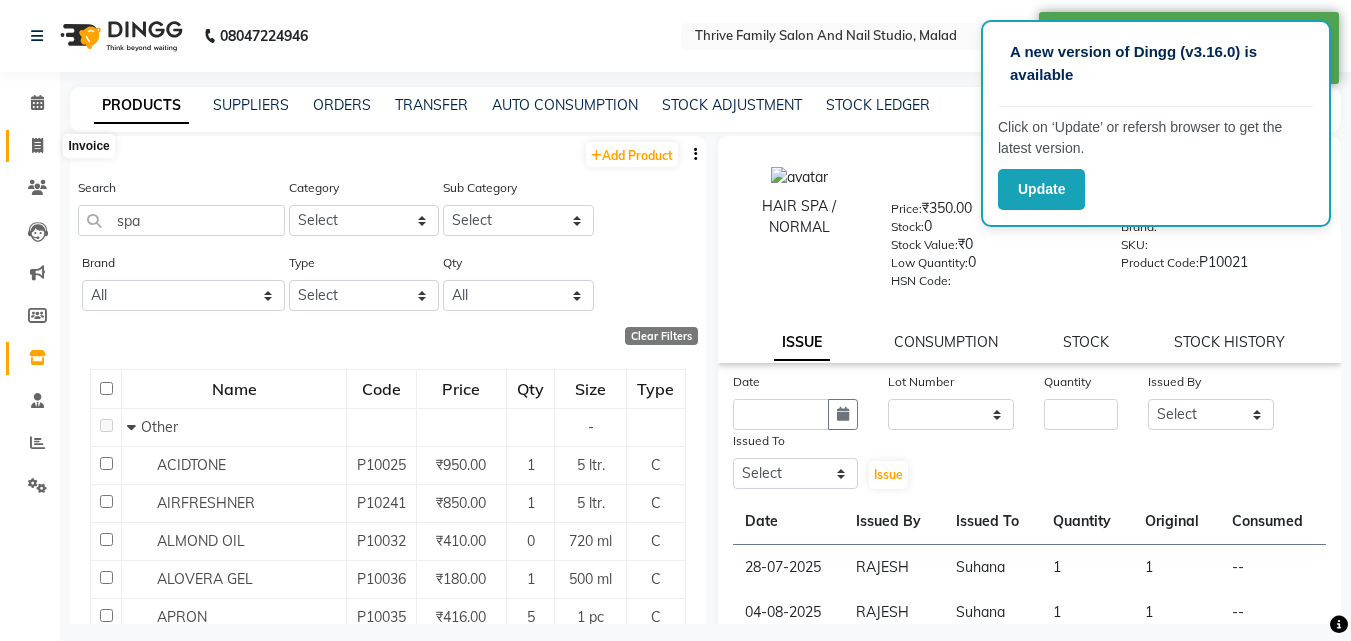 click 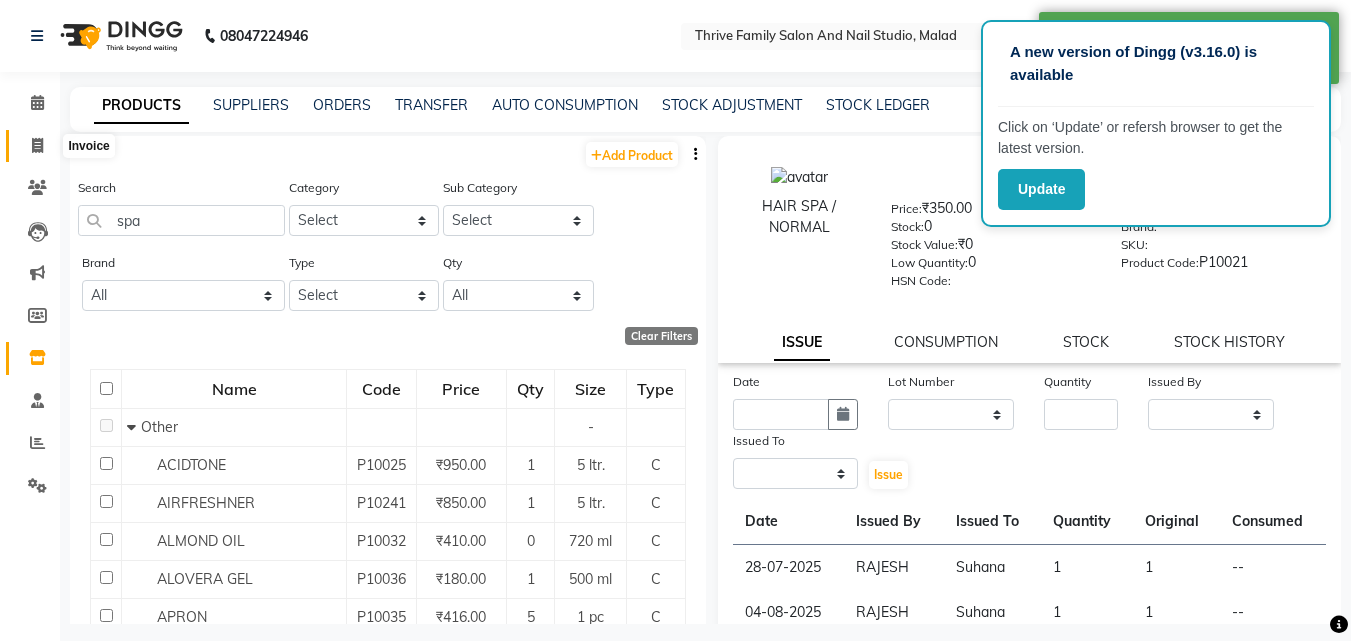 select on "service" 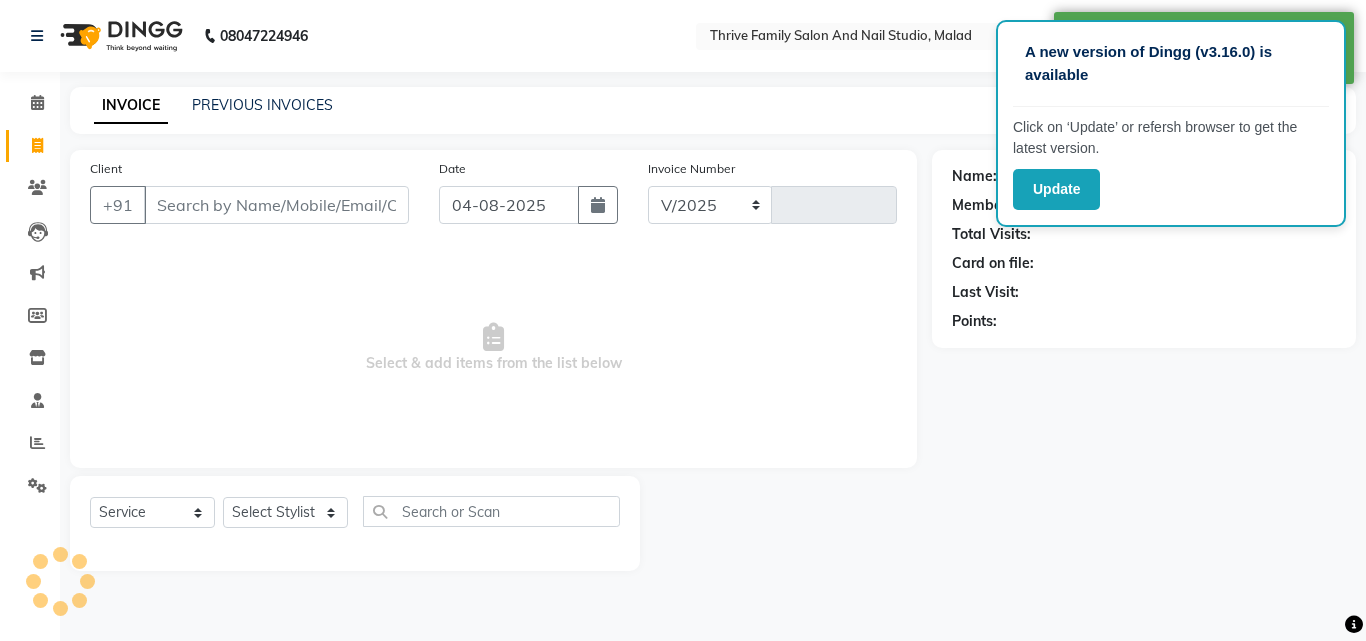 select on "5990" 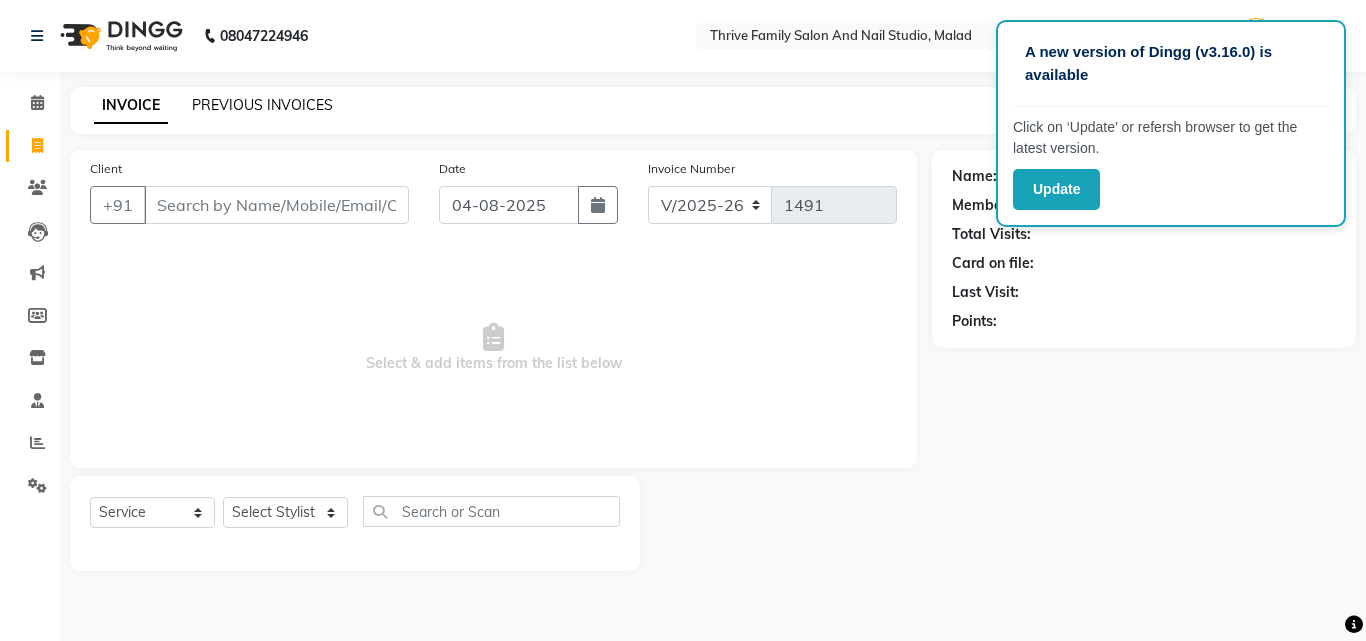 click on "PREVIOUS INVOICES" 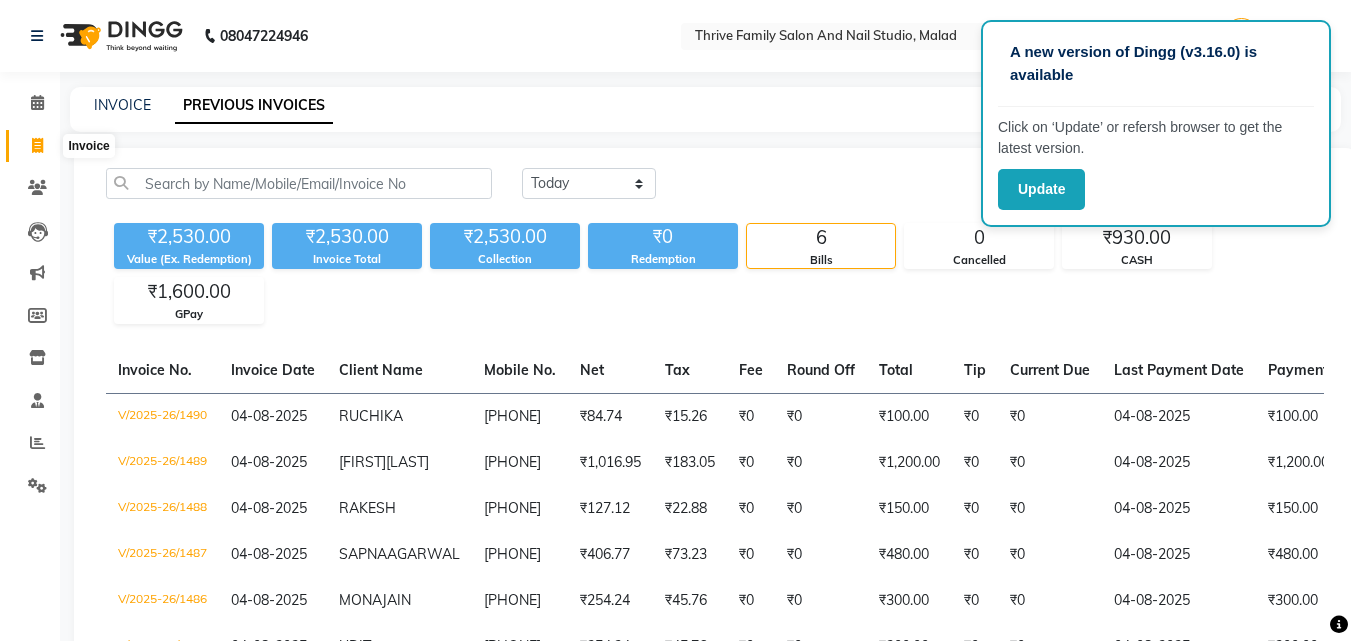 click 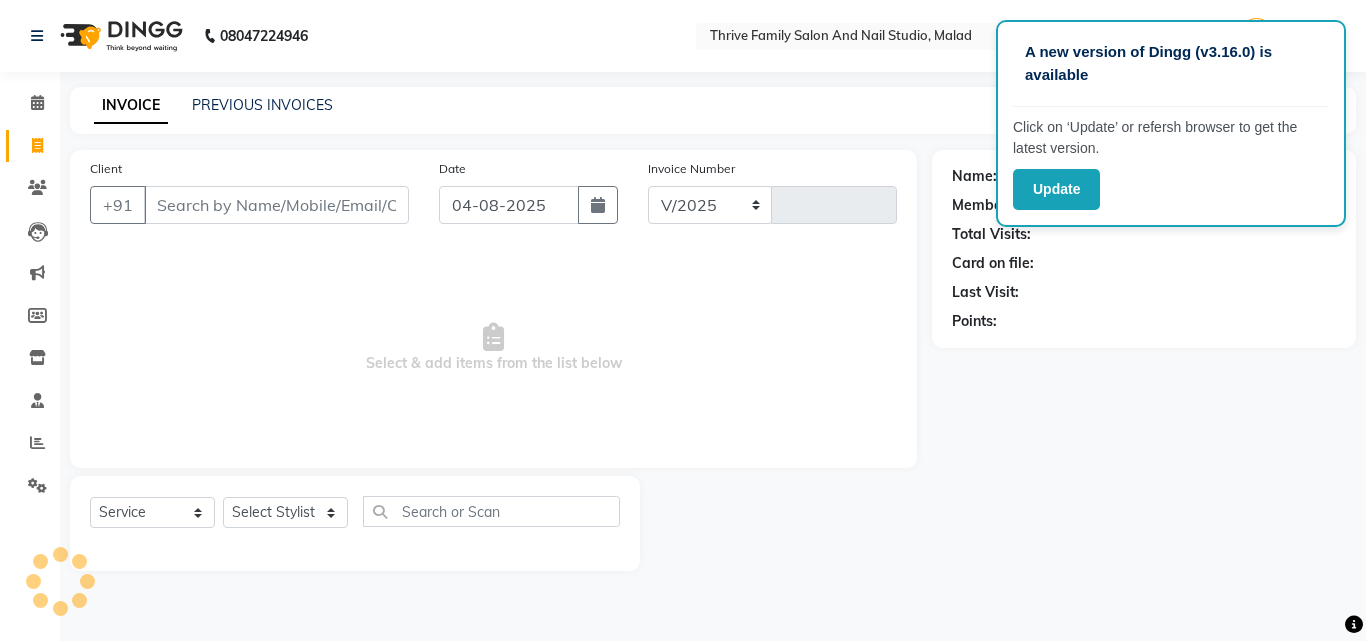 select on "5990" 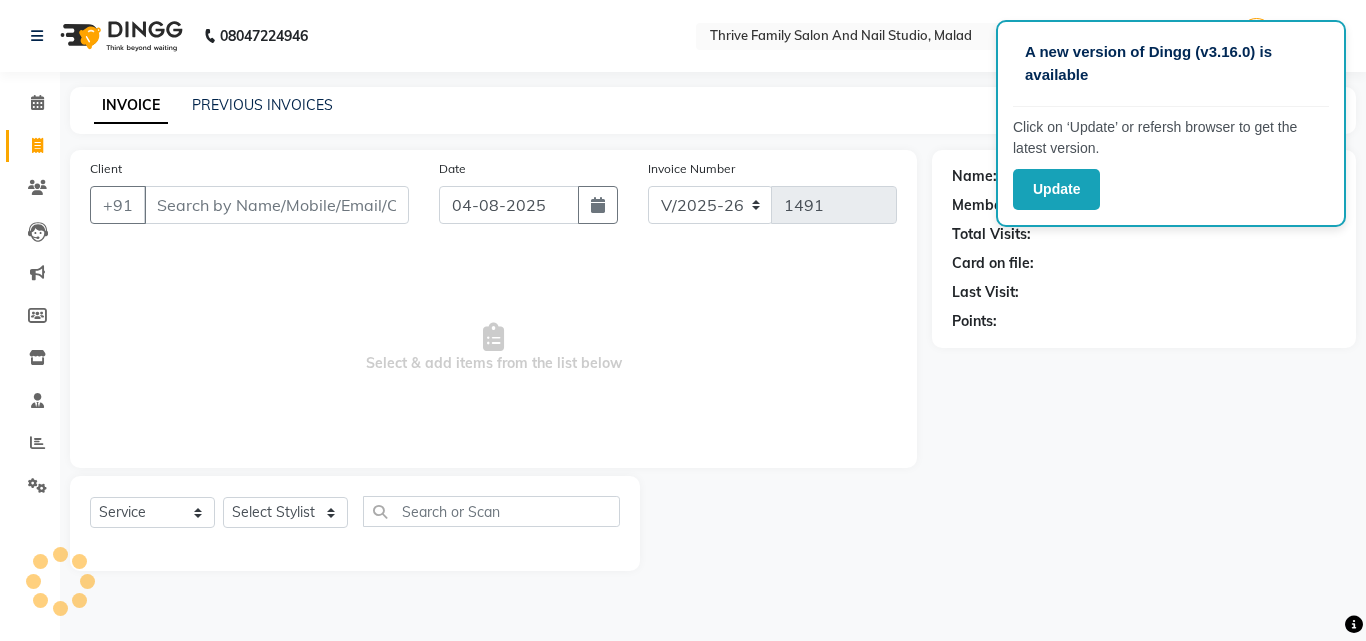 click on "Client" at bounding box center [276, 205] 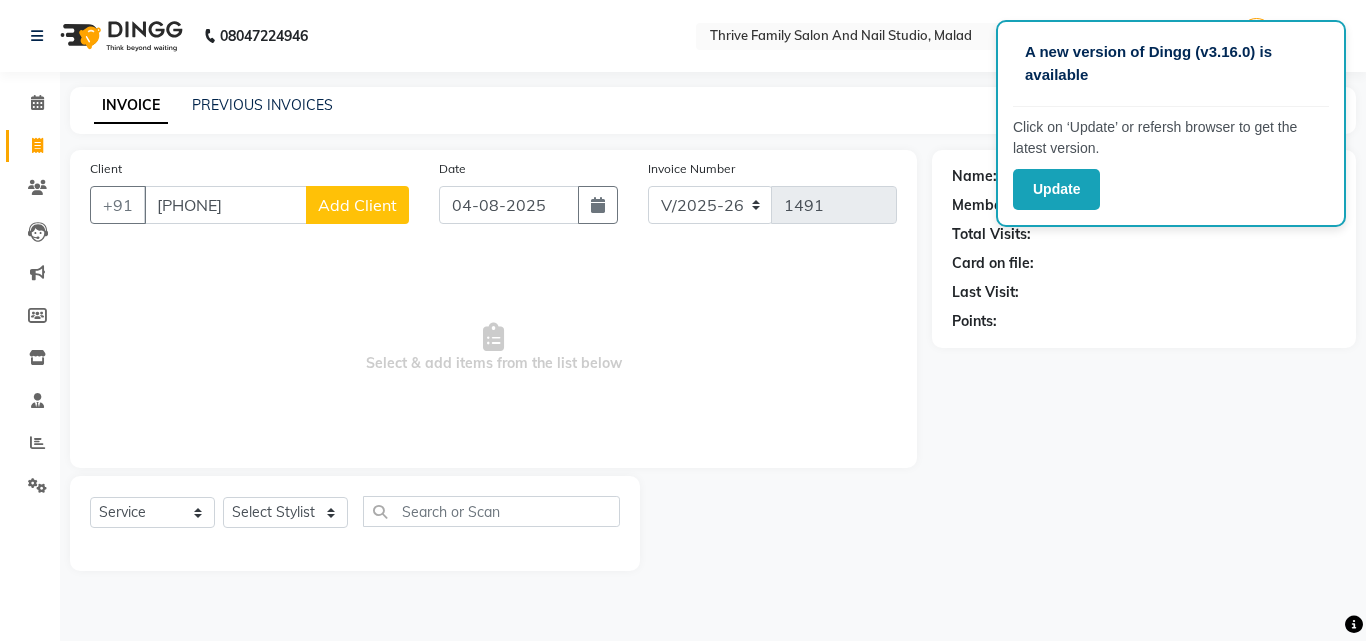 type on "[PHONE]" 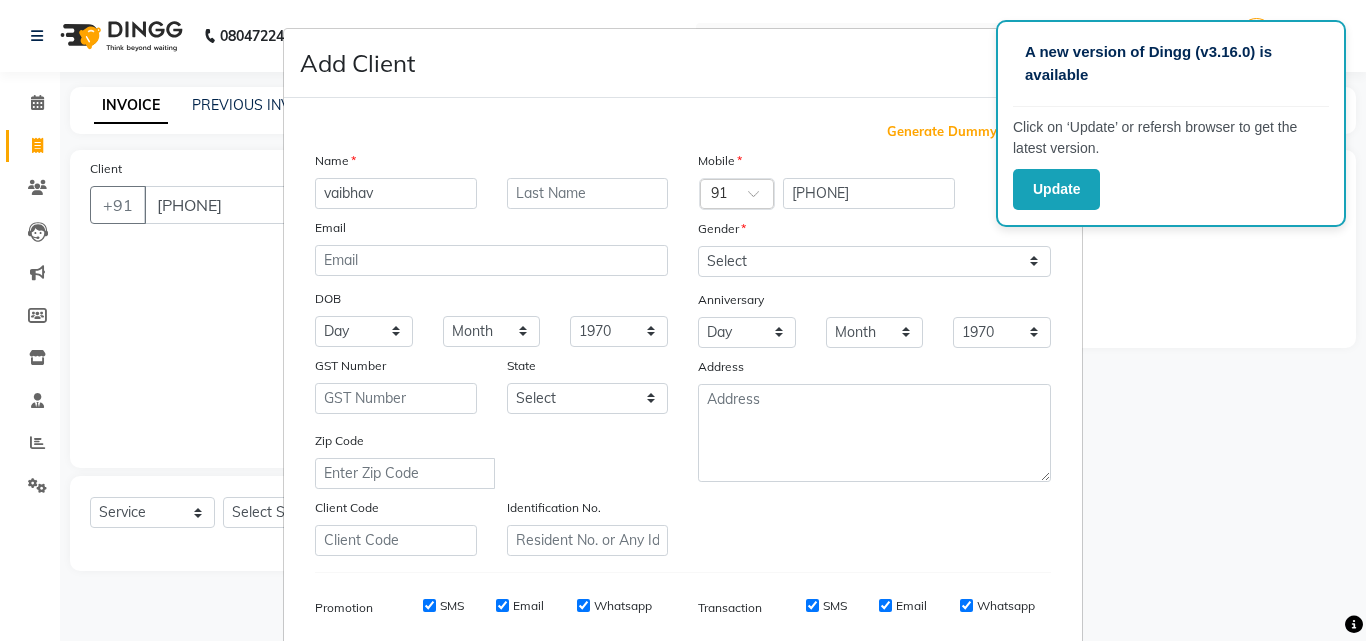 type on "vaibhav" 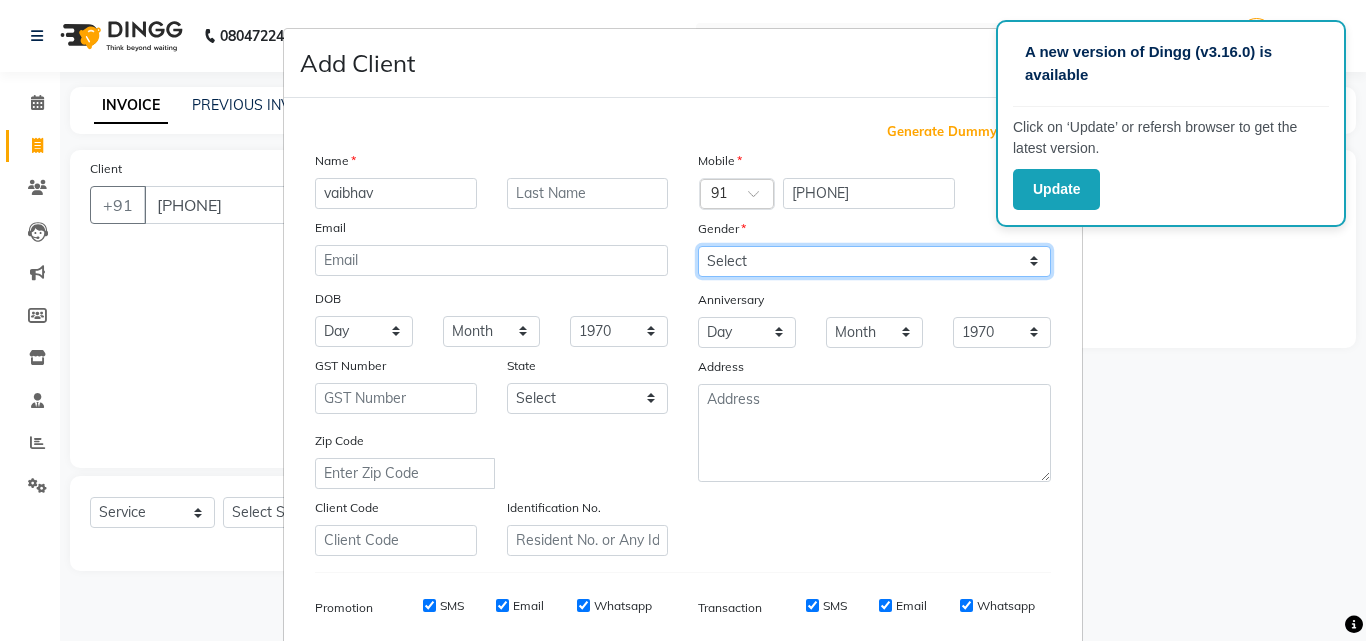 click on "Select Male Female Other Prefer Not To Say" at bounding box center (874, 261) 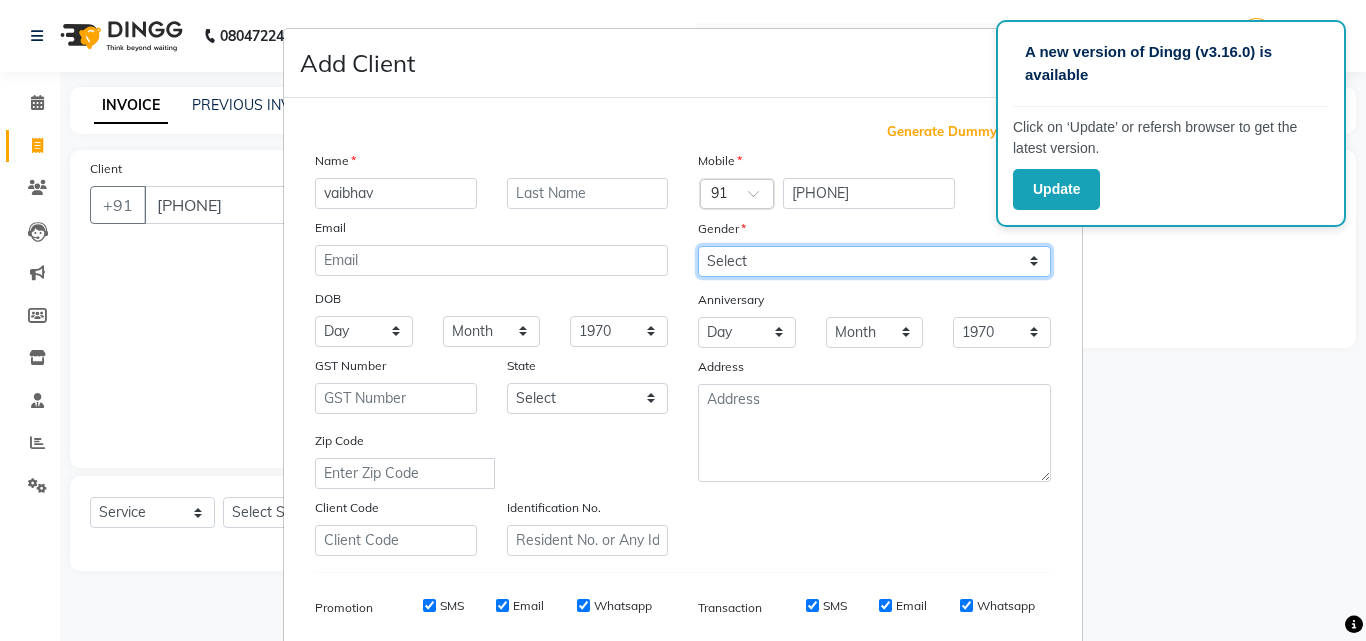select on "male" 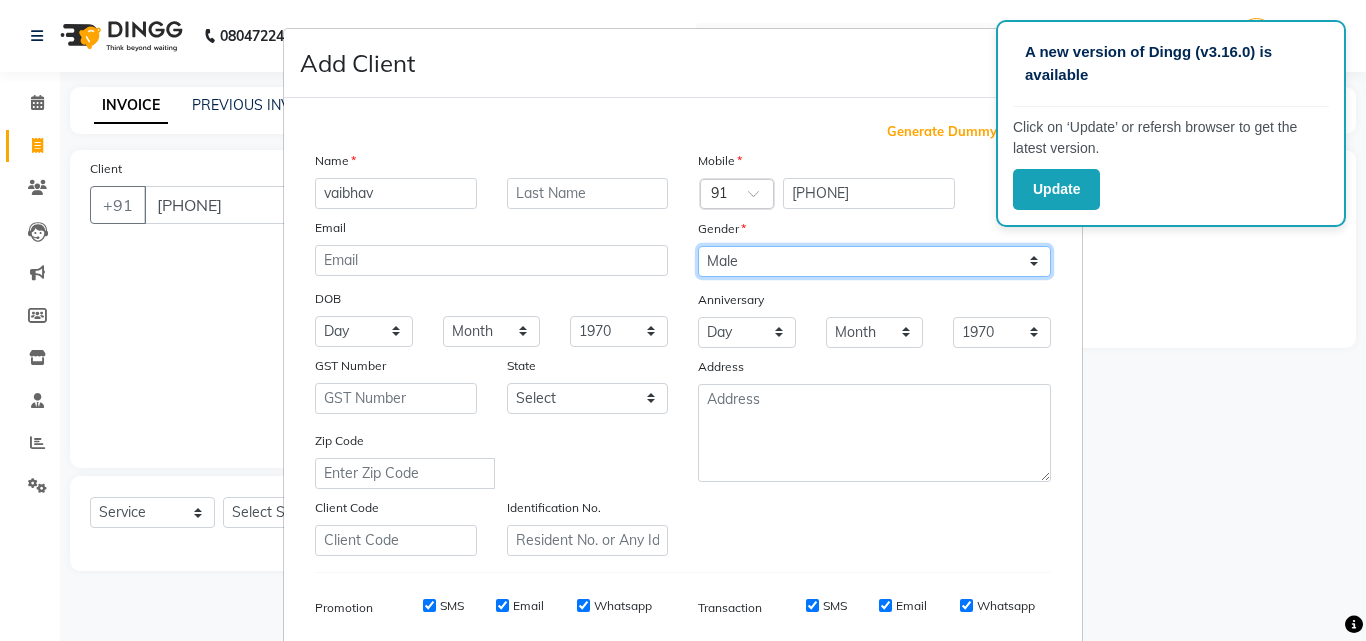 click on "Select Male Female Other Prefer Not To Say" at bounding box center [874, 261] 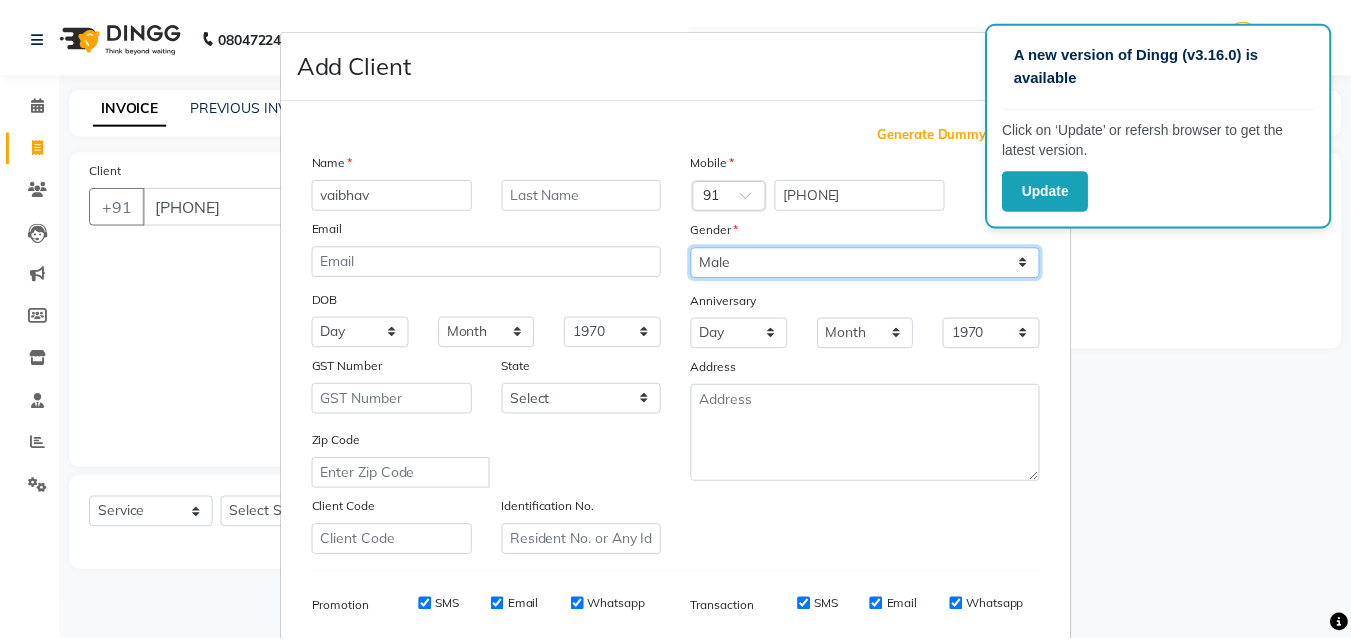 scroll, scrollTop: 282, scrollLeft: 0, axis: vertical 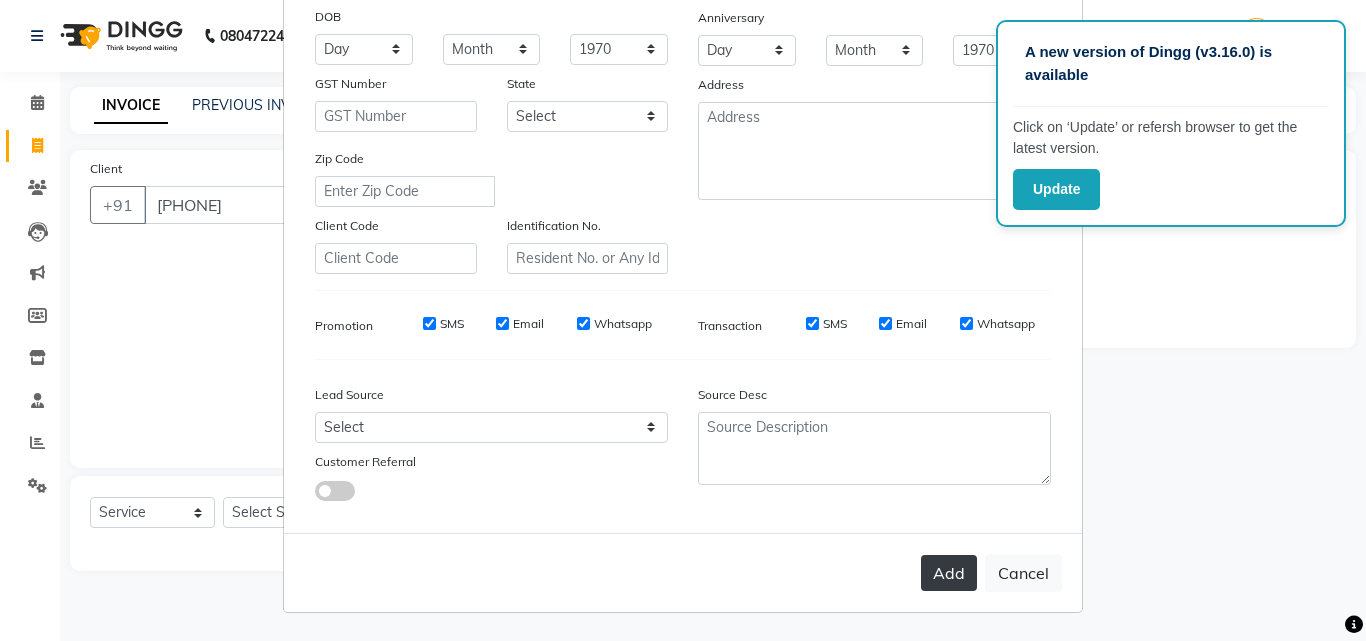 click on "Add" at bounding box center [949, 573] 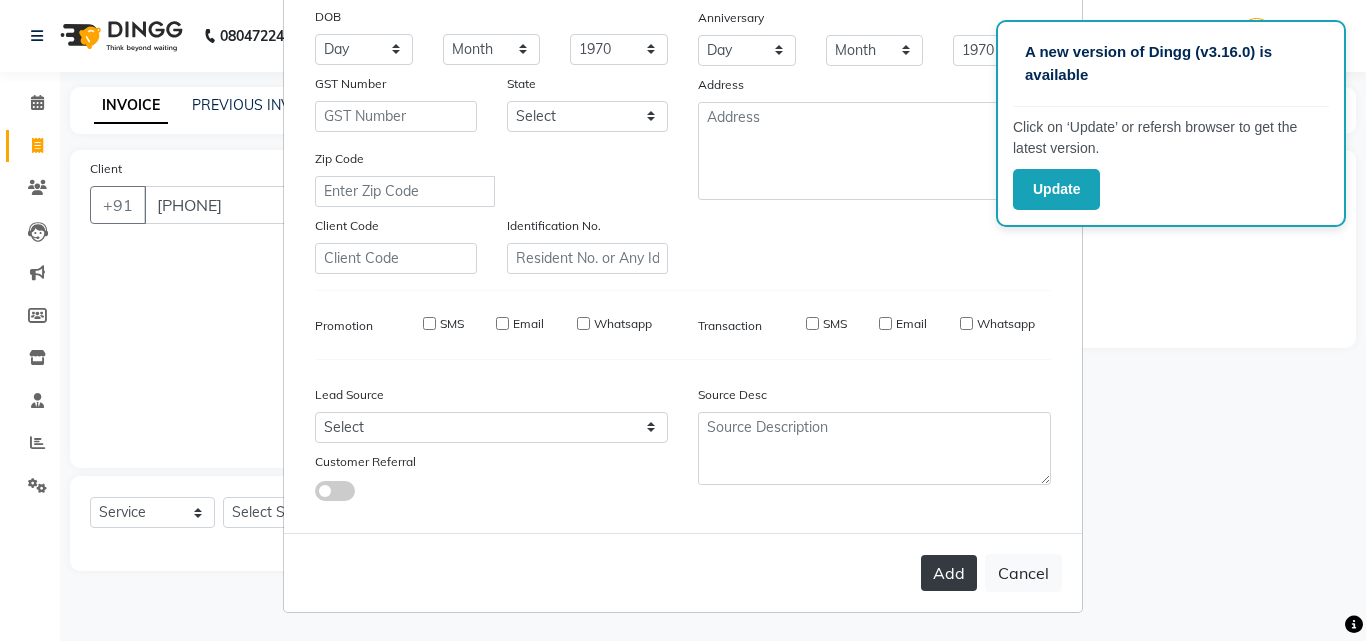 type 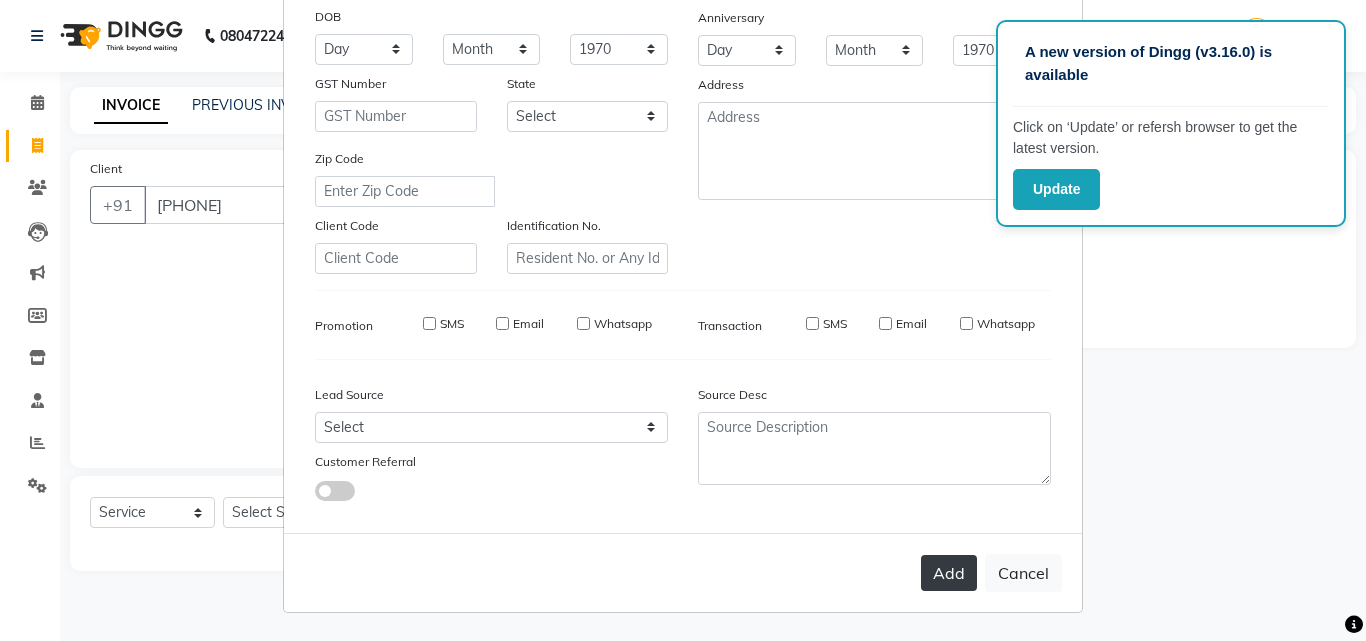 select 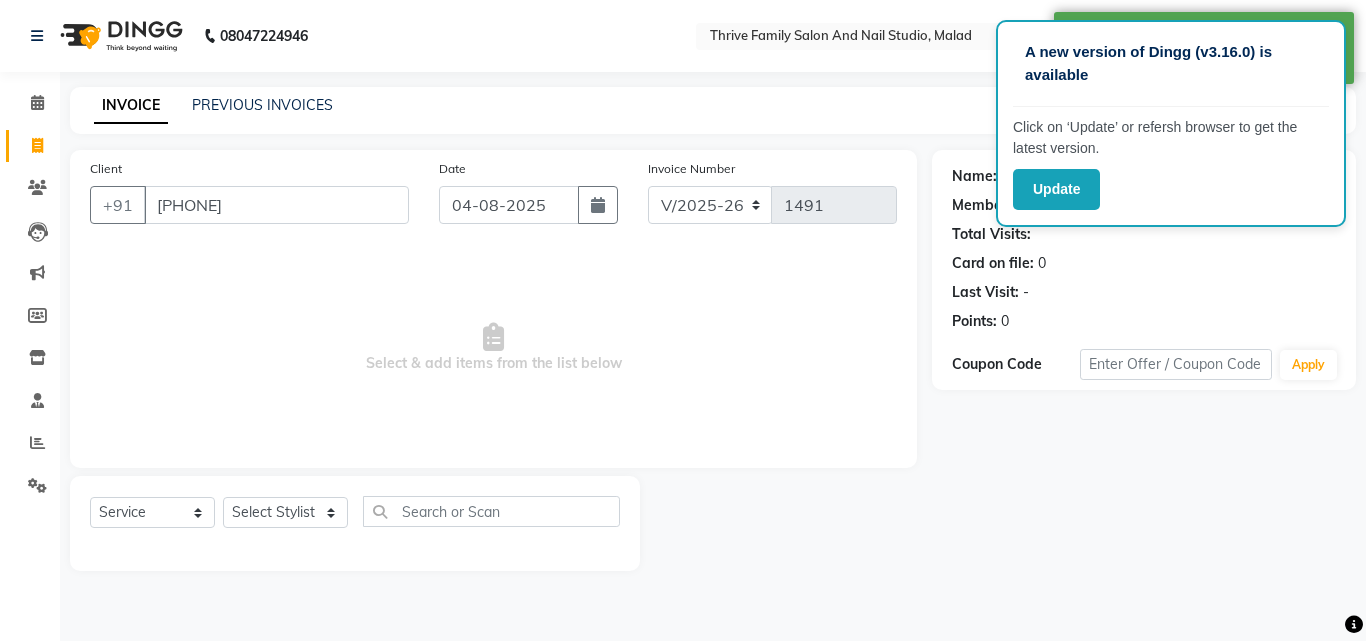 click on "Select  Service  Product  Membership  Package Voucher Prepaid Gift Card  Select Stylist [FIRST] [LAST] [FIRST] [LAST] [FIRST] [LAST] Manager [FIRST] [LAST] [FIRST] [LAST] [FIRST] [LAST] [FIRST] [LAST] [FIRST] [LAST] [FIRST] [LAST]" 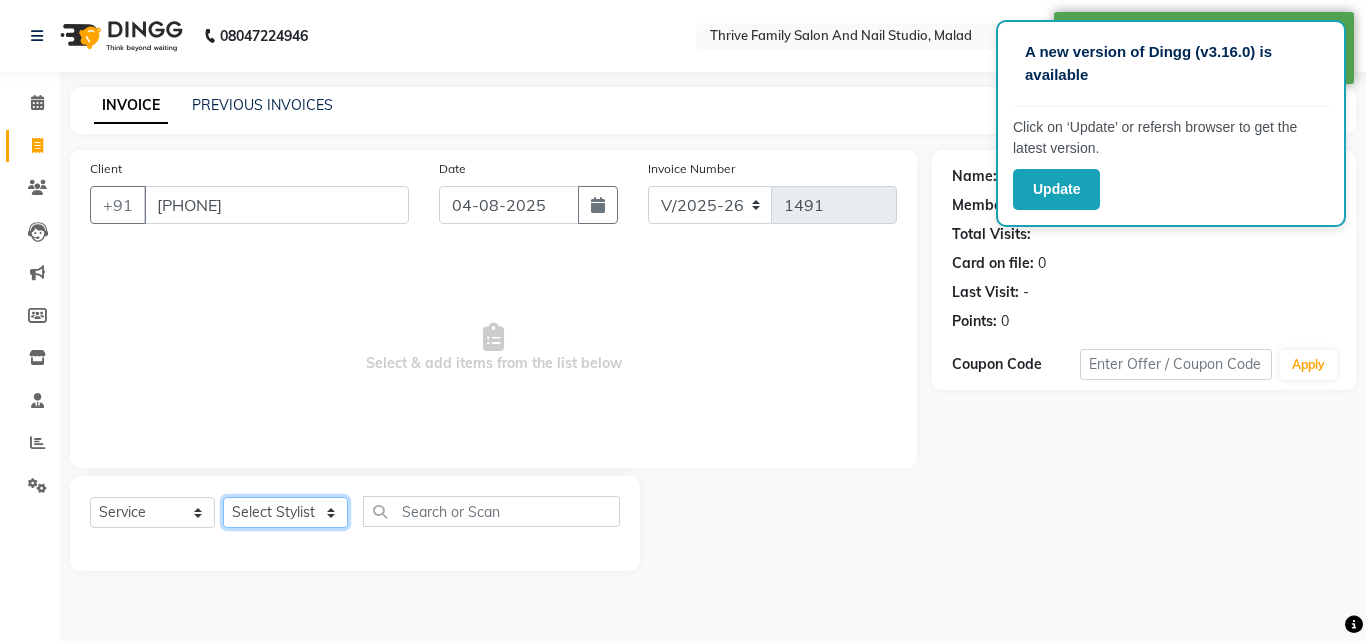 click on "Select Stylist [FIRST] [LAST] [FIRST] [LAST] [FIRST] [LAST] Manager [FIRST] [LAST] [FIRST] [LAST] [FIRST] [LAST] [FIRST] [LAST] [FIRST] [LAST] [FIRST] [LAST]" 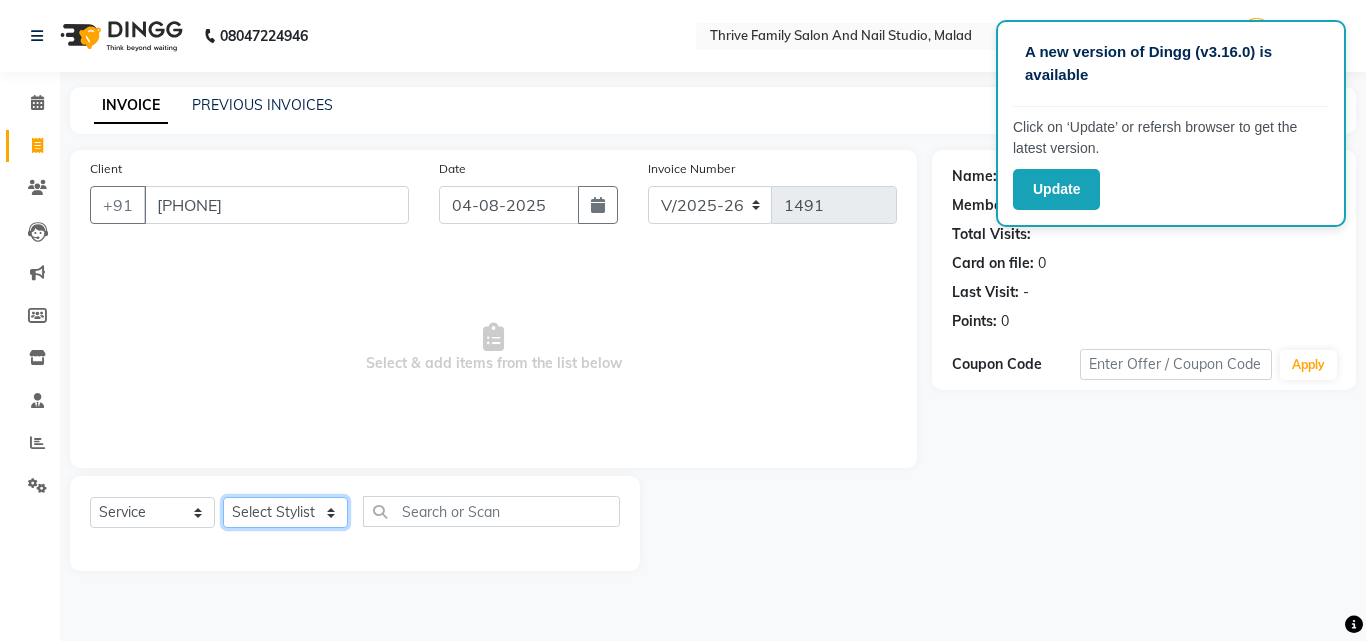 select on "88061" 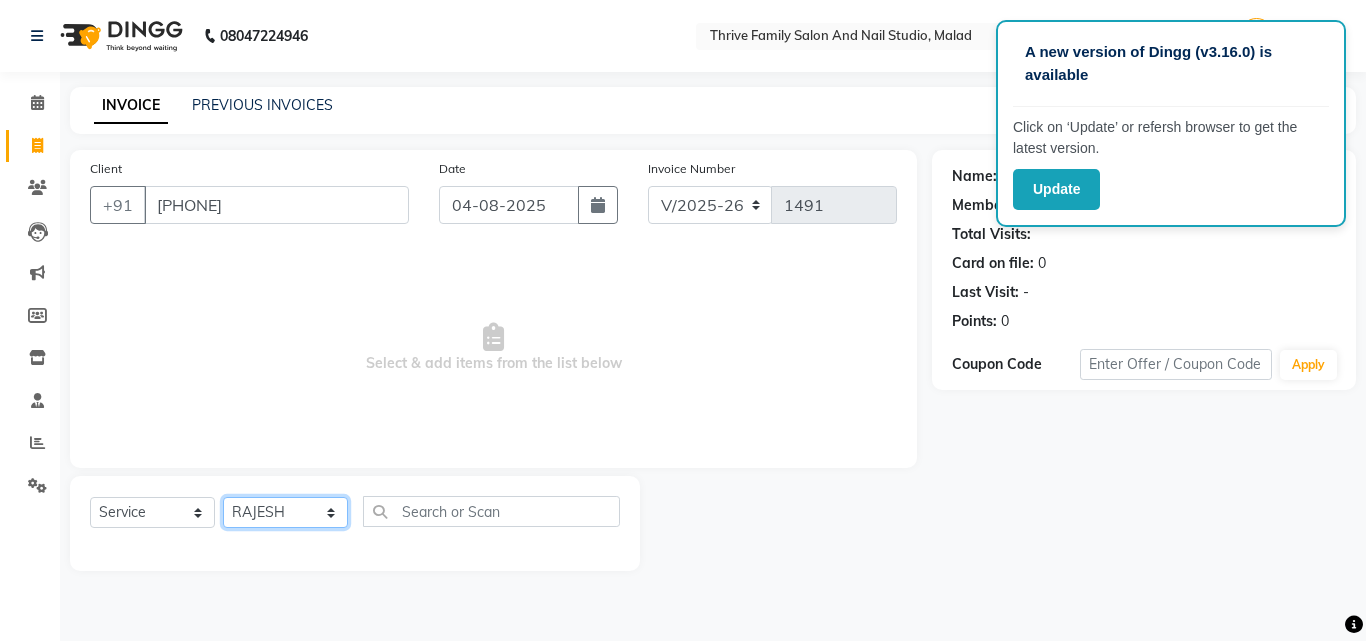 click on "Select Stylist [FIRST] [LAST] [FIRST] [LAST] [FIRST] [LAST] Manager [FIRST] [LAST] [FIRST] [LAST] [FIRST] [LAST] [FIRST] [LAST] [FIRST] [LAST] [FIRST] [LAST]" 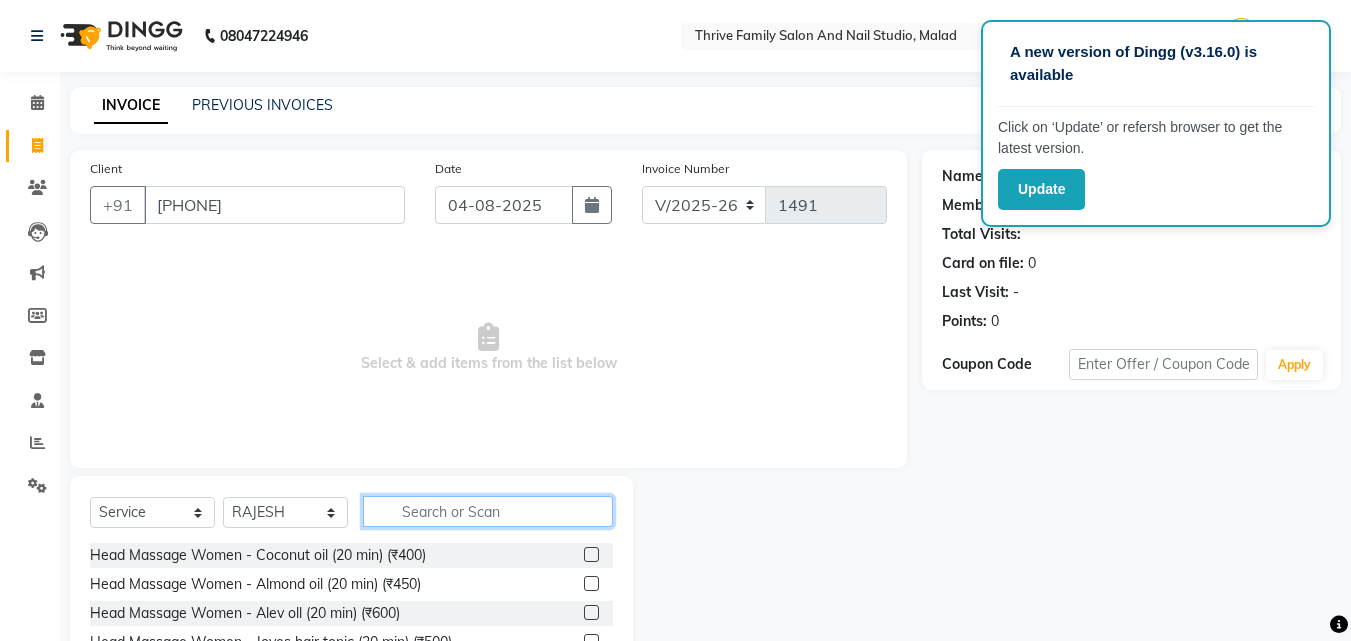 click 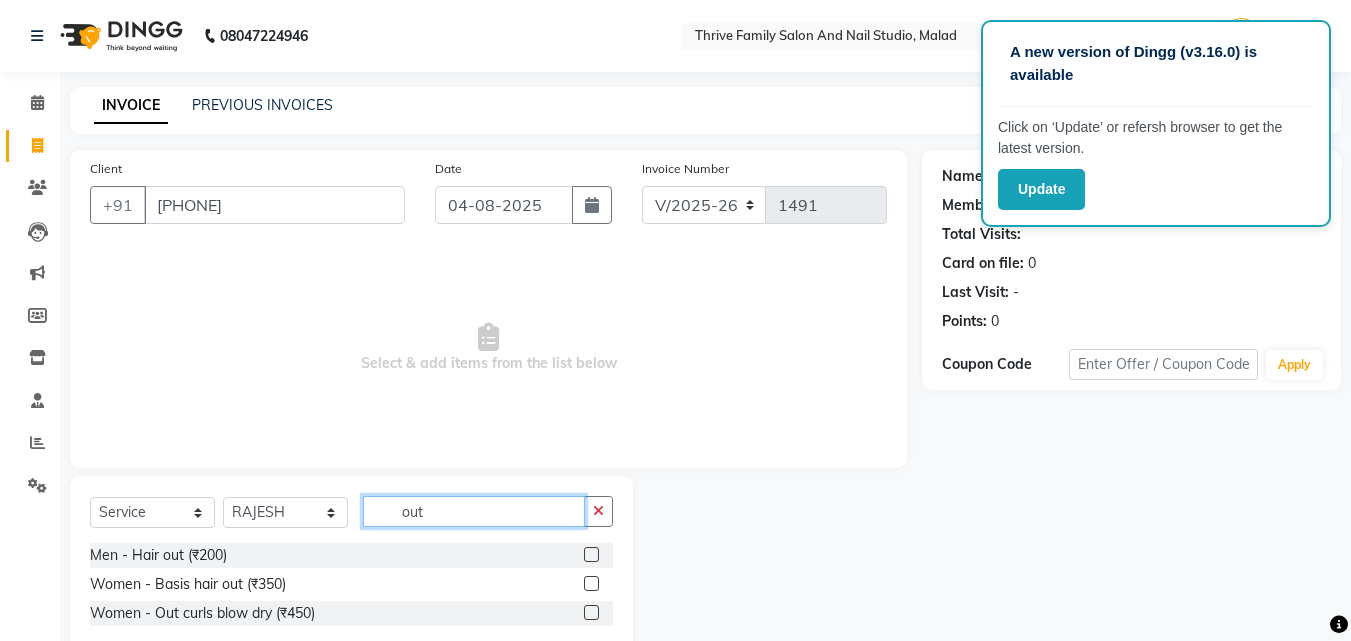 type on "out" 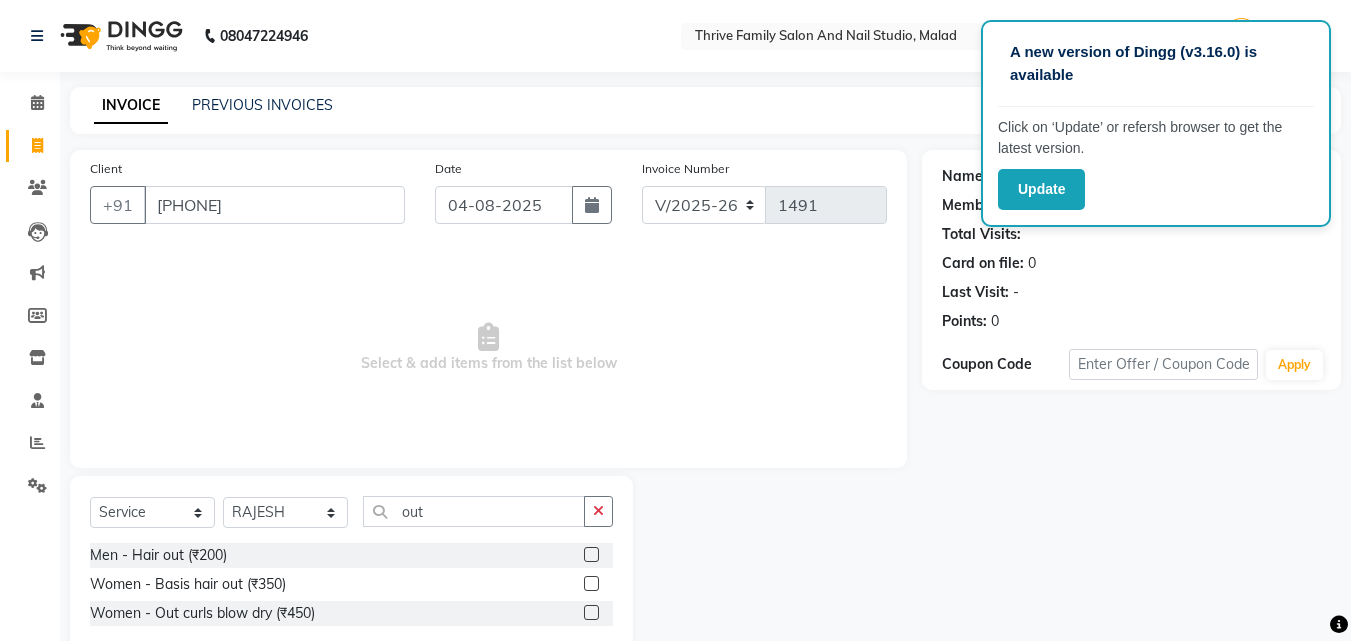 click 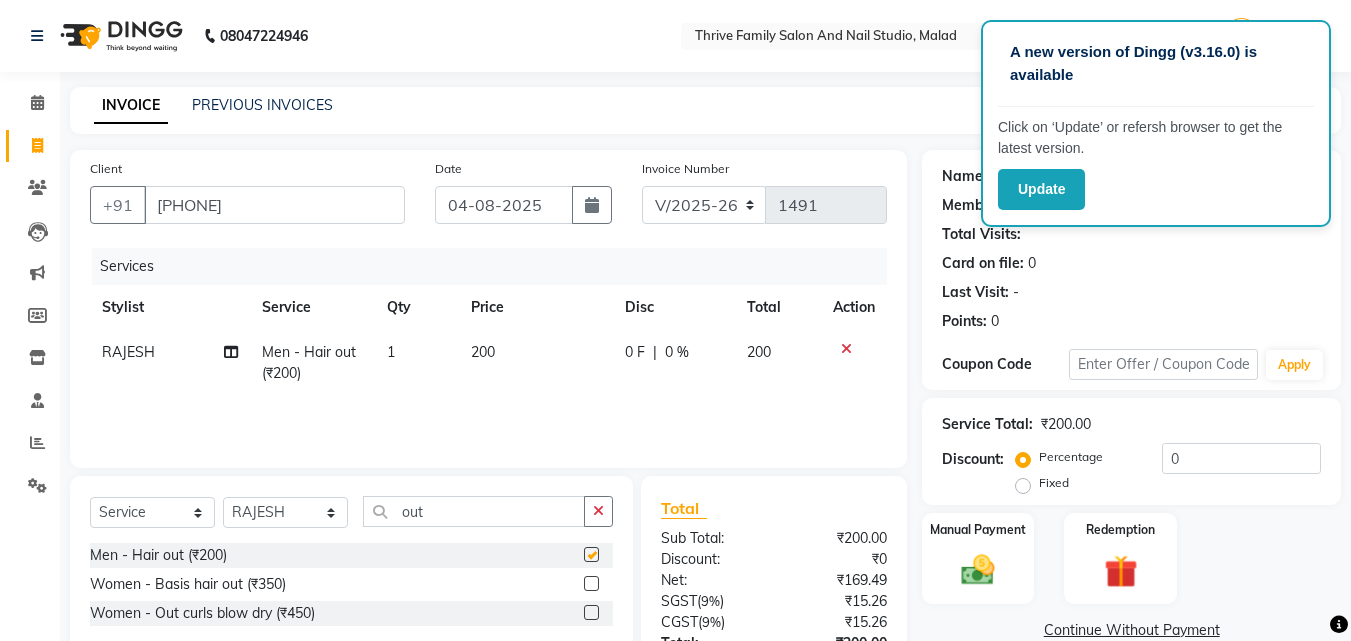 checkbox on "false" 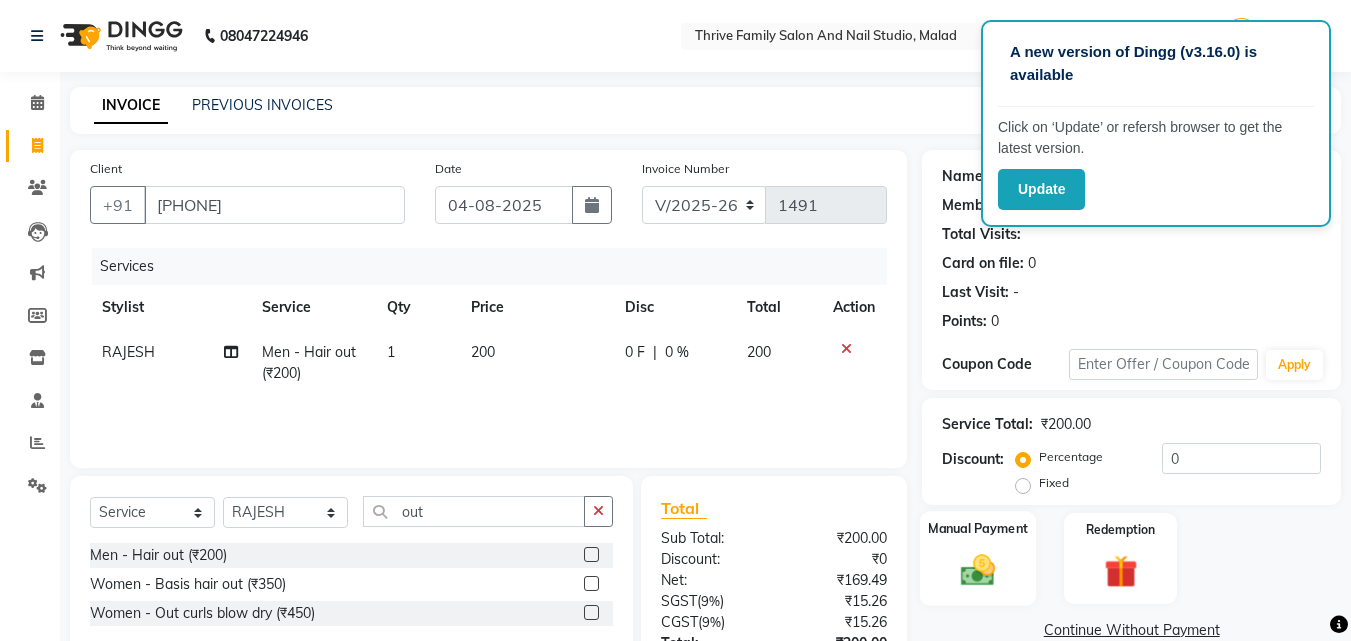 click 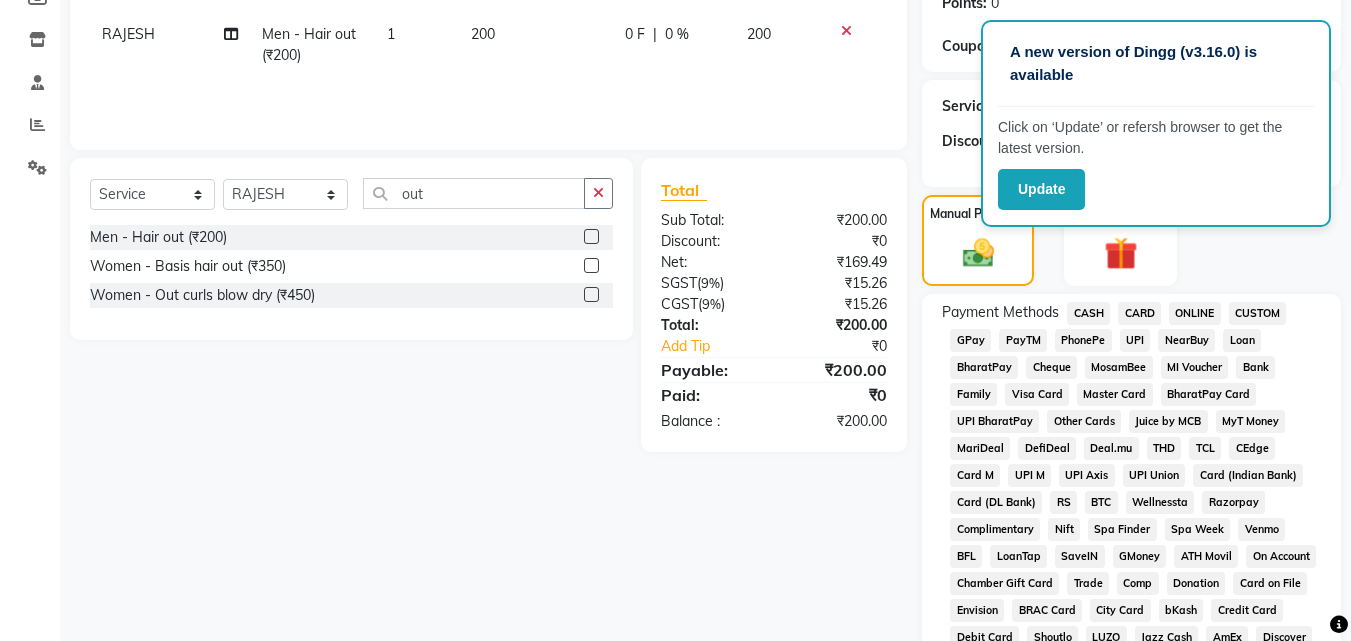 scroll, scrollTop: 319, scrollLeft: 0, axis: vertical 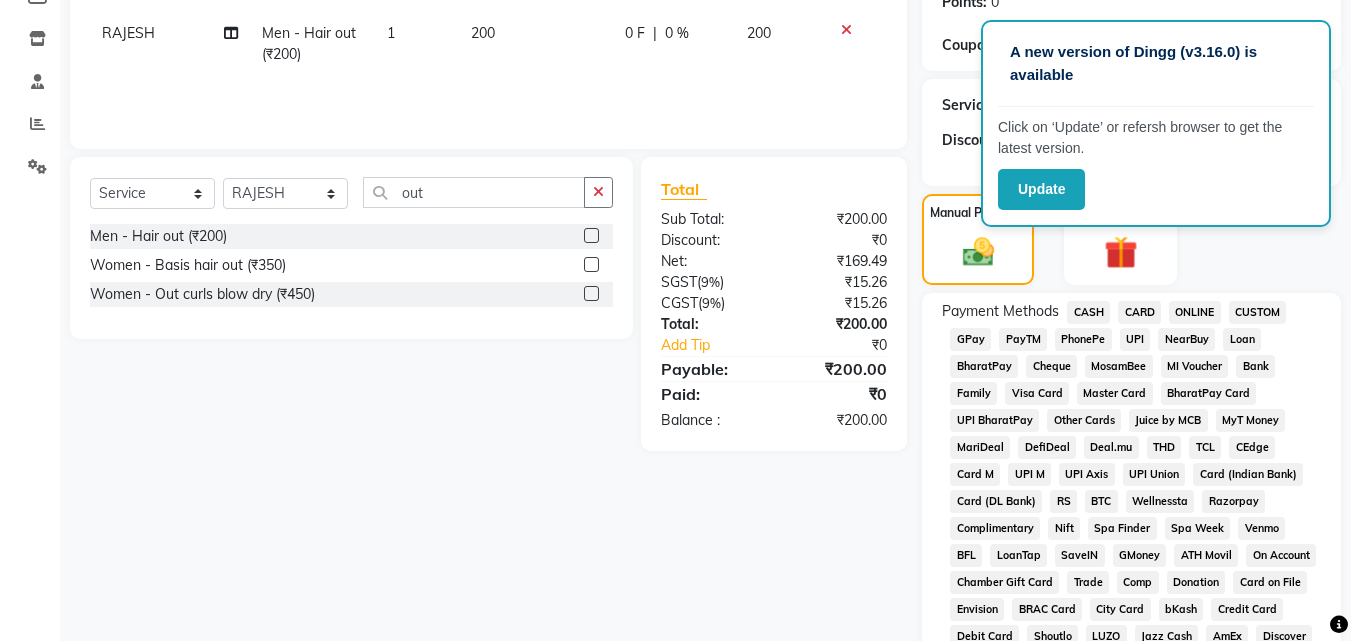 click on "GPay" 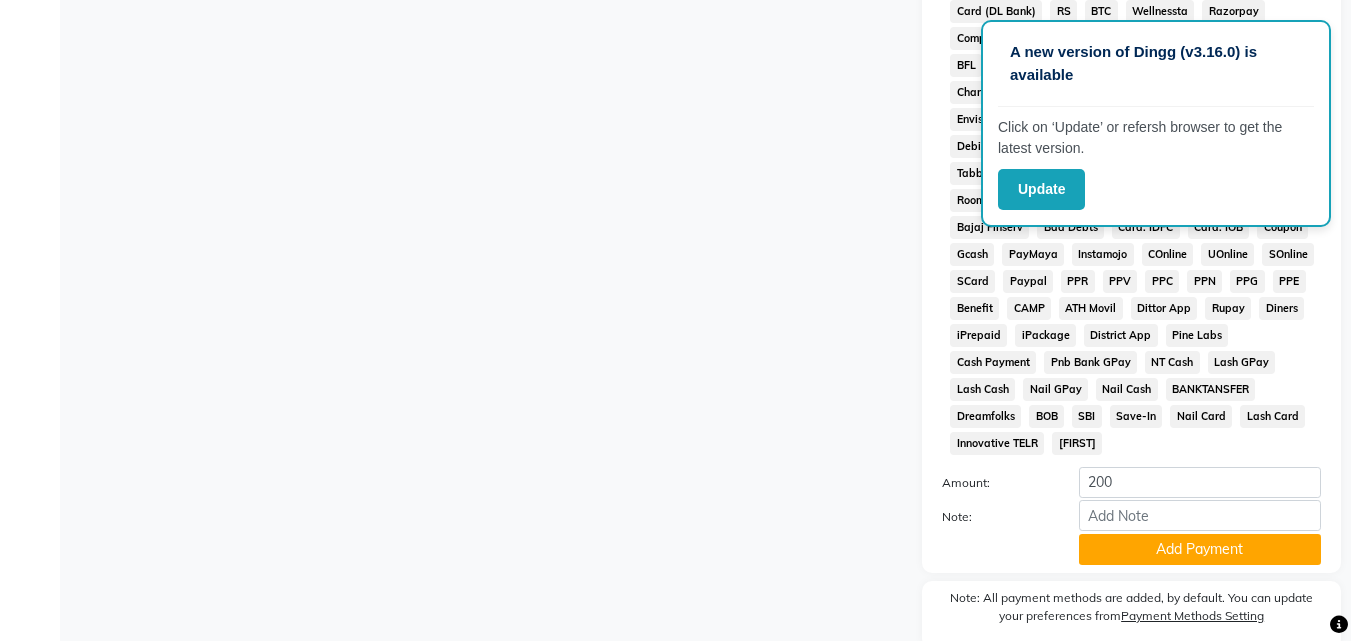 scroll, scrollTop: 823, scrollLeft: 0, axis: vertical 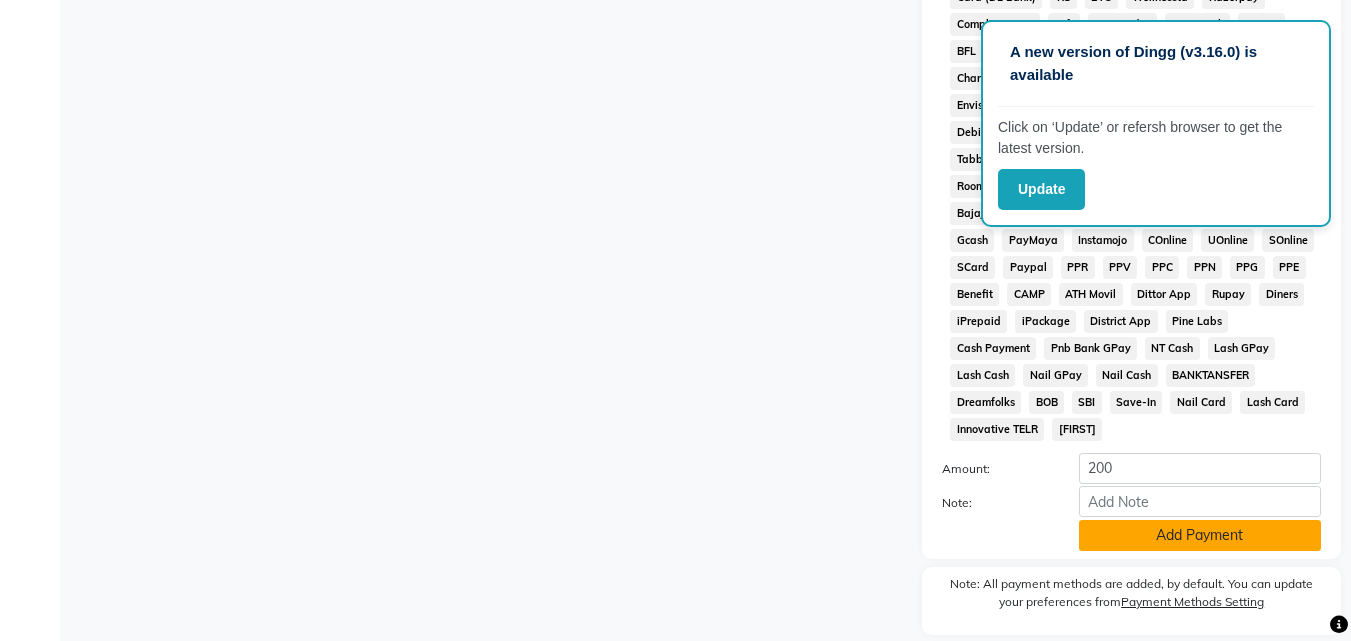 click on "Add Payment" 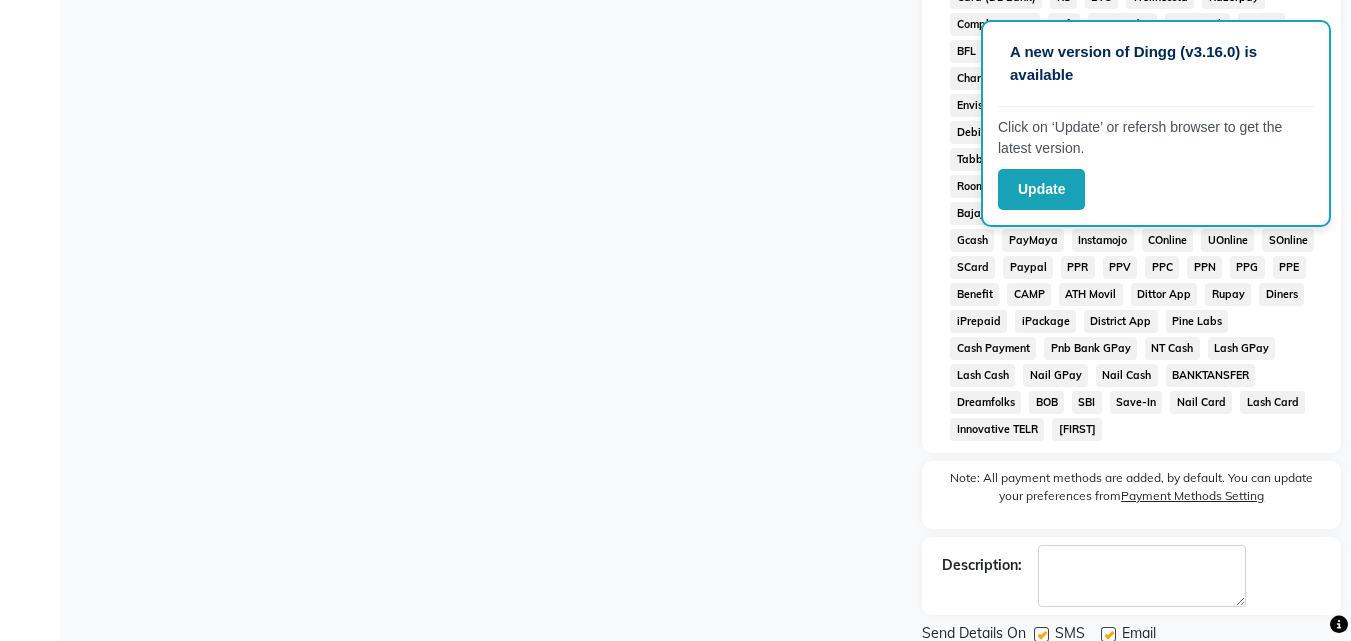 scroll, scrollTop: 895, scrollLeft: 0, axis: vertical 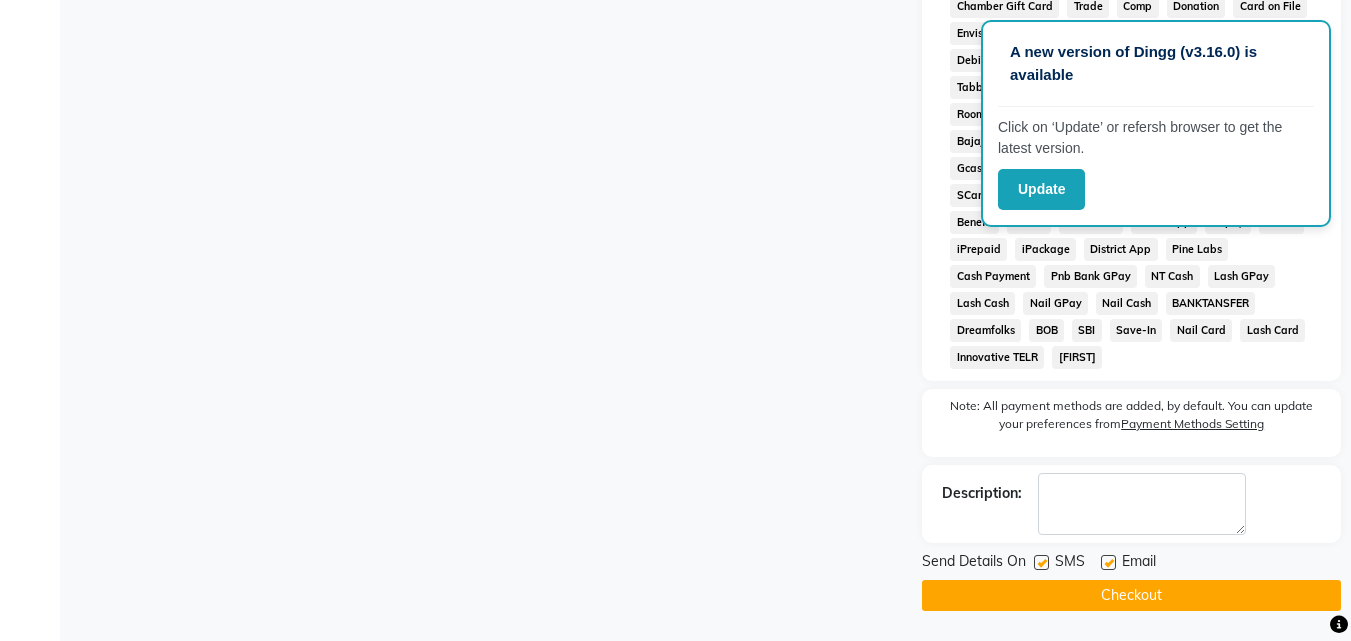 click on "Checkout" 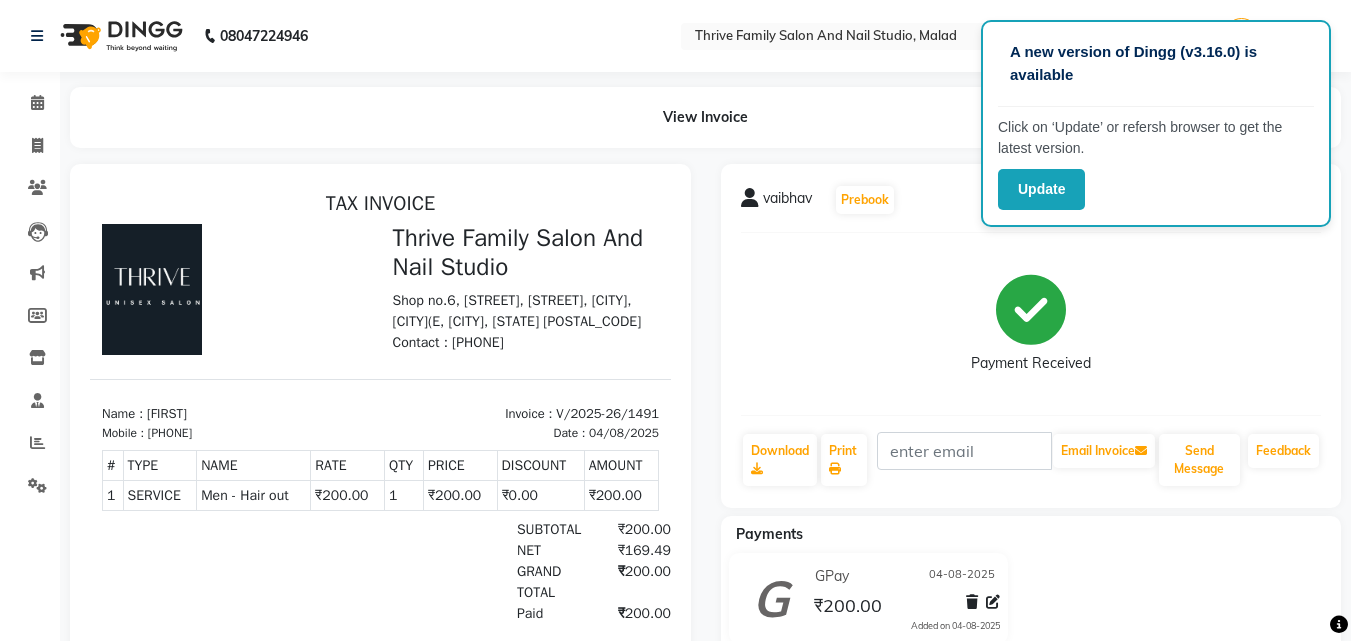 scroll, scrollTop: 0, scrollLeft: 0, axis: both 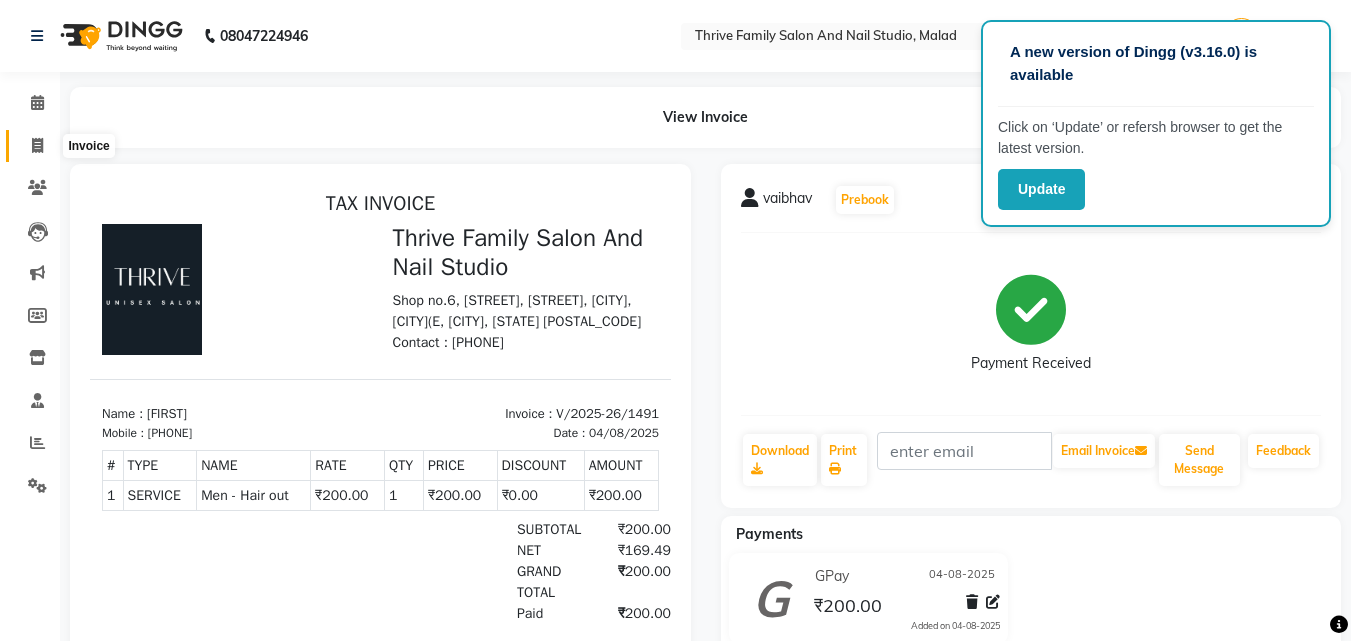click 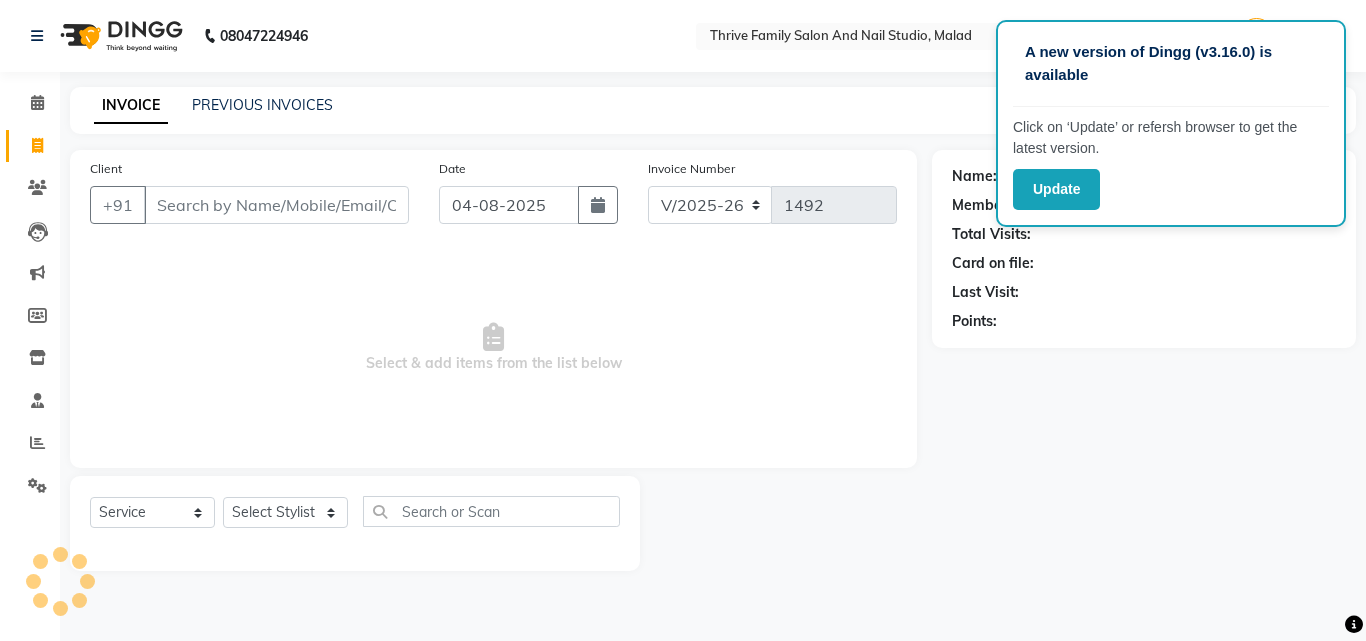 click 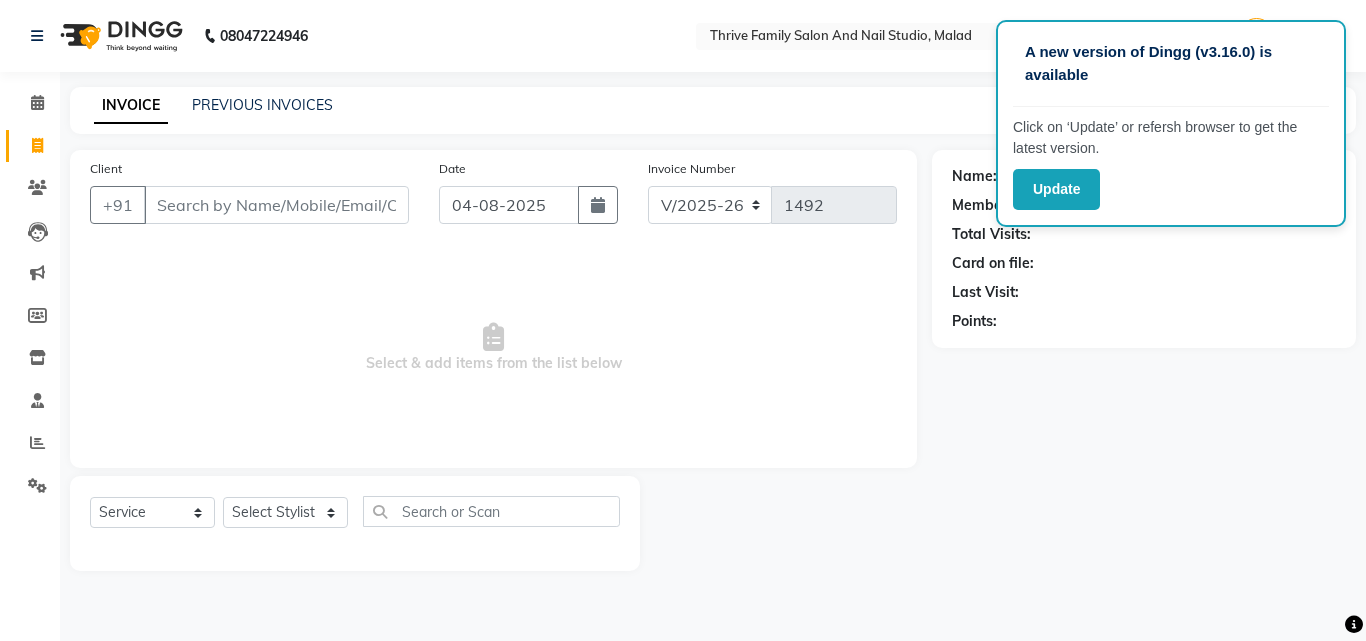 click on "Select & add items from the list below" at bounding box center (493, 348) 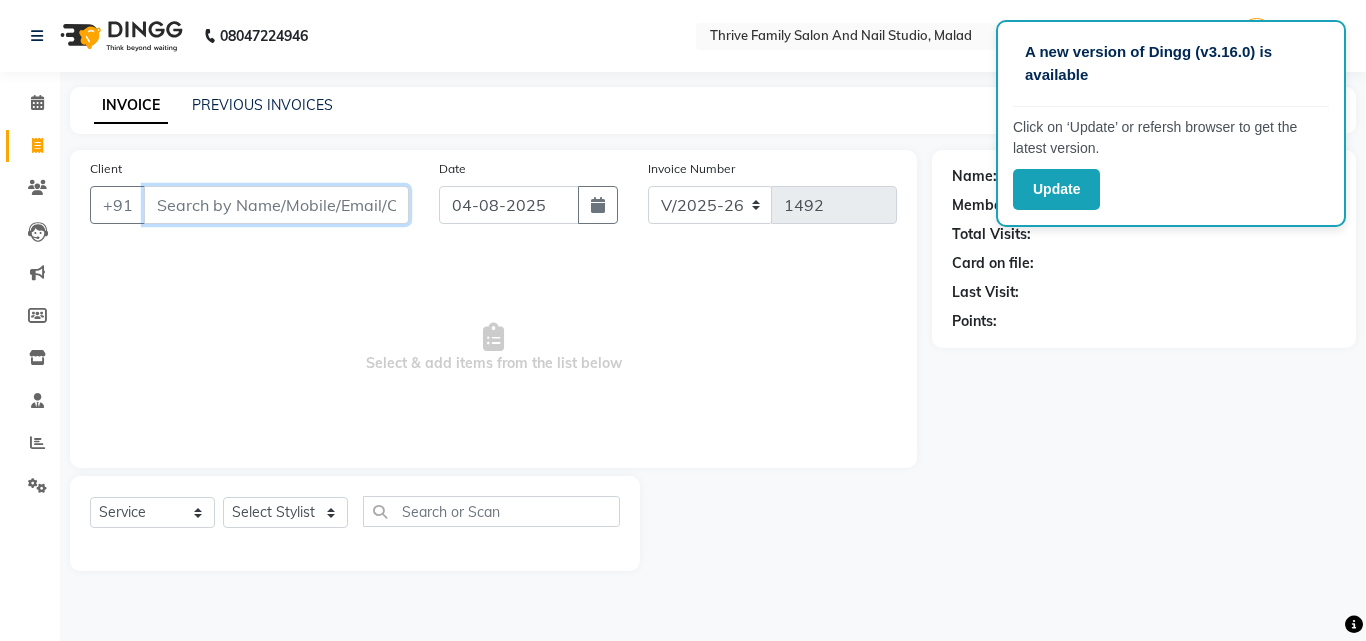 click on "Client" at bounding box center [276, 205] 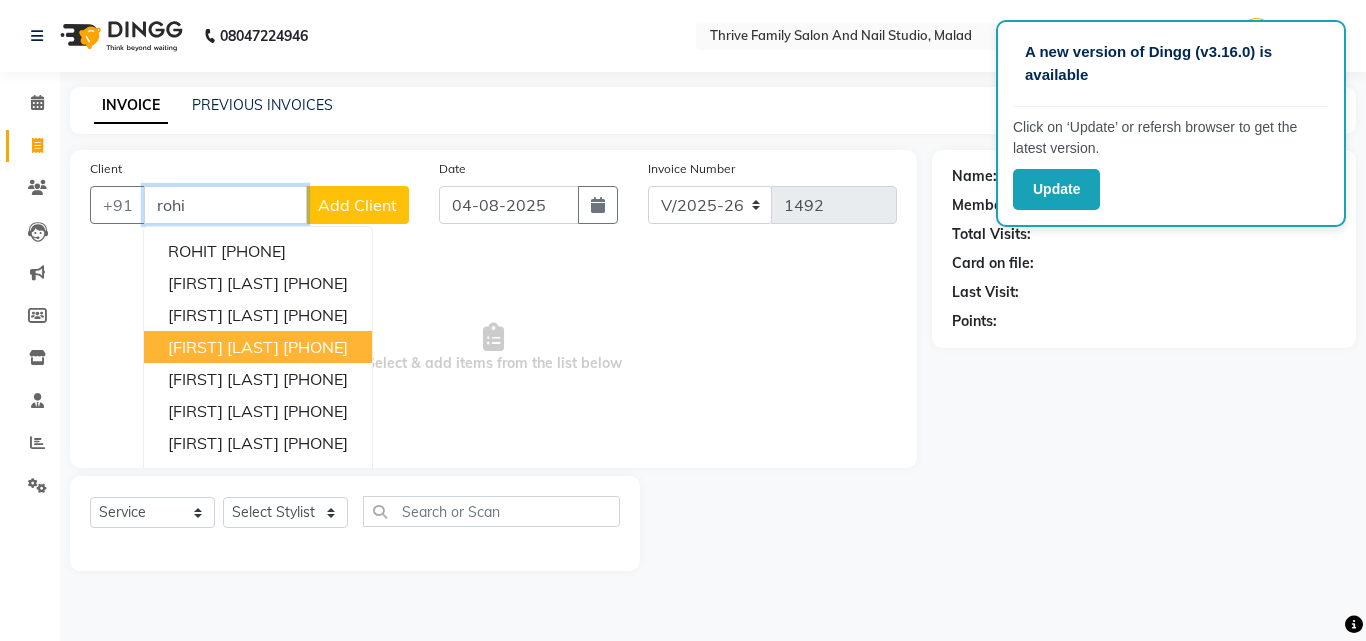 click on "[PHONE]" at bounding box center [315, 347] 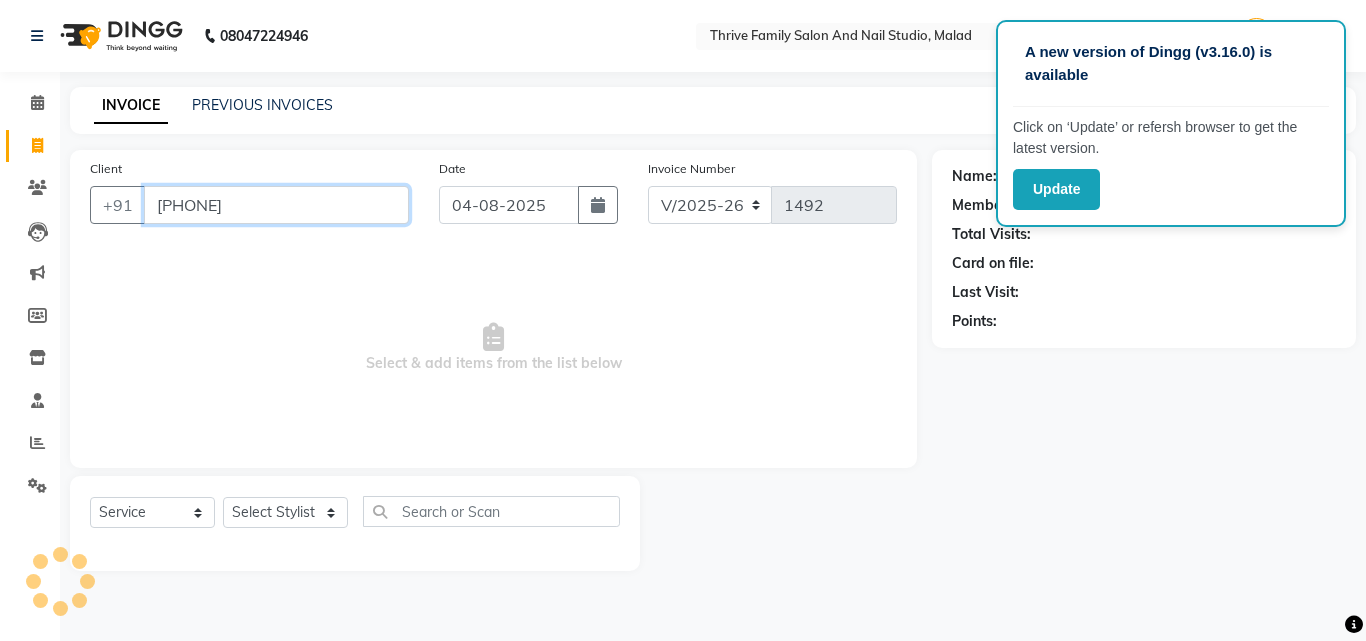 type on "[PHONE]" 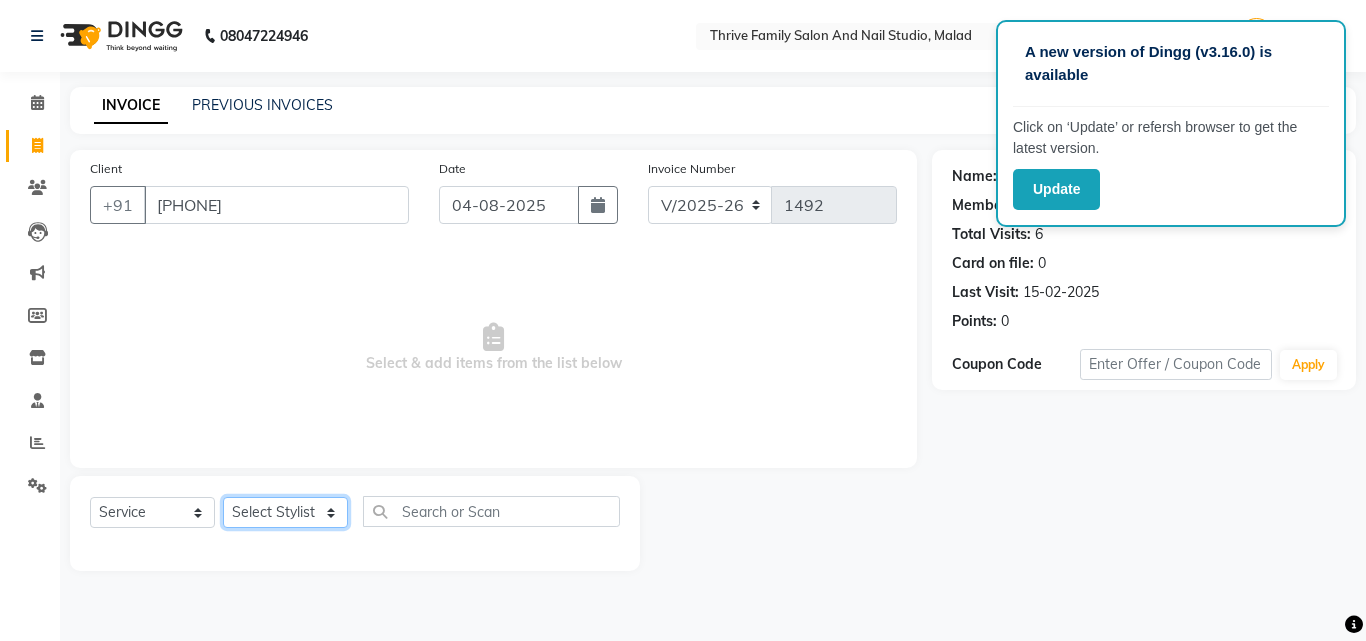 click on "Select Stylist [FIRST] [LAST] [FIRST] [LAST] [FIRST] [LAST] Manager [FIRST] [LAST] [FIRST] [LAST] [FIRST] [LAST] [FIRST] [LAST] [FIRST] [LAST] [FIRST] [LAST]" 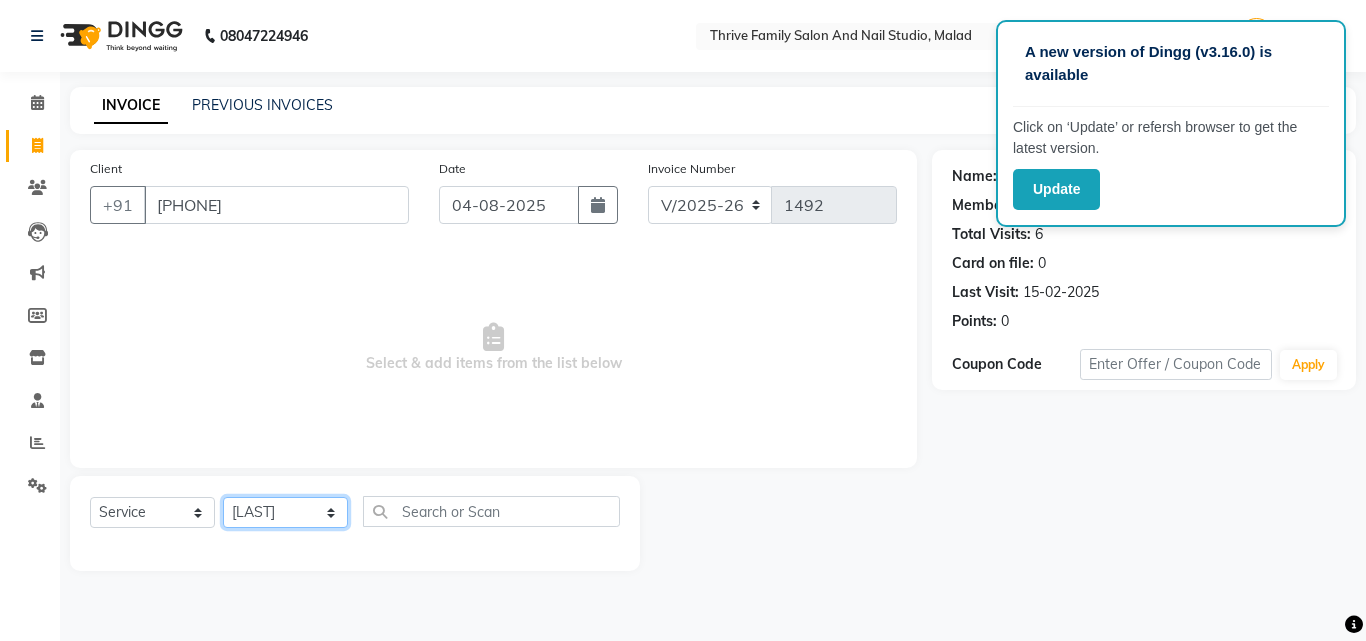click on "Select Stylist [FIRST] [LAST] [FIRST] [LAST] [FIRST] [LAST] Manager [FIRST] [LAST] [FIRST] [LAST] [FIRST] [LAST] [FIRST] [LAST] [FIRST] [LAST] [FIRST] [LAST]" 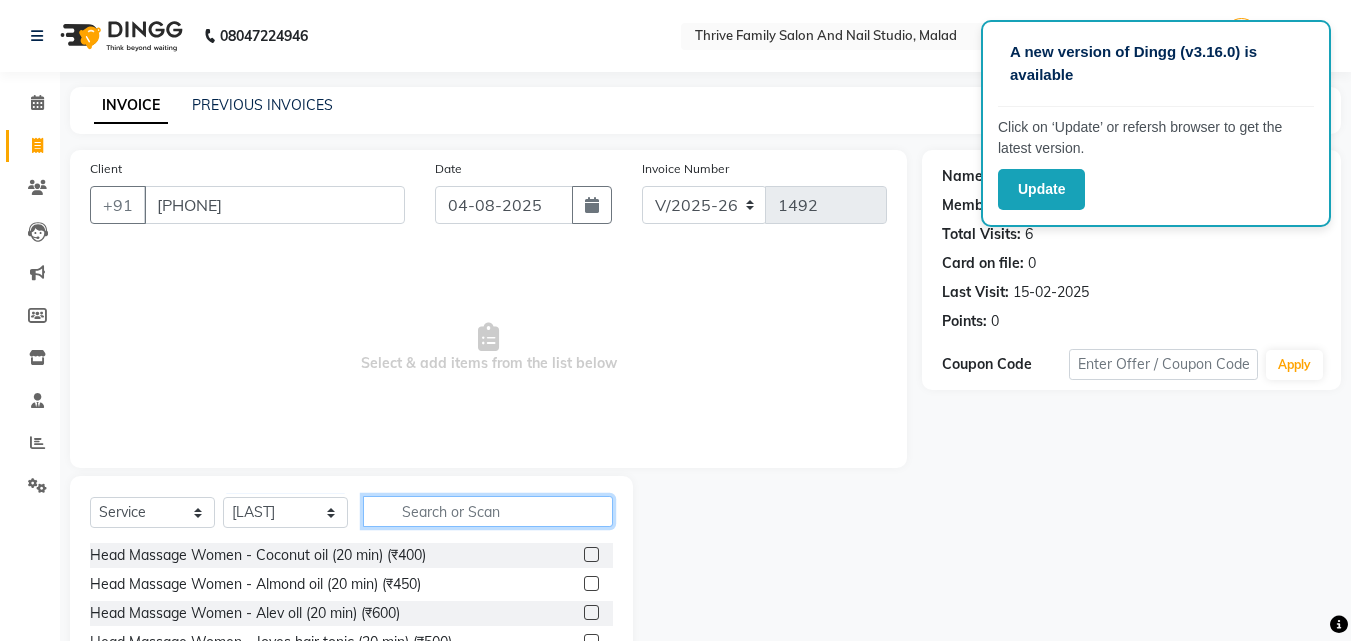 click 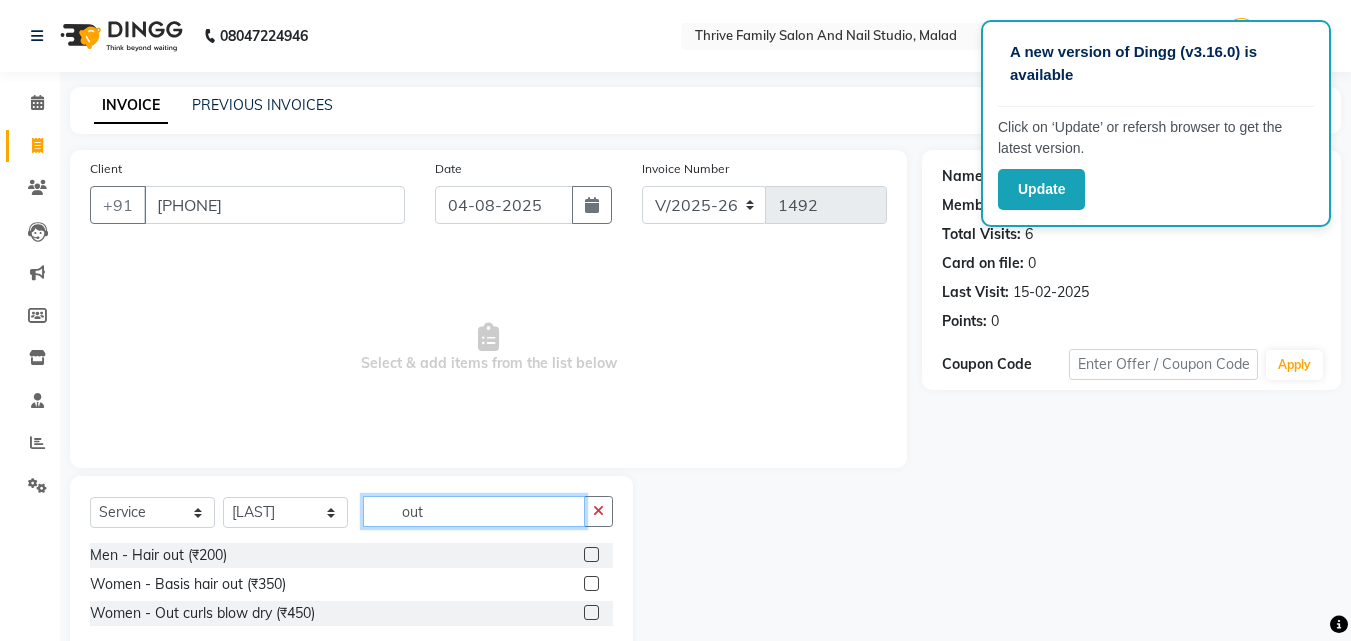 type on "out" 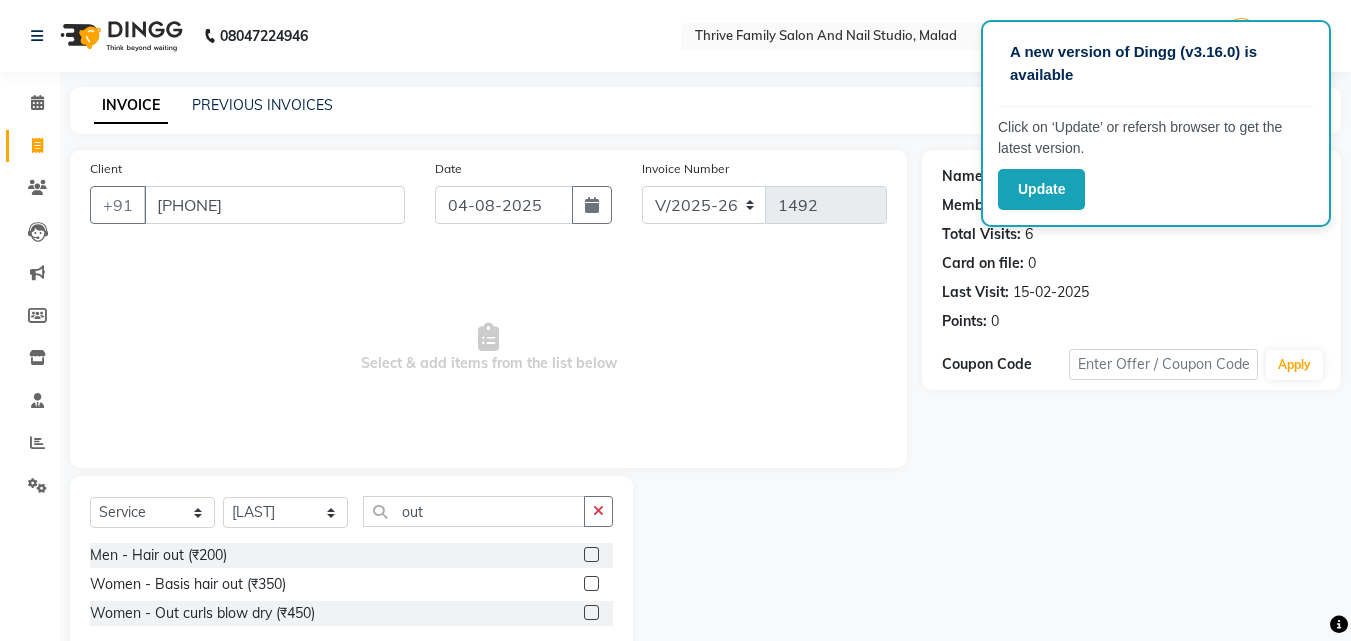 click 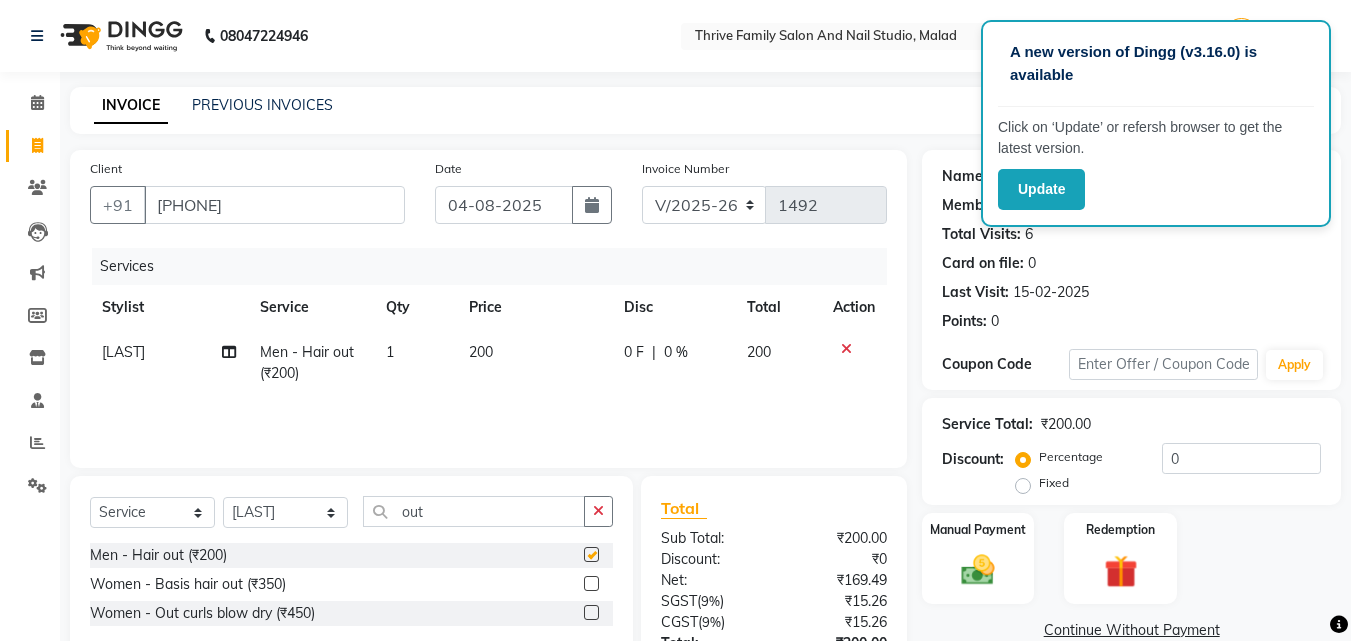 checkbox on "false" 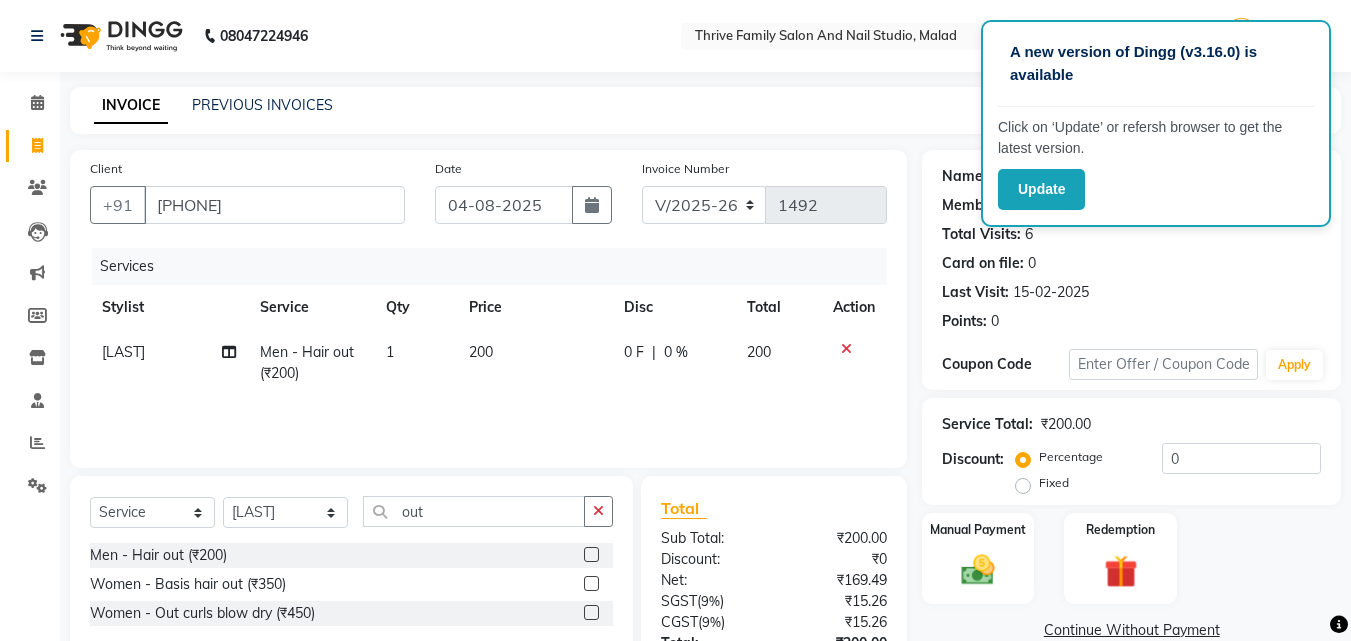 drag, startPoint x: 603, startPoint y: 518, endPoint x: 539, endPoint y: 522, distance: 64.12488 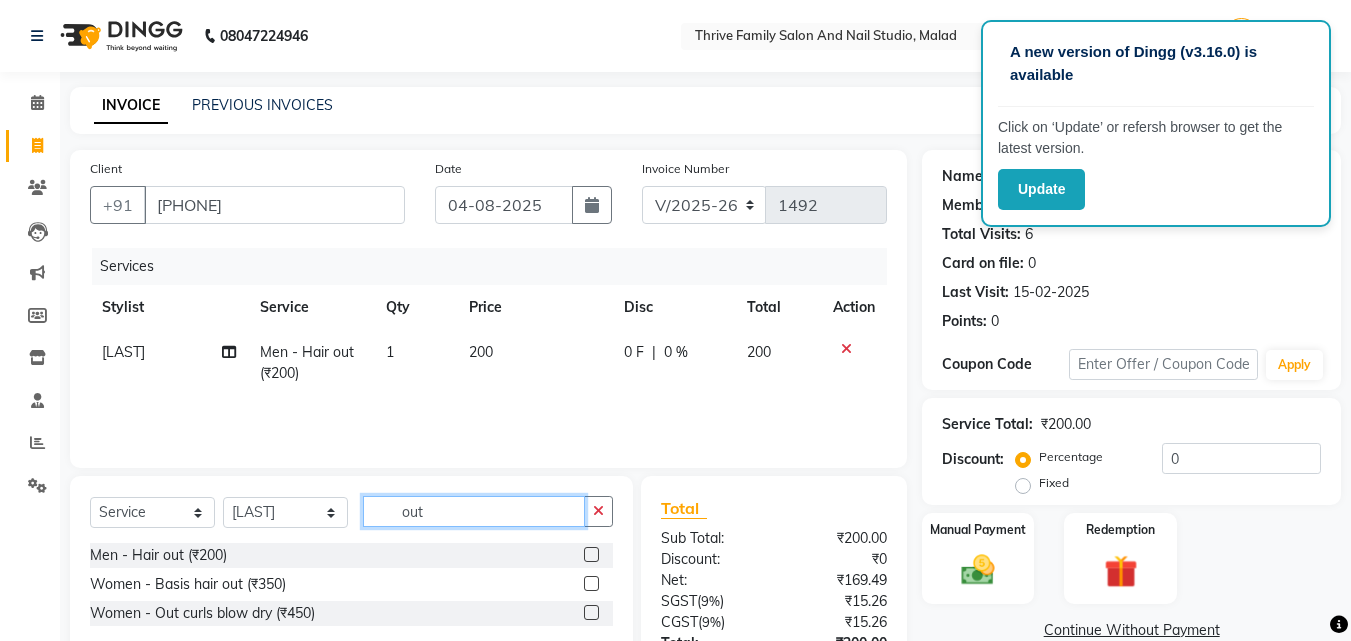 click on "out" 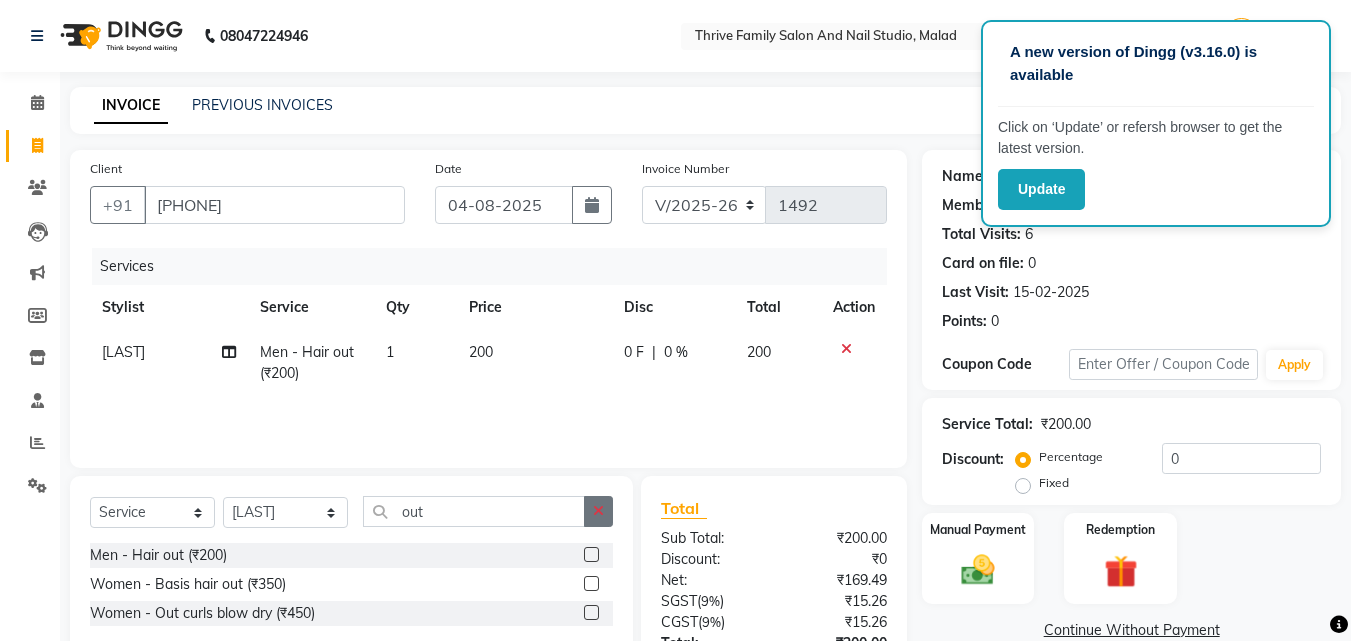 click 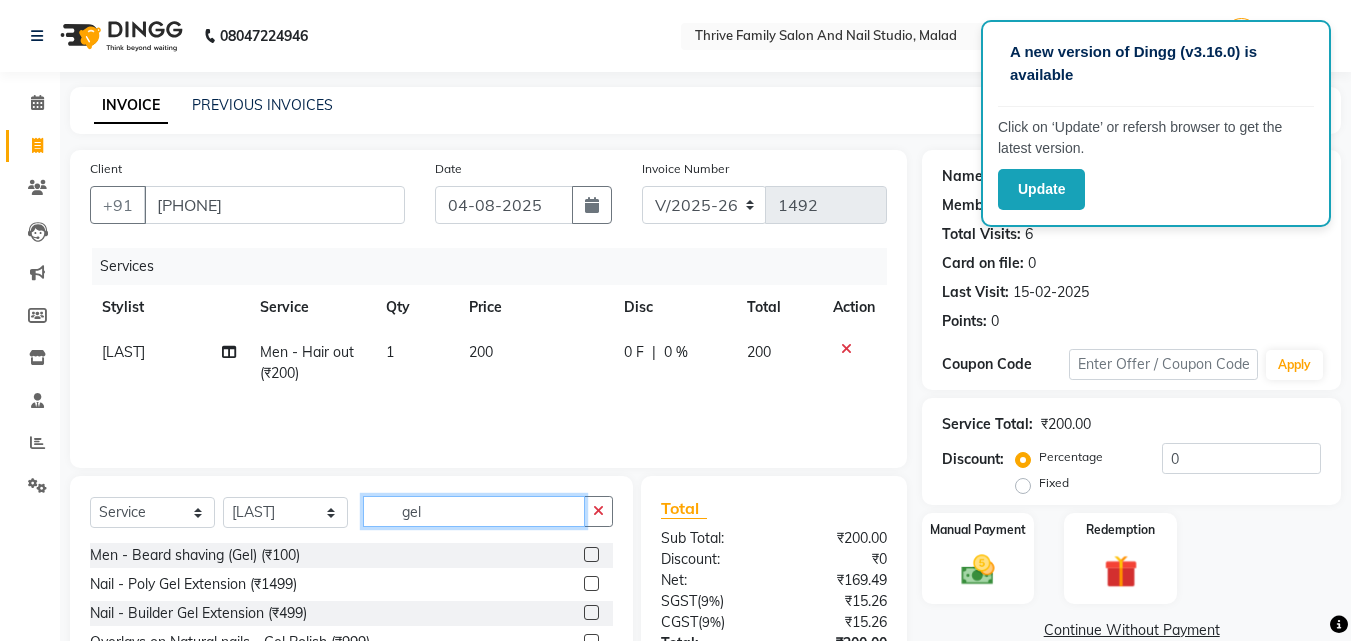 type on "gel" 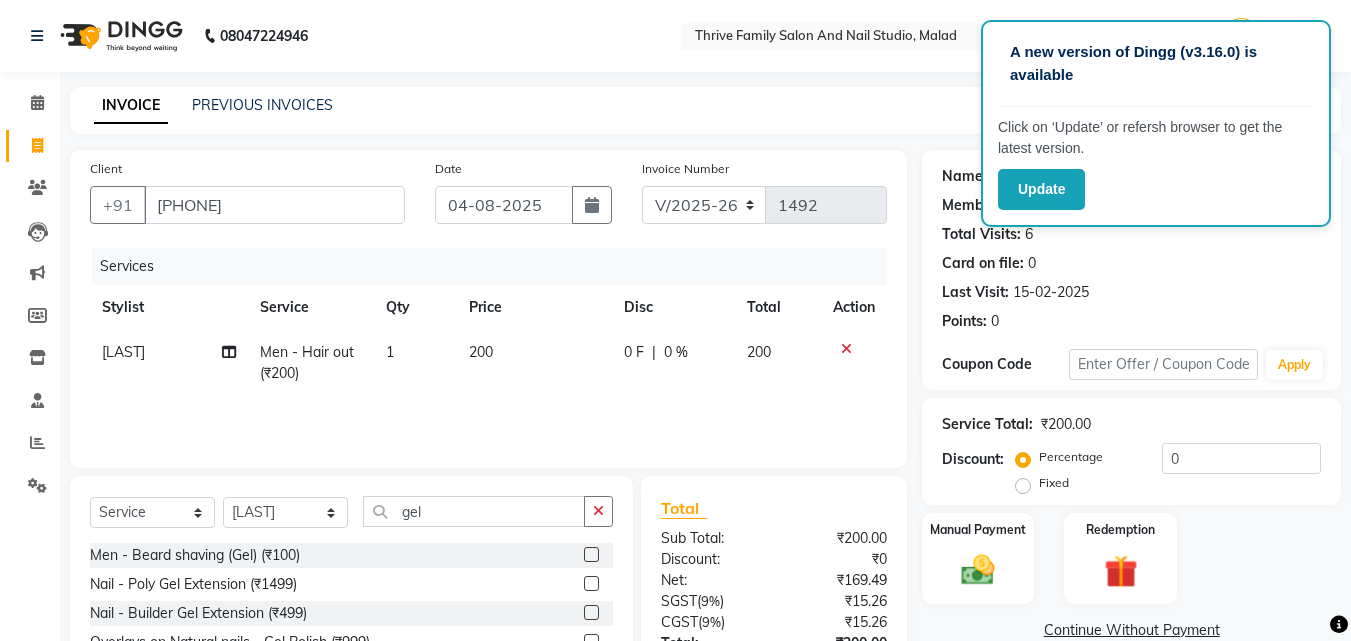 click 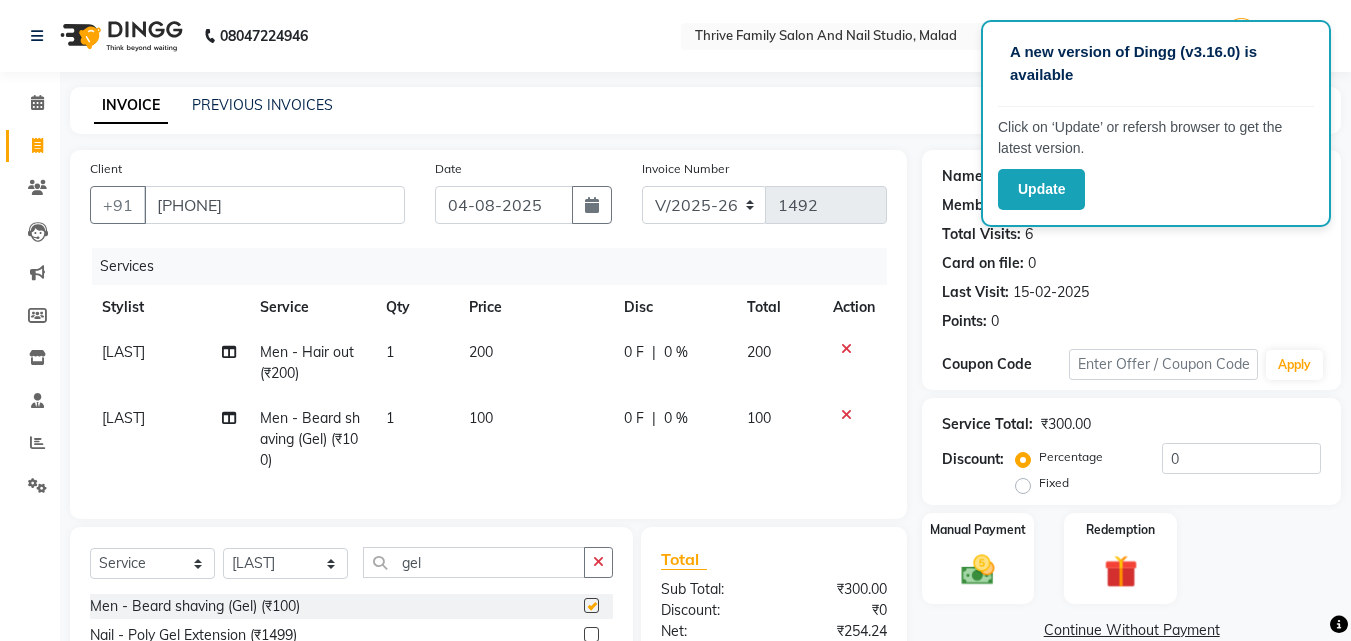 checkbox on "false" 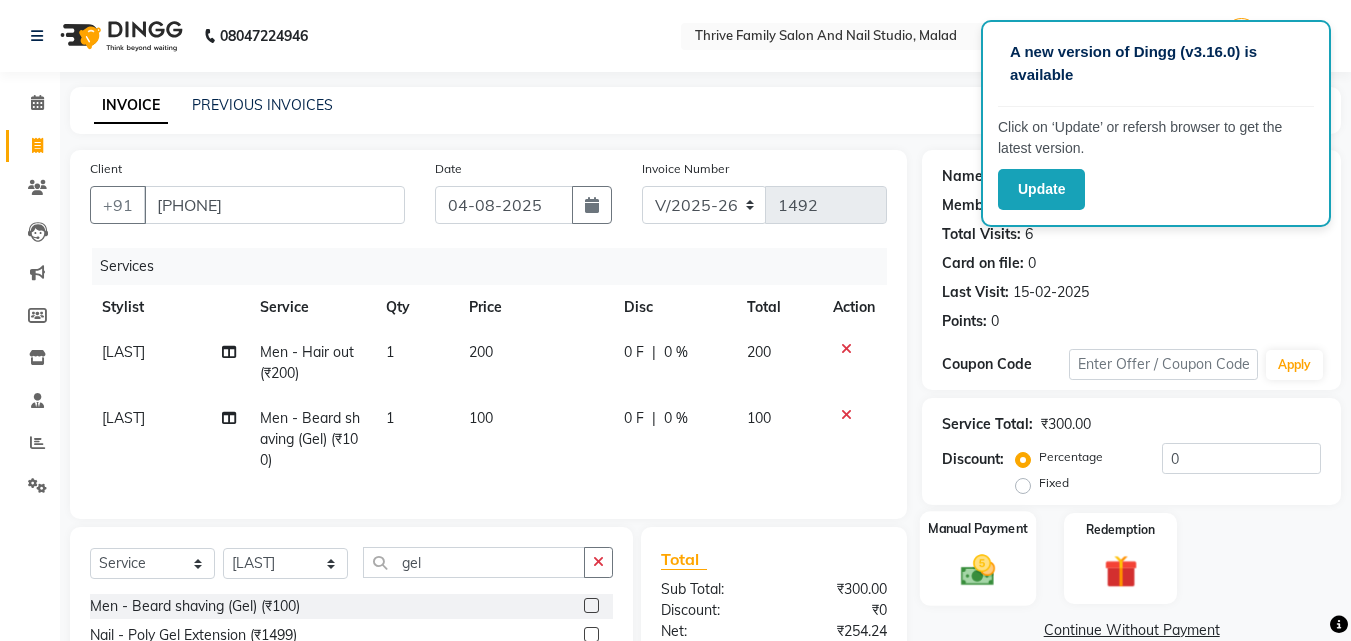 click on "Manual Payment" 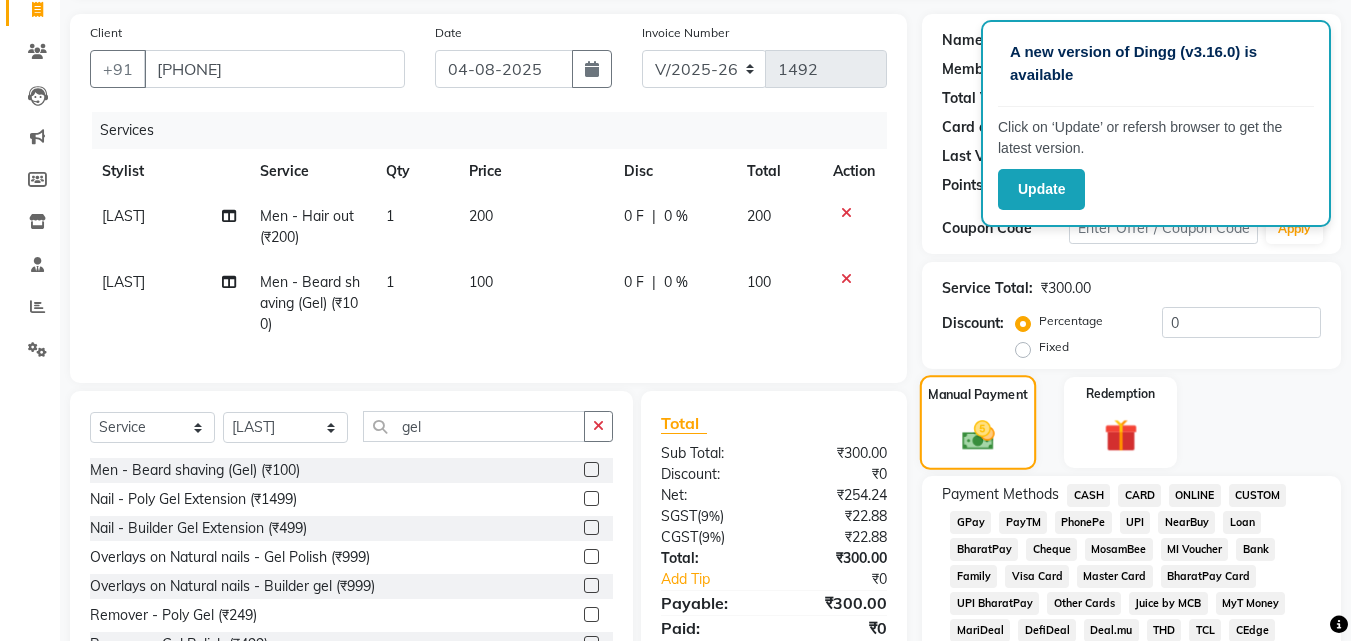 scroll, scrollTop: 137, scrollLeft: 0, axis: vertical 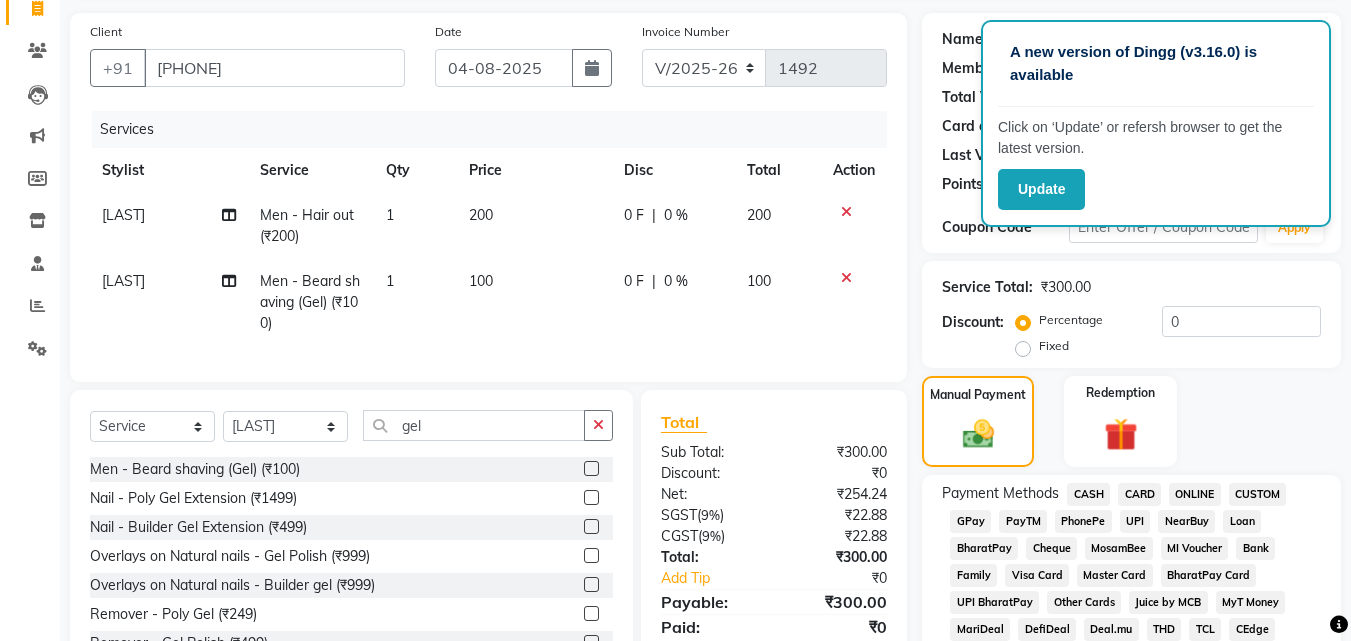 click on "GPay" 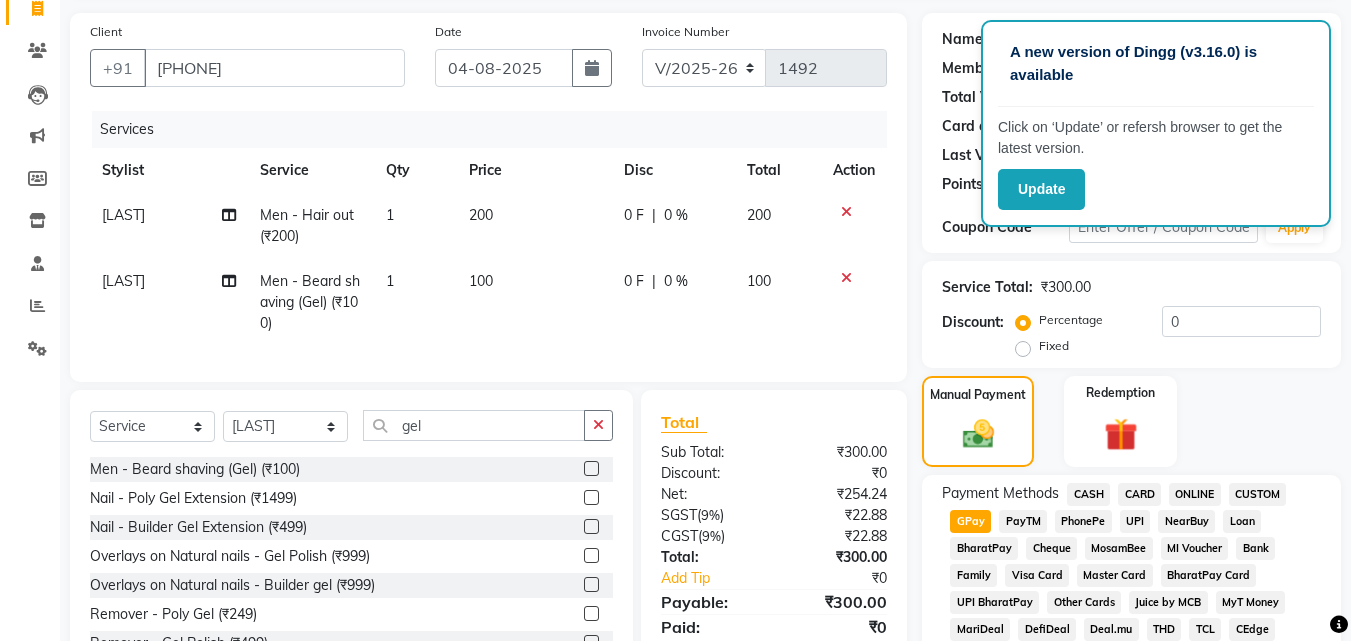 click on "CASH" 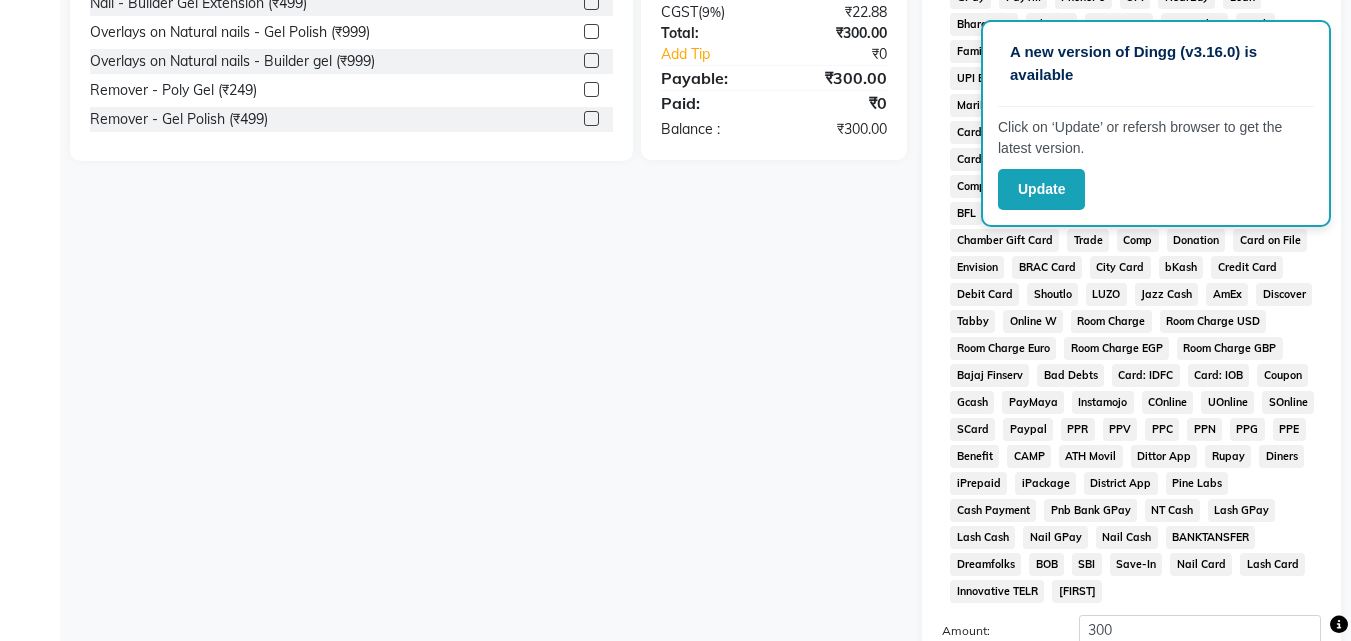scroll, scrollTop: 888, scrollLeft: 0, axis: vertical 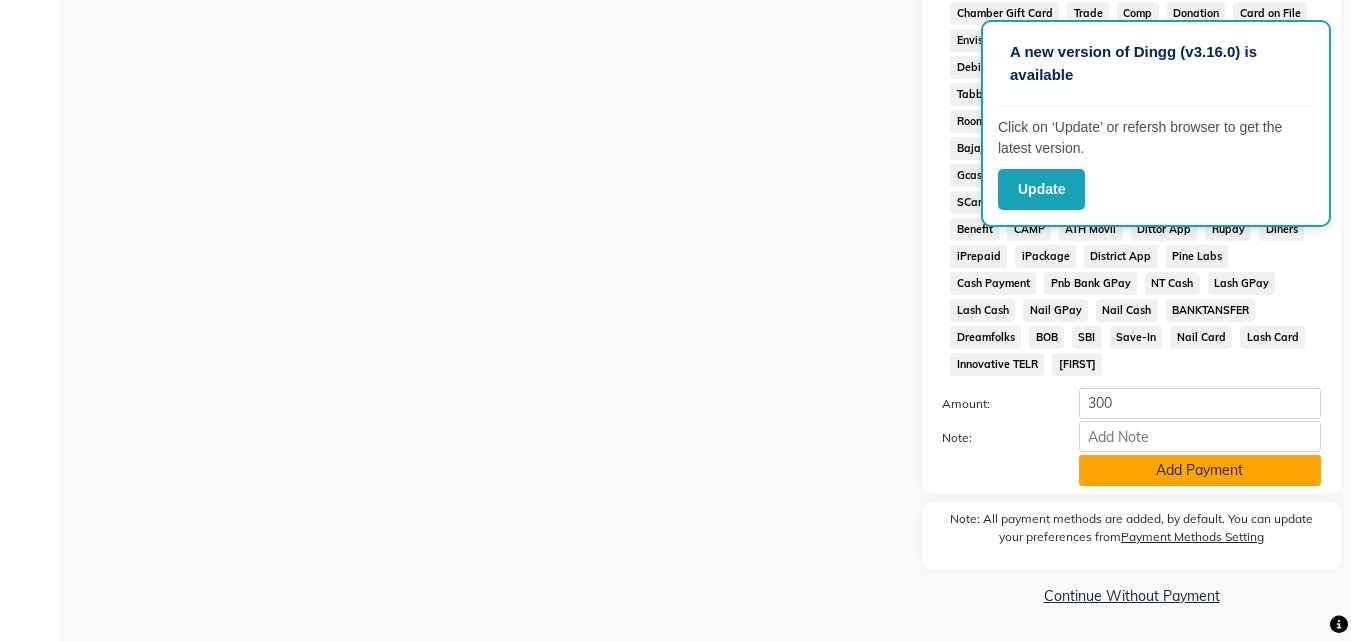 click on "Add Payment" 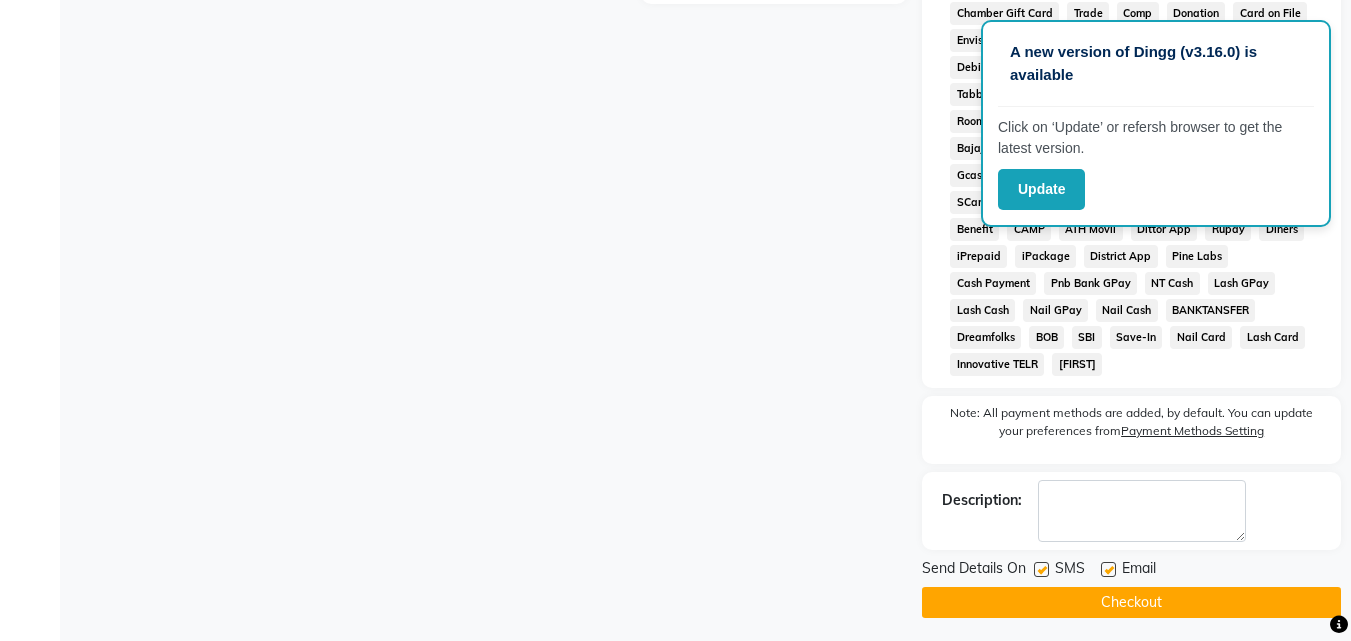 click on "Checkout" 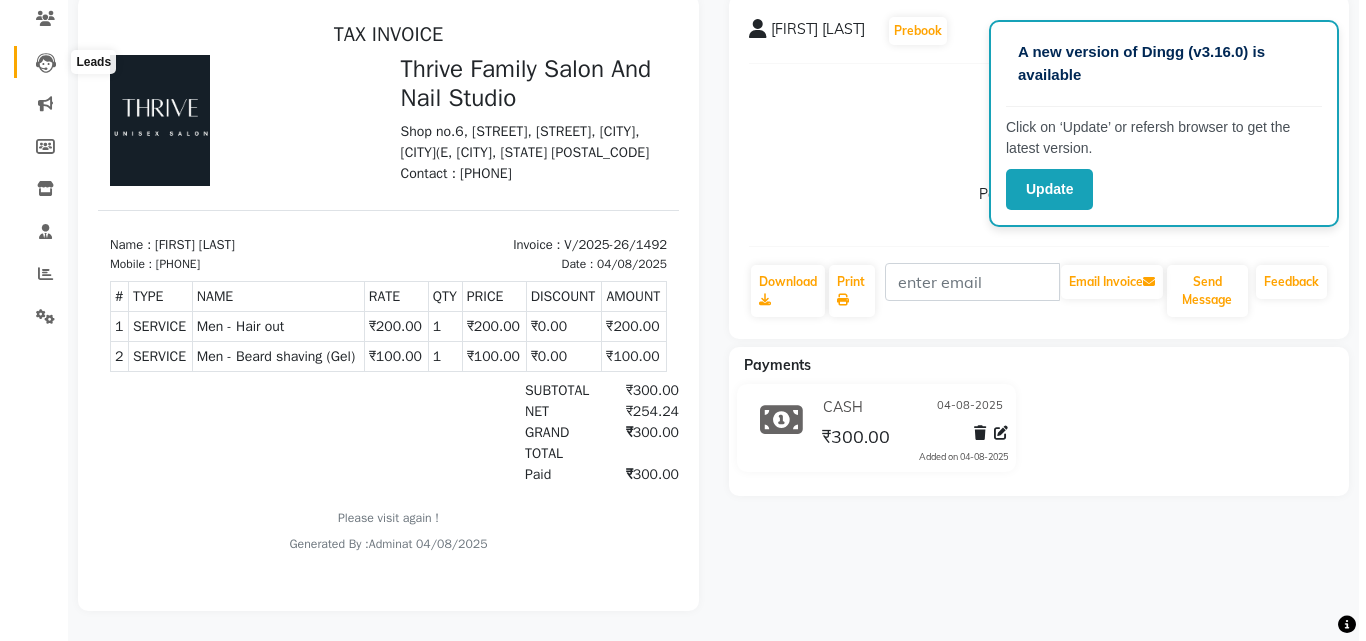 scroll, scrollTop: 0, scrollLeft: 0, axis: both 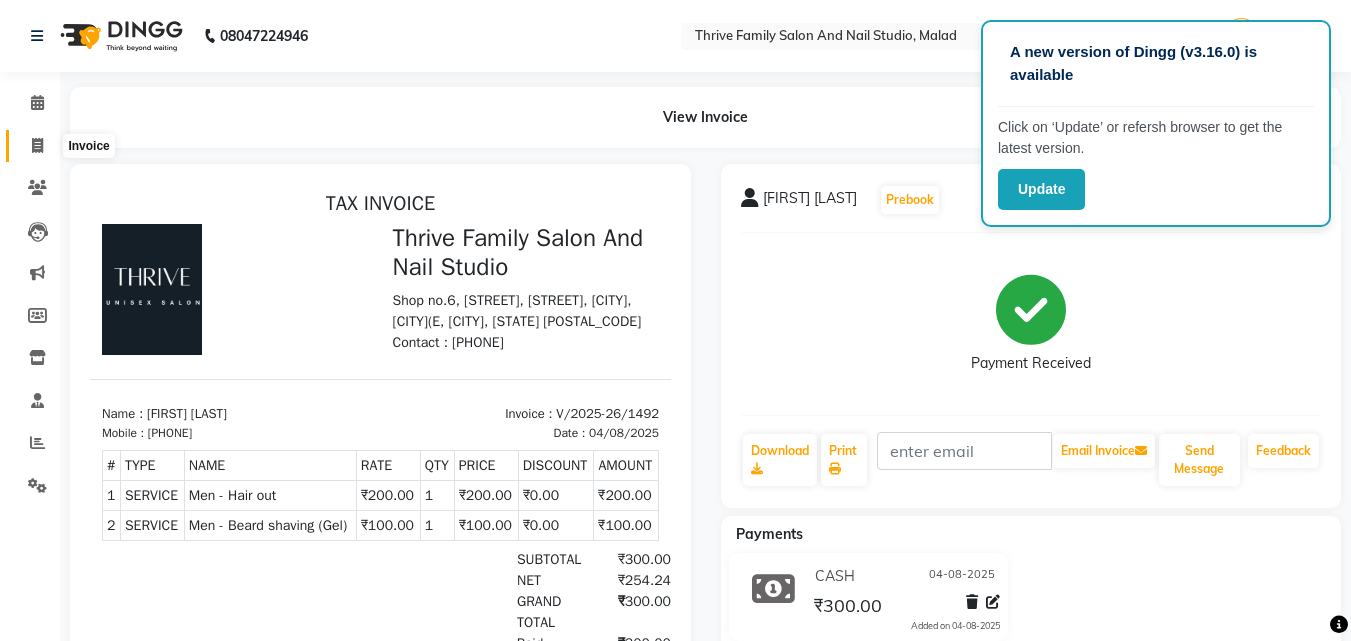 click 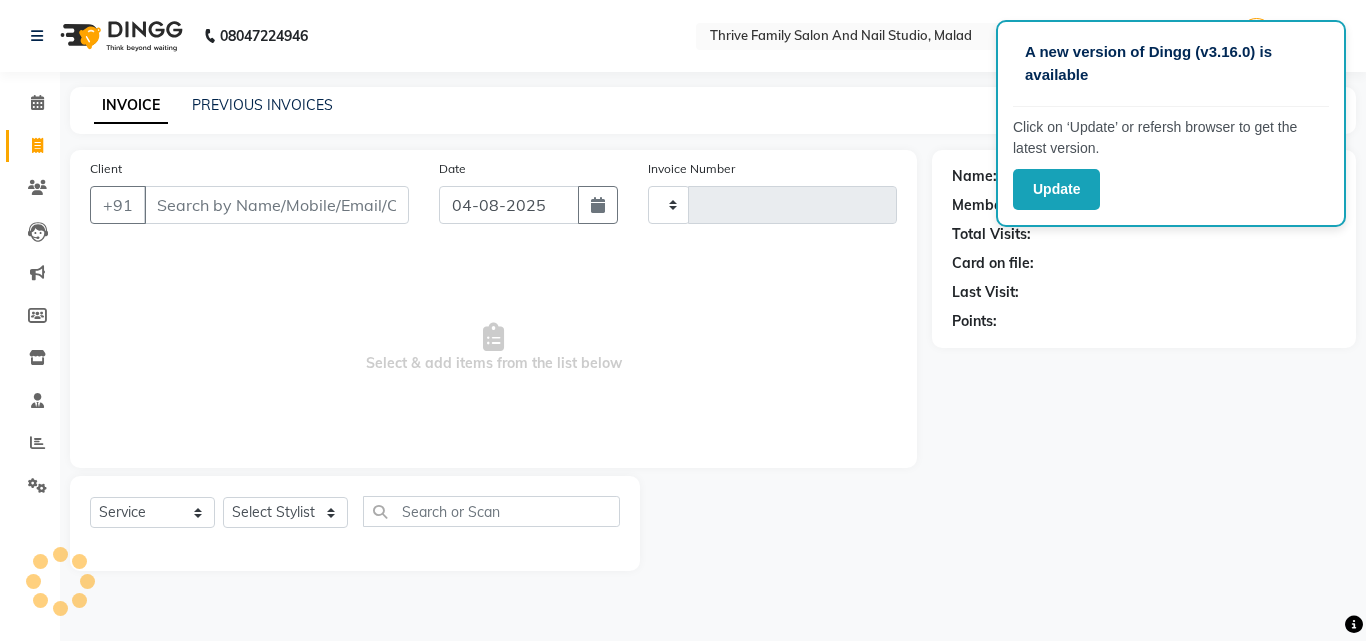 type on "1493" 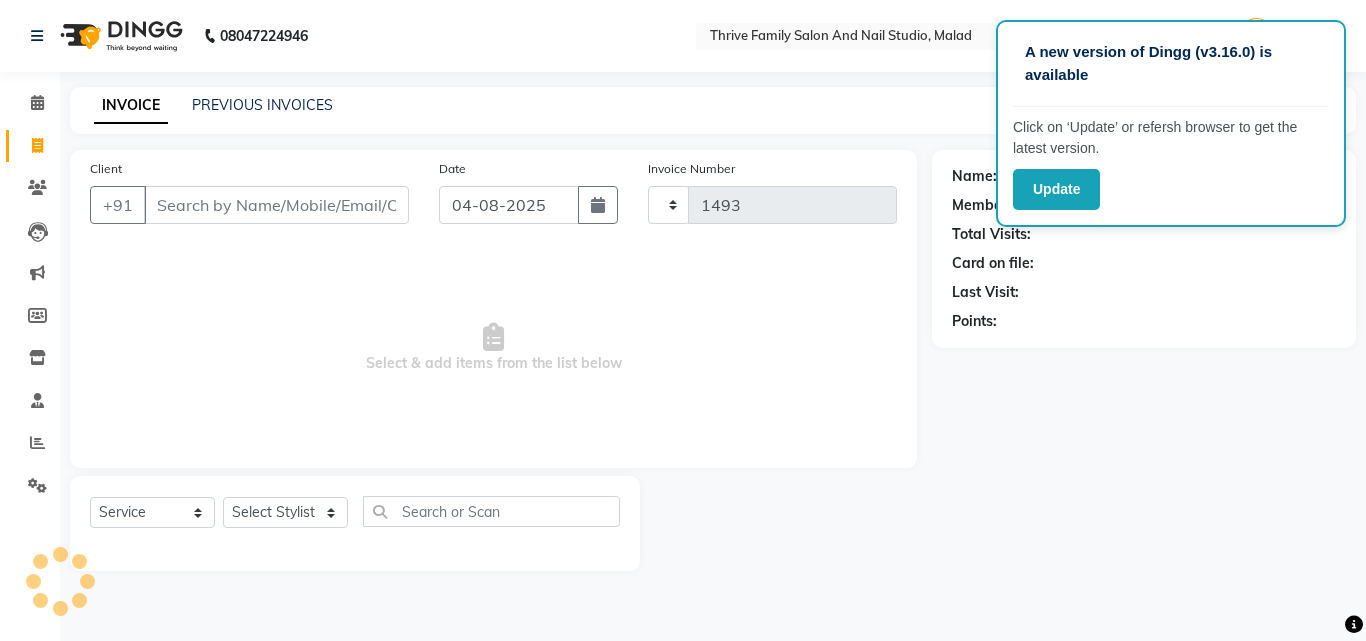 select on "5990" 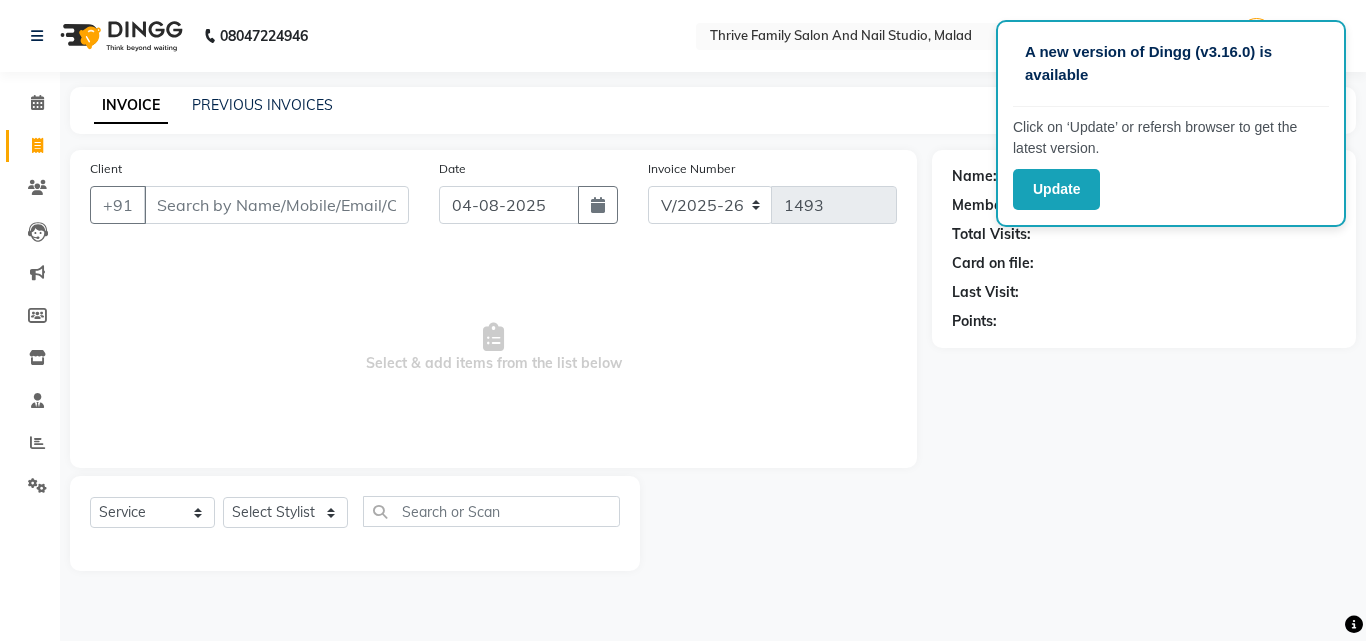 click on "INVOICE PREVIOUS INVOICES Create New   Save" 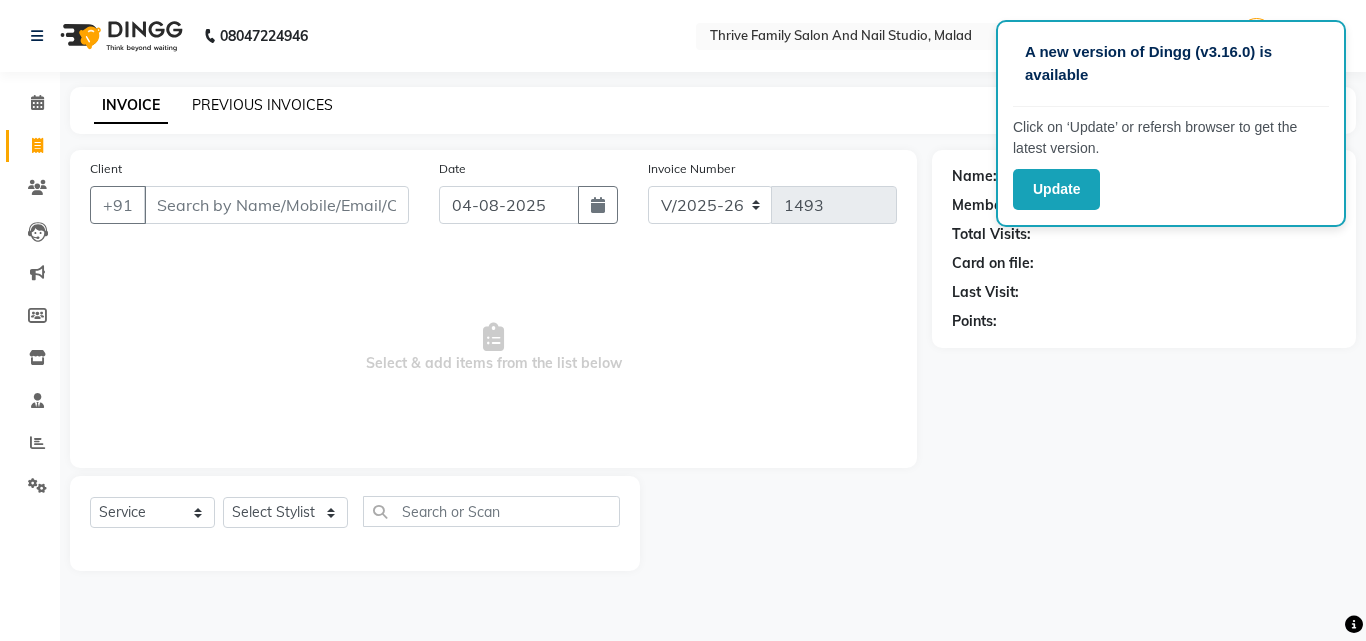 click on "PREVIOUS INVOICES" 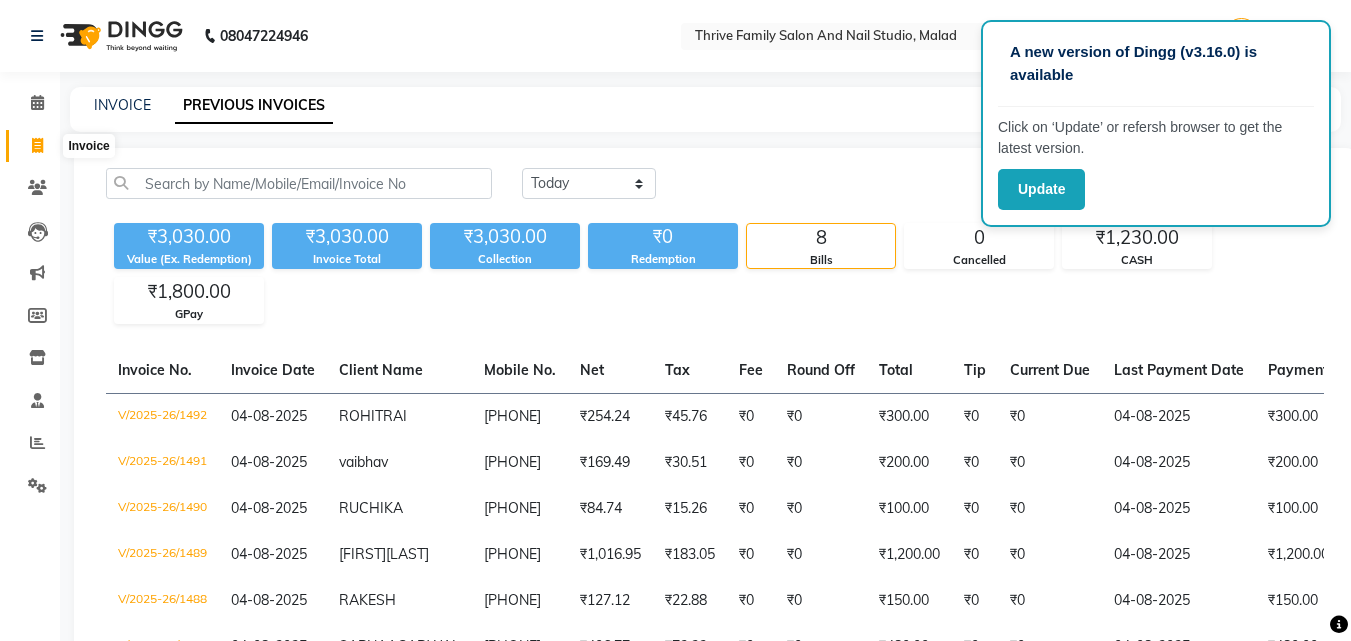 click 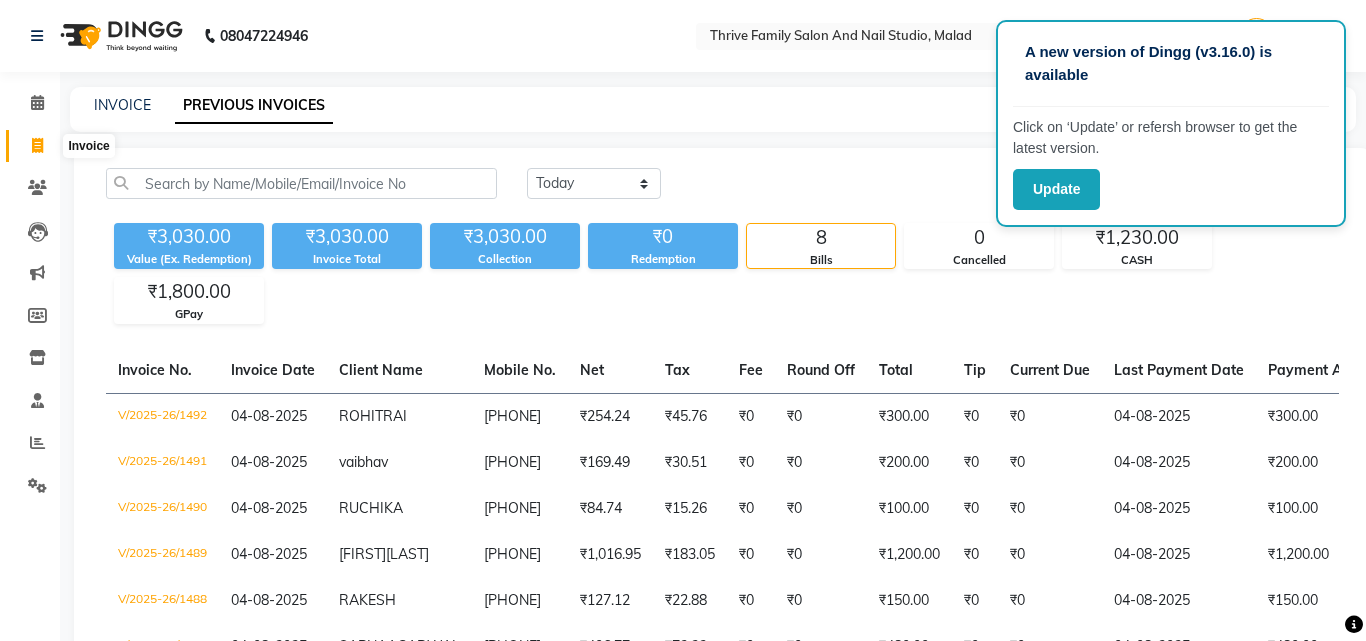 select on "service" 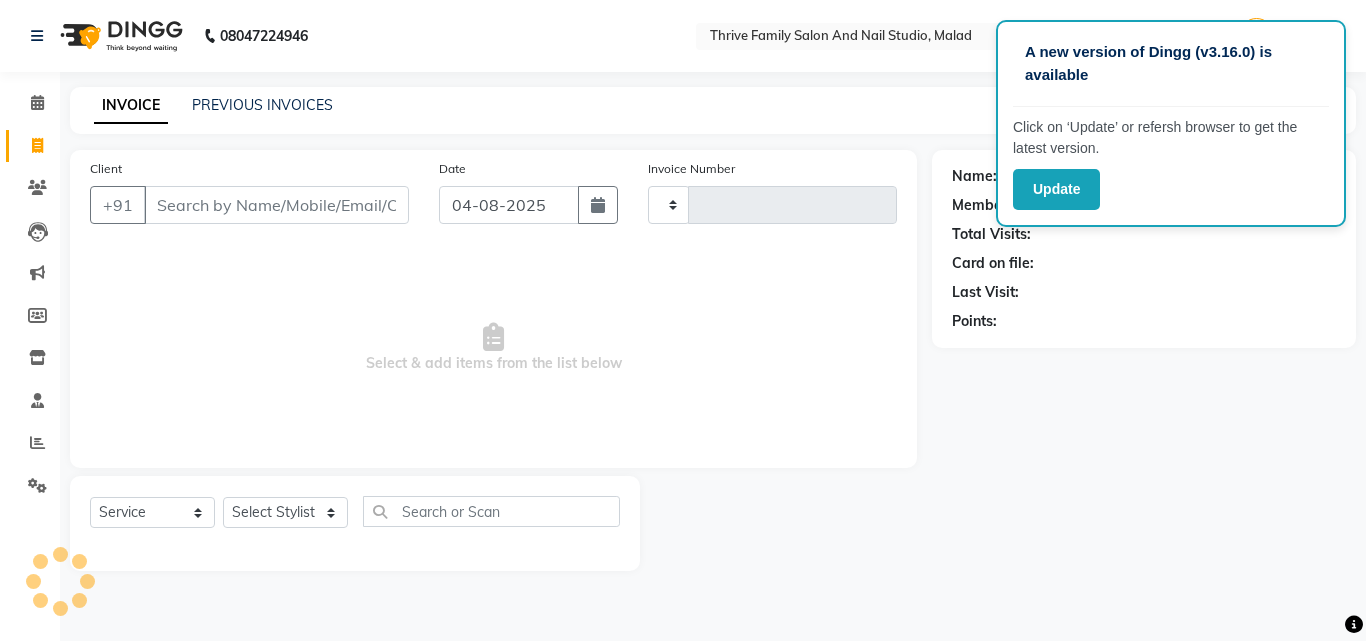 type on "1493" 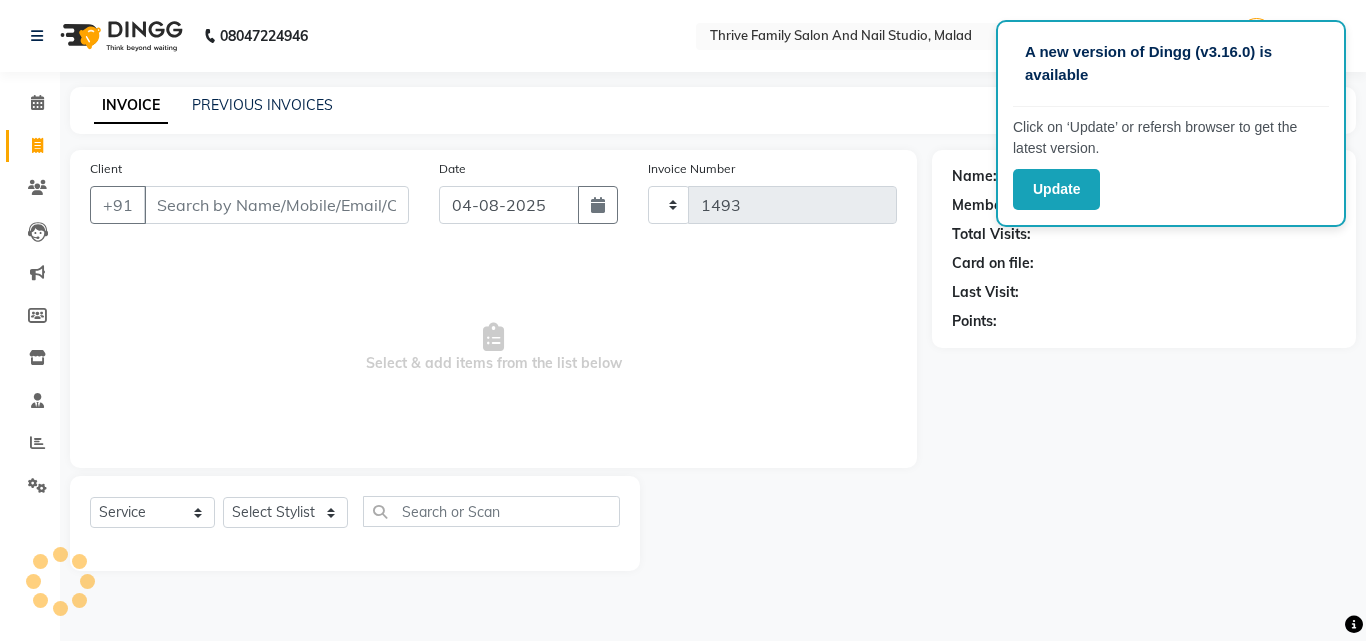 select on "5990" 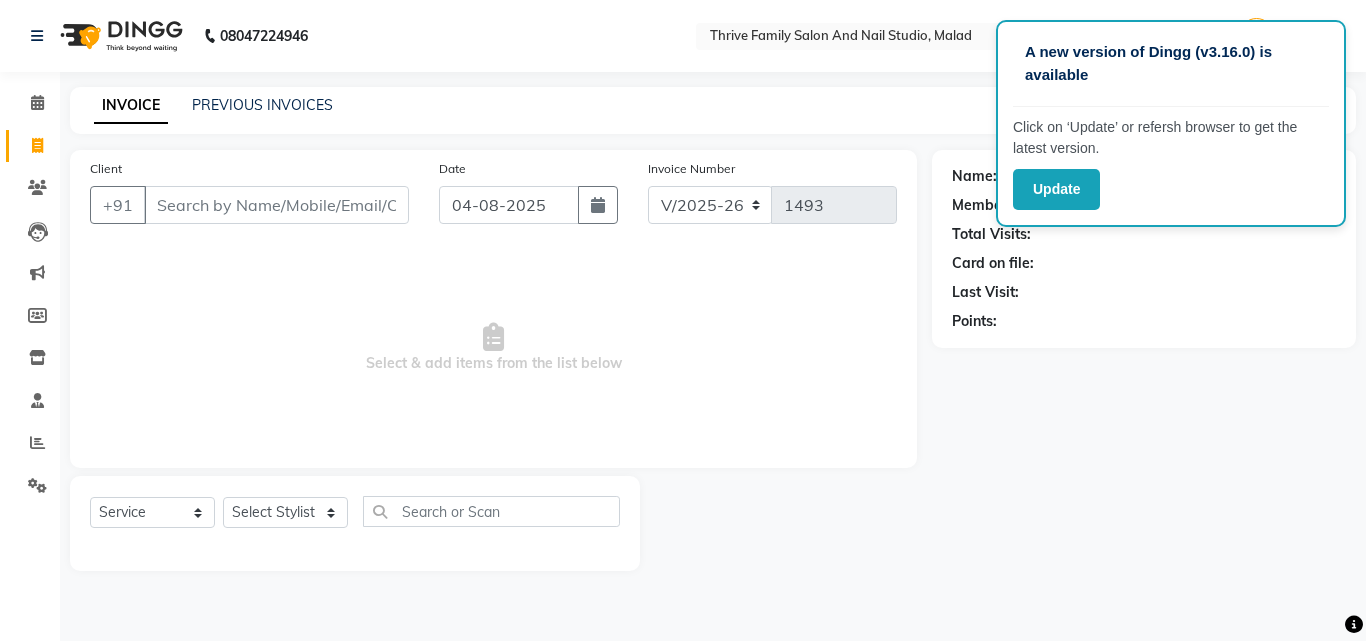 click on "Update" 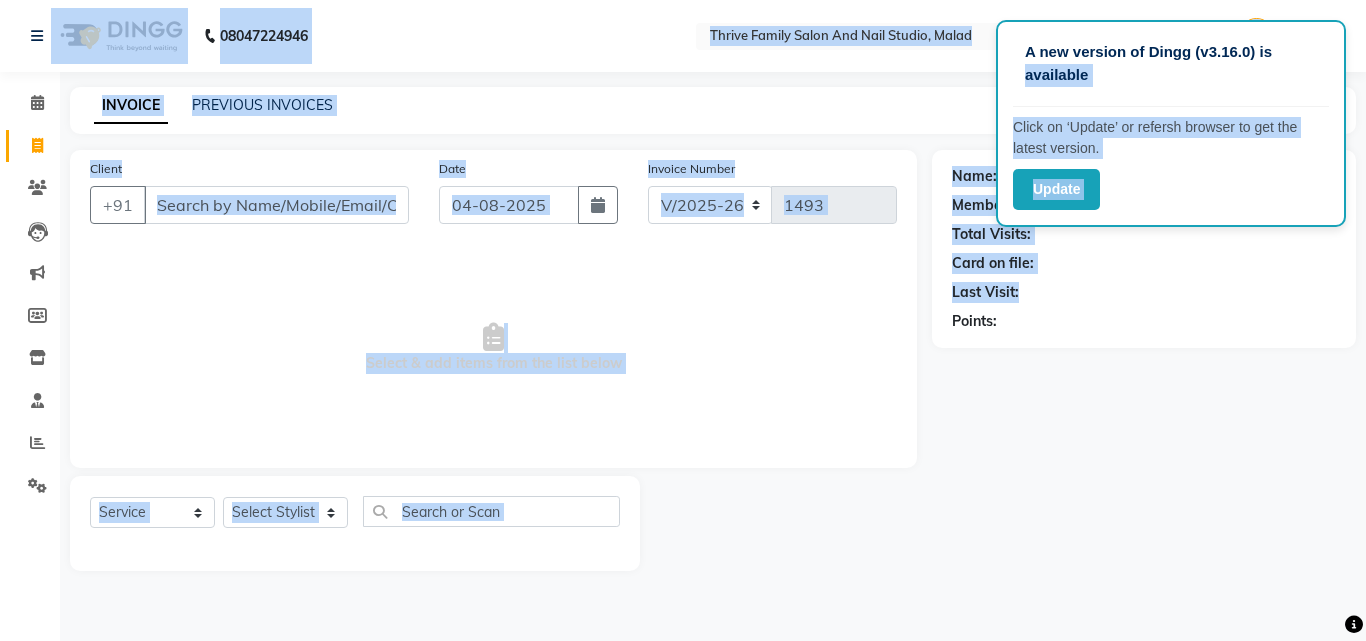 drag, startPoint x: 1315, startPoint y: 45, endPoint x: 1229, endPoint y: 294, distance: 263.4331 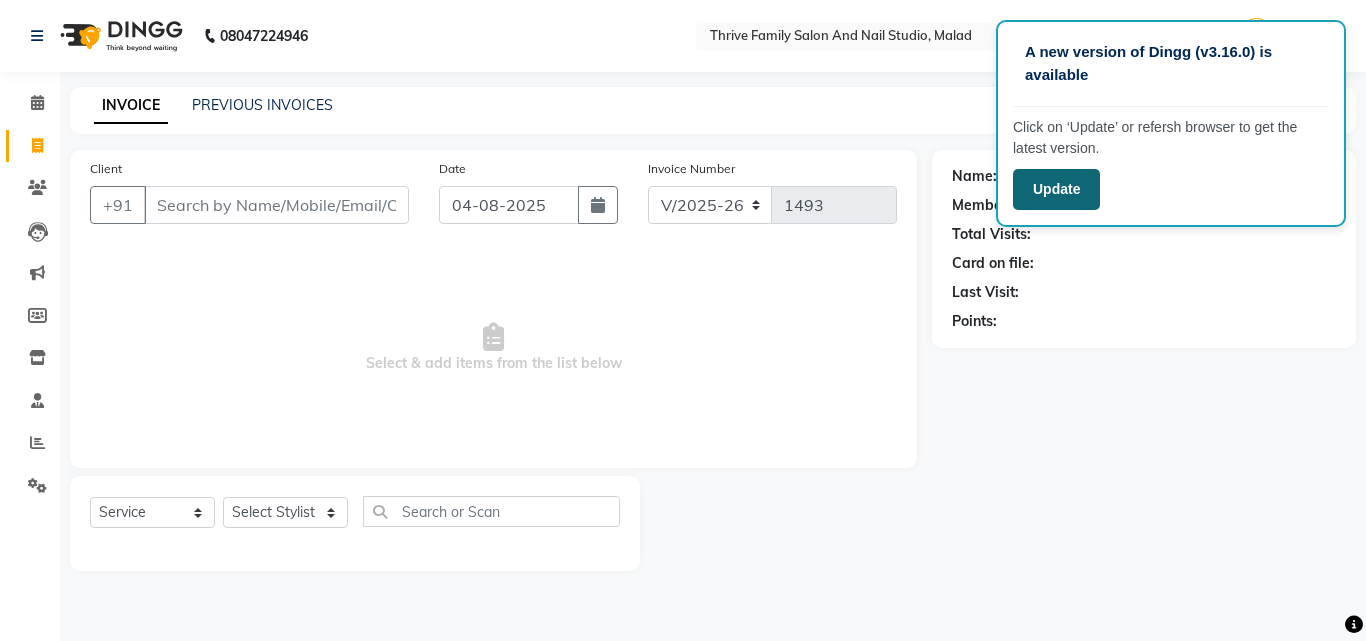 click on "Update" 